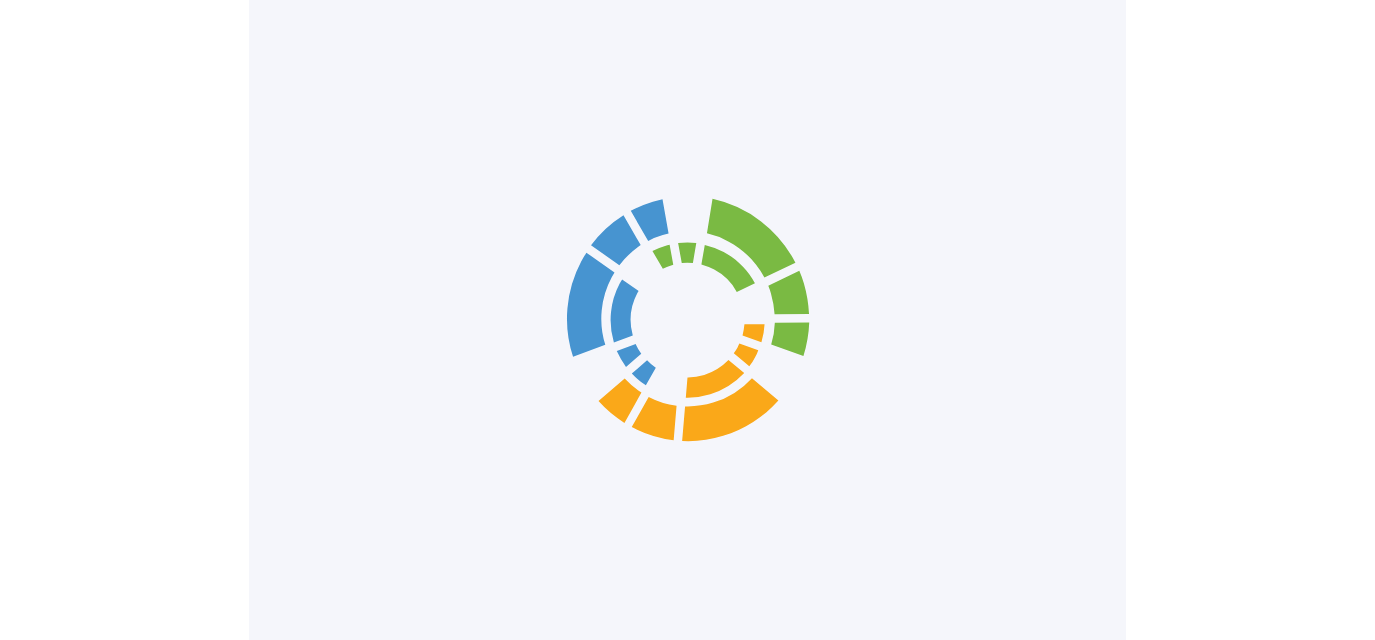 scroll, scrollTop: 0, scrollLeft: 0, axis: both 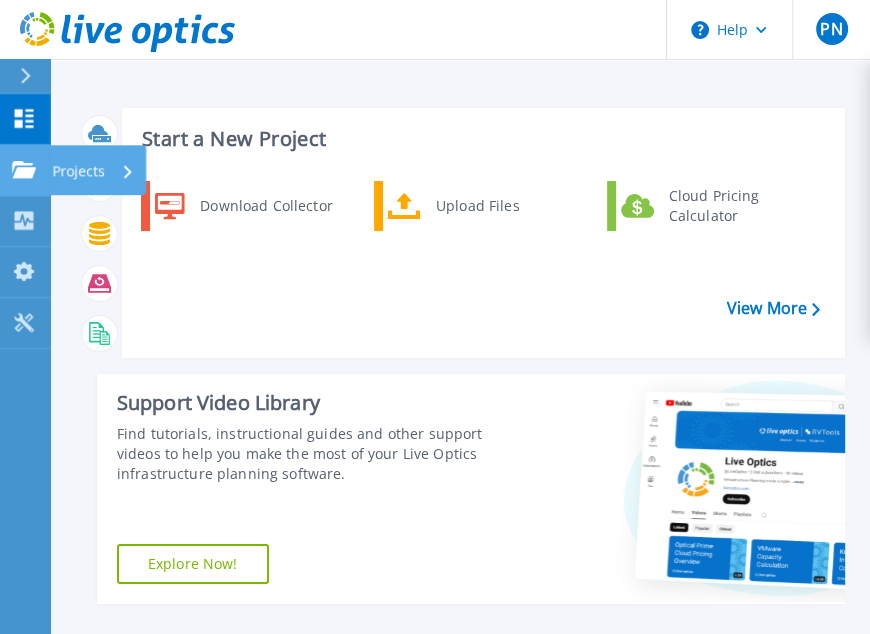 click on "Projects Projects" at bounding box center [25, 170] 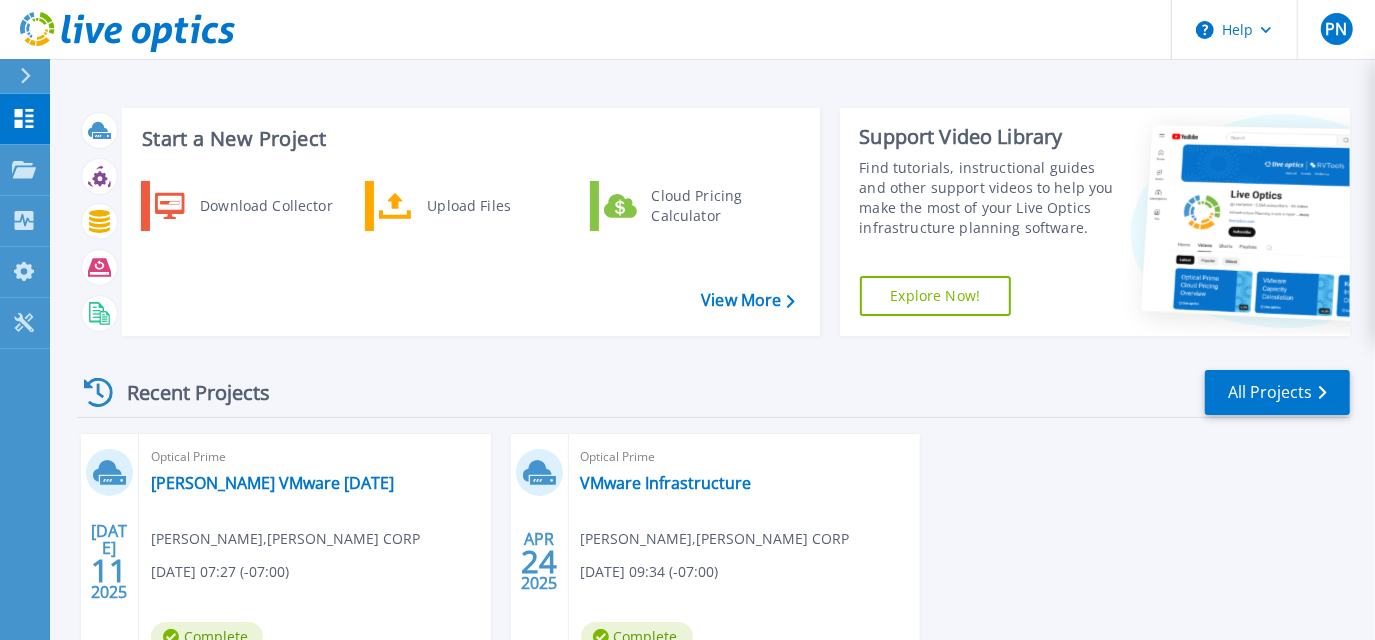 click on "Recent Projects All Projects" at bounding box center [713, 393] 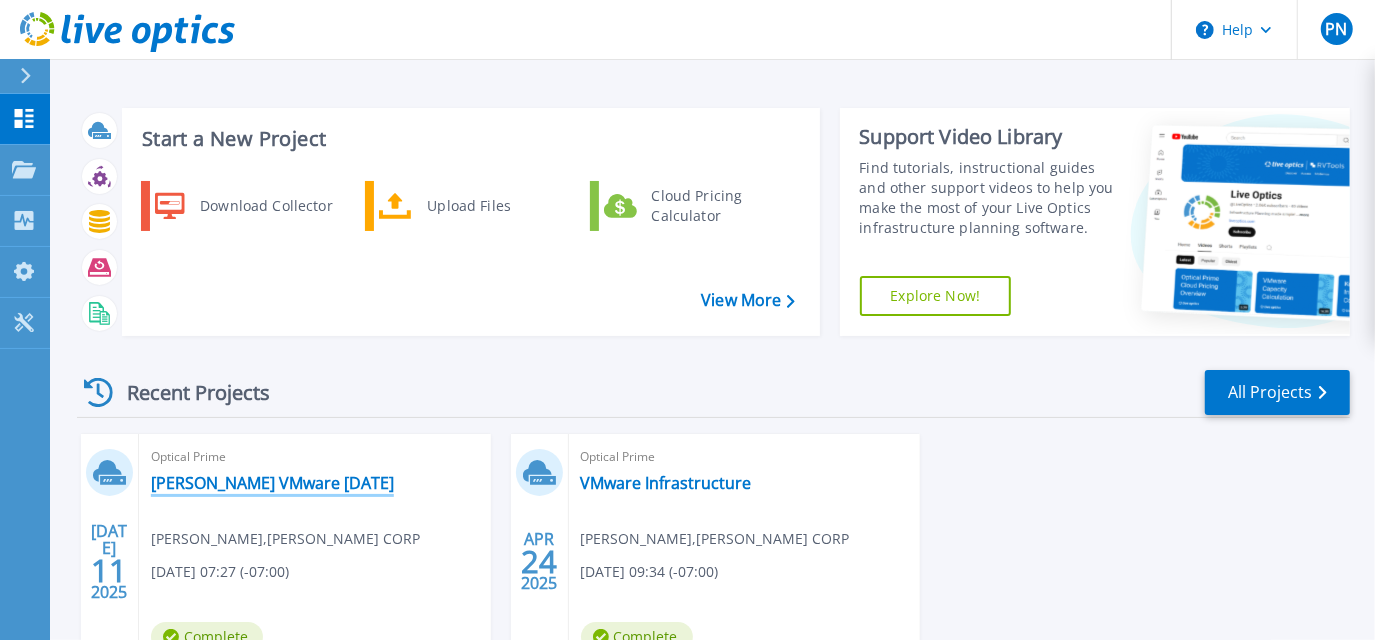 click on "[PERSON_NAME] VMware [DATE]" at bounding box center (272, 483) 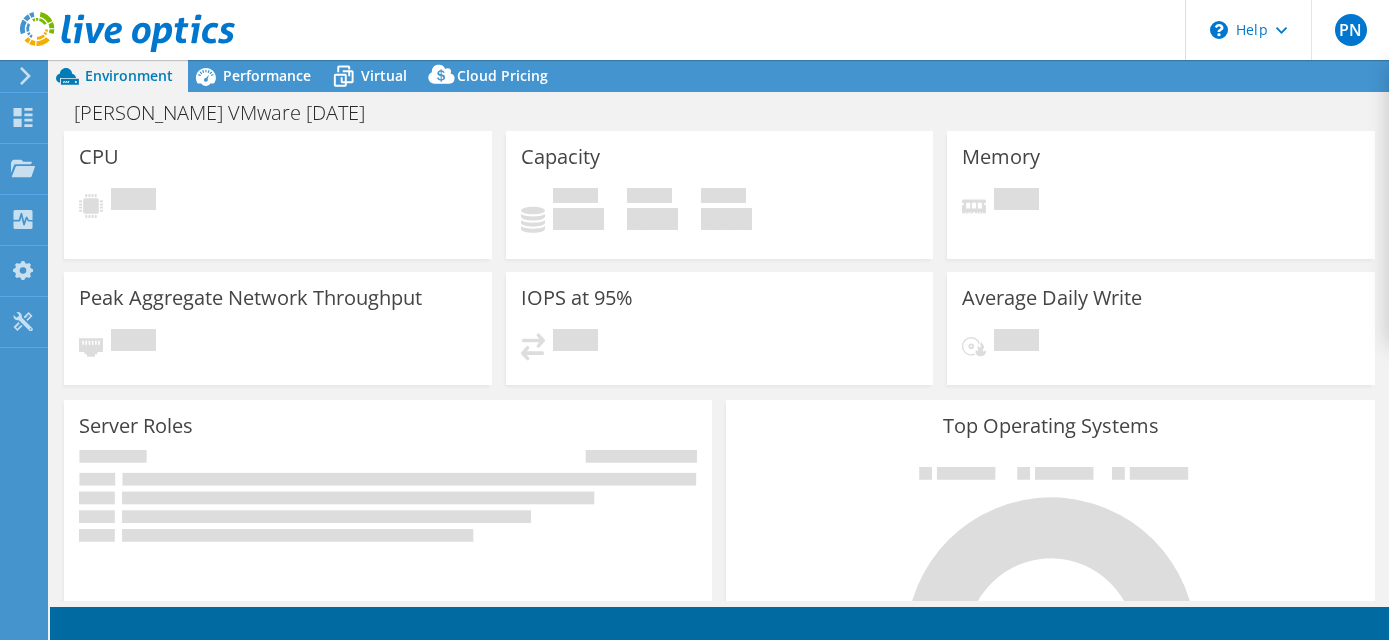 scroll, scrollTop: 0, scrollLeft: 0, axis: both 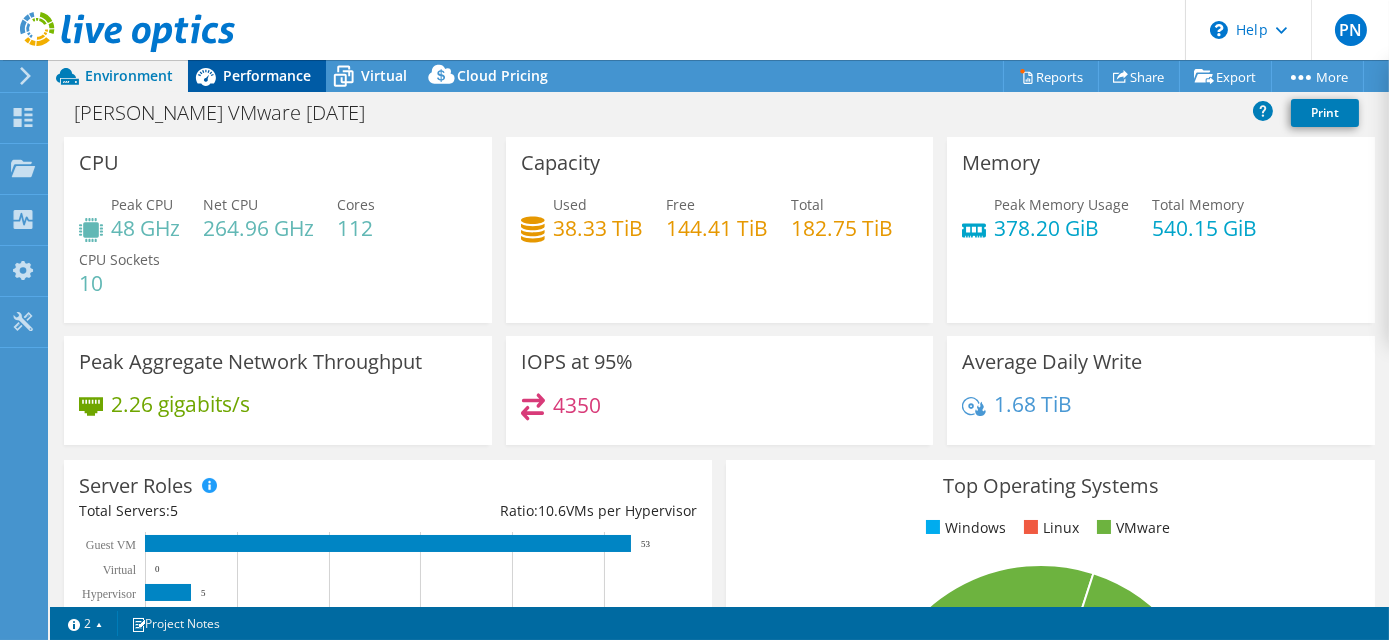 click on "Performance" at bounding box center (267, 75) 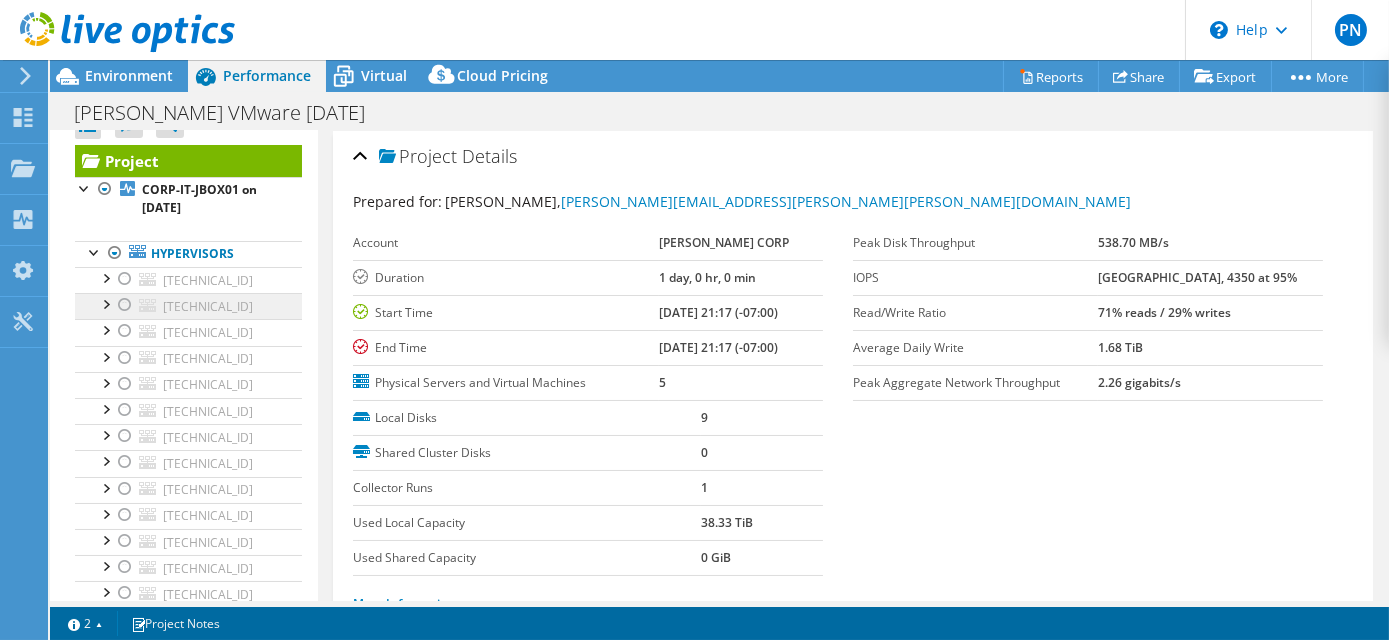 scroll, scrollTop: 28, scrollLeft: 0, axis: vertical 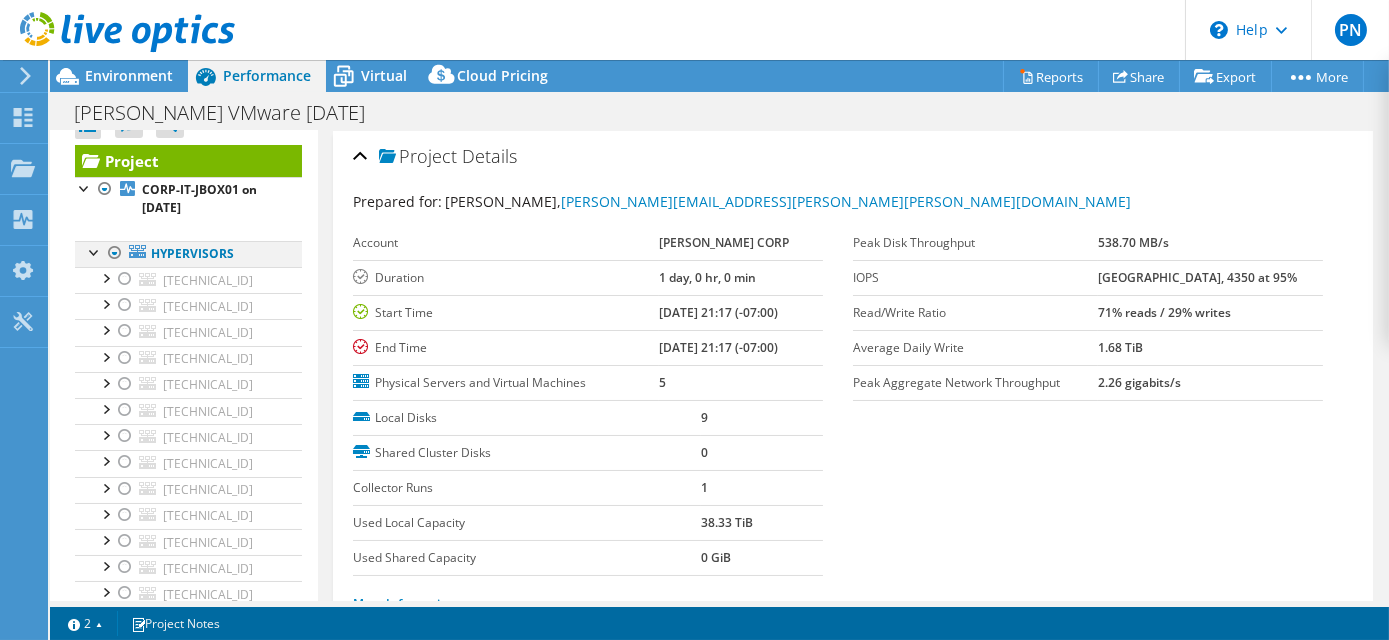 click at bounding box center [115, 253] 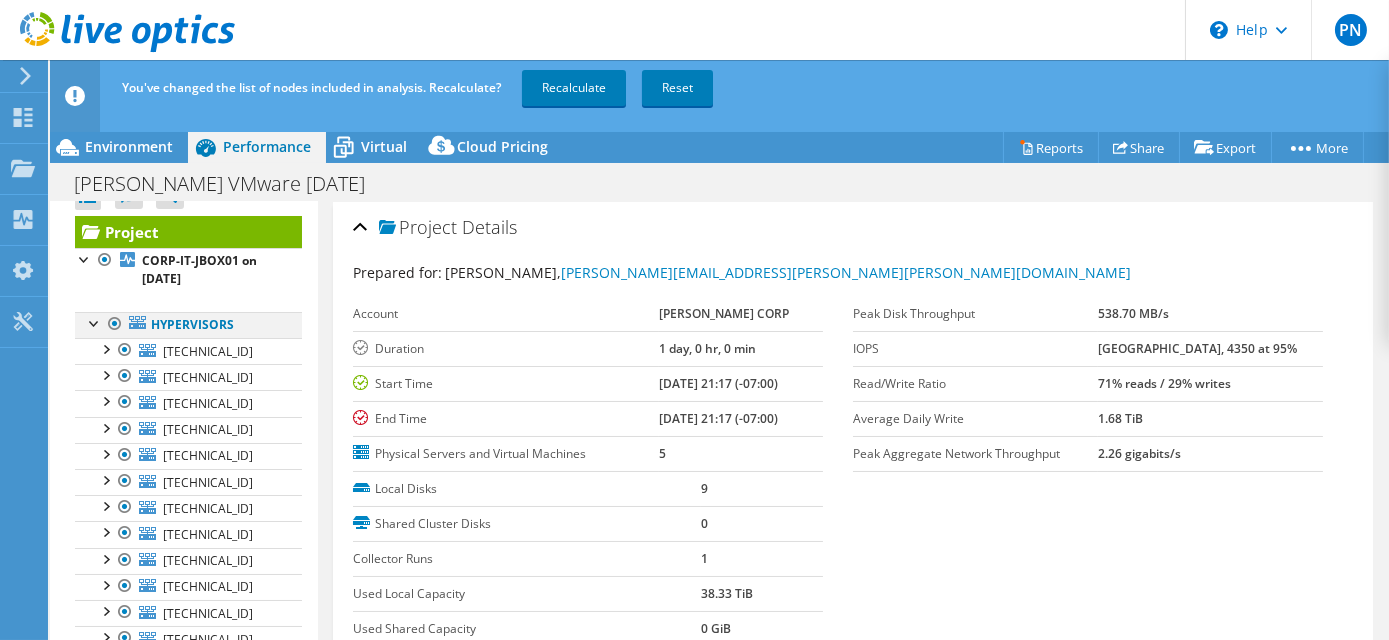 click at bounding box center (115, 324) 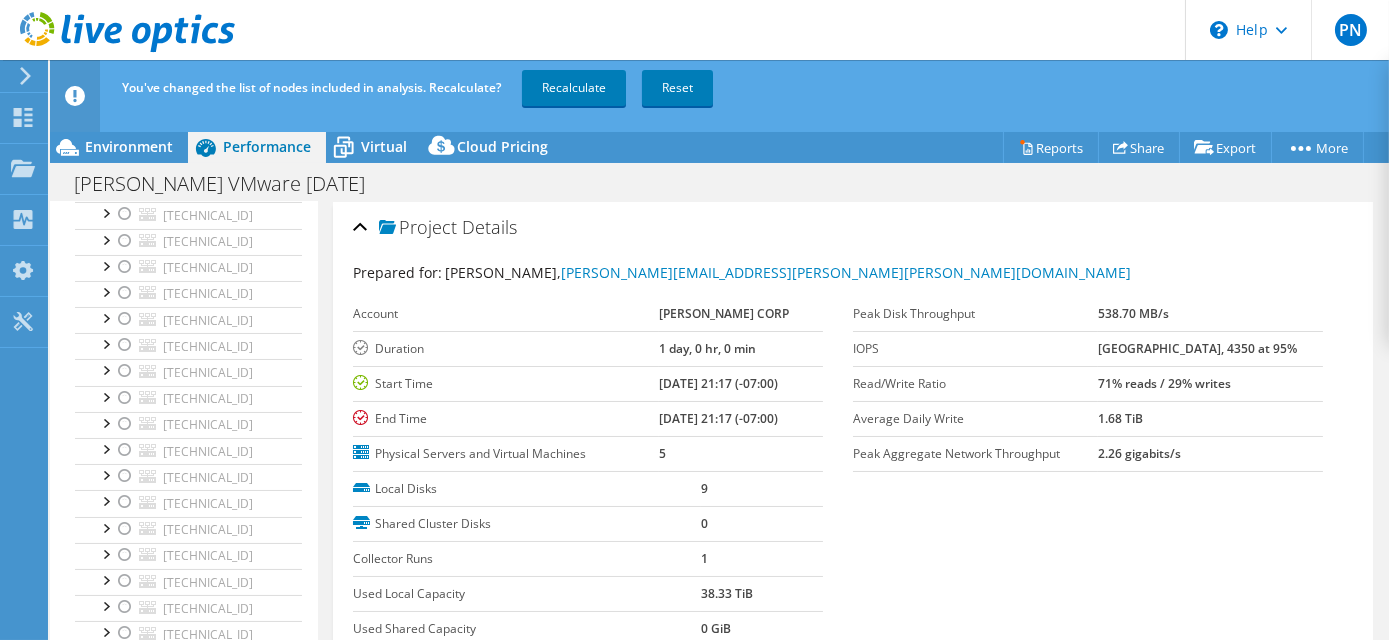scroll, scrollTop: 477, scrollLeft: 0, axis: vertical 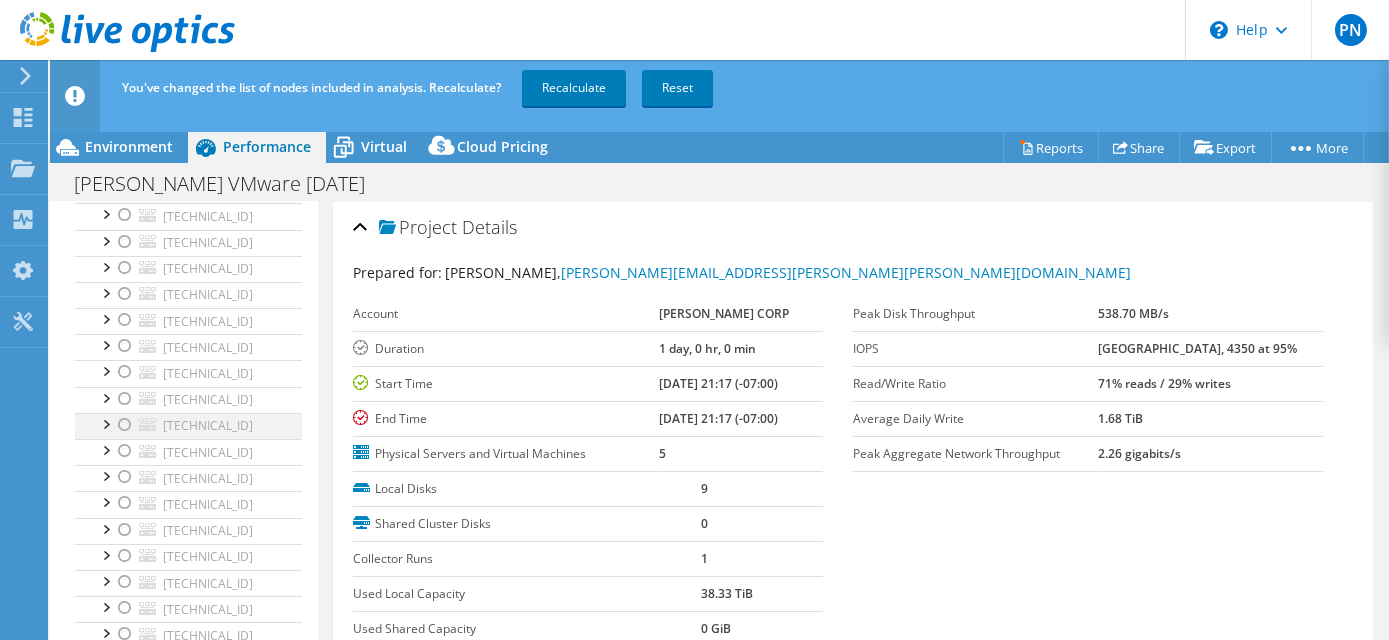 click at bounding box center [125, 425] 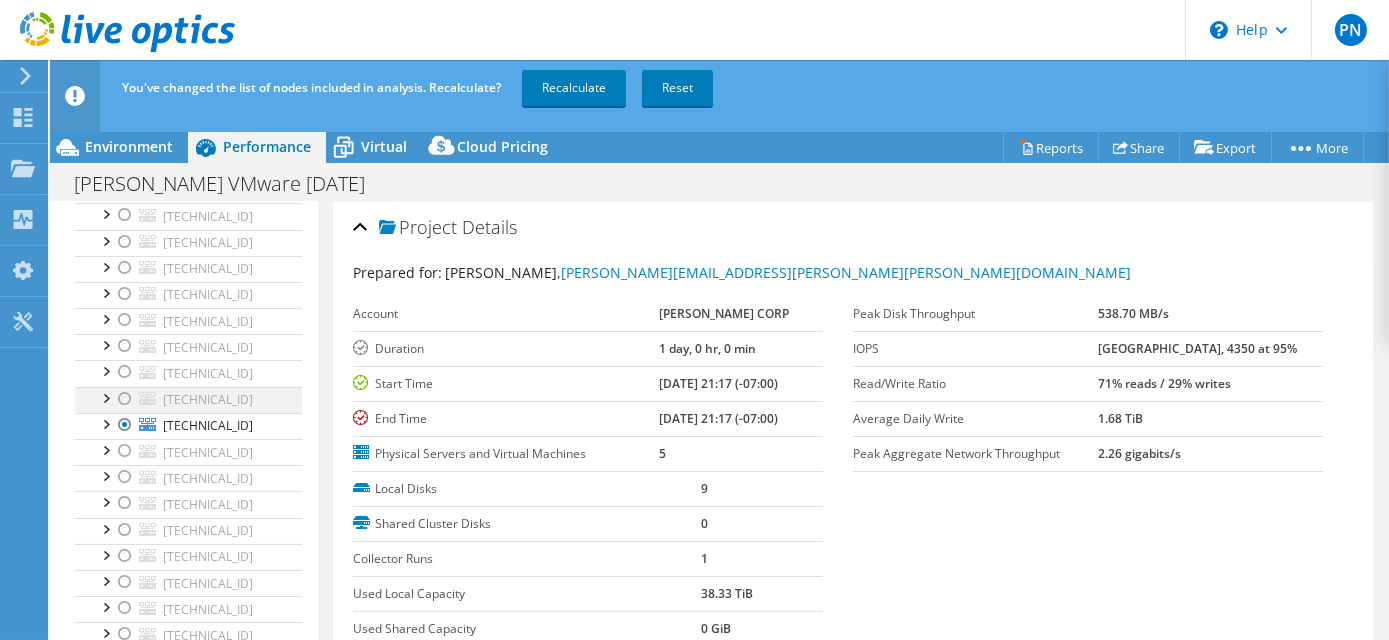 click at bounding box center (125, 399) 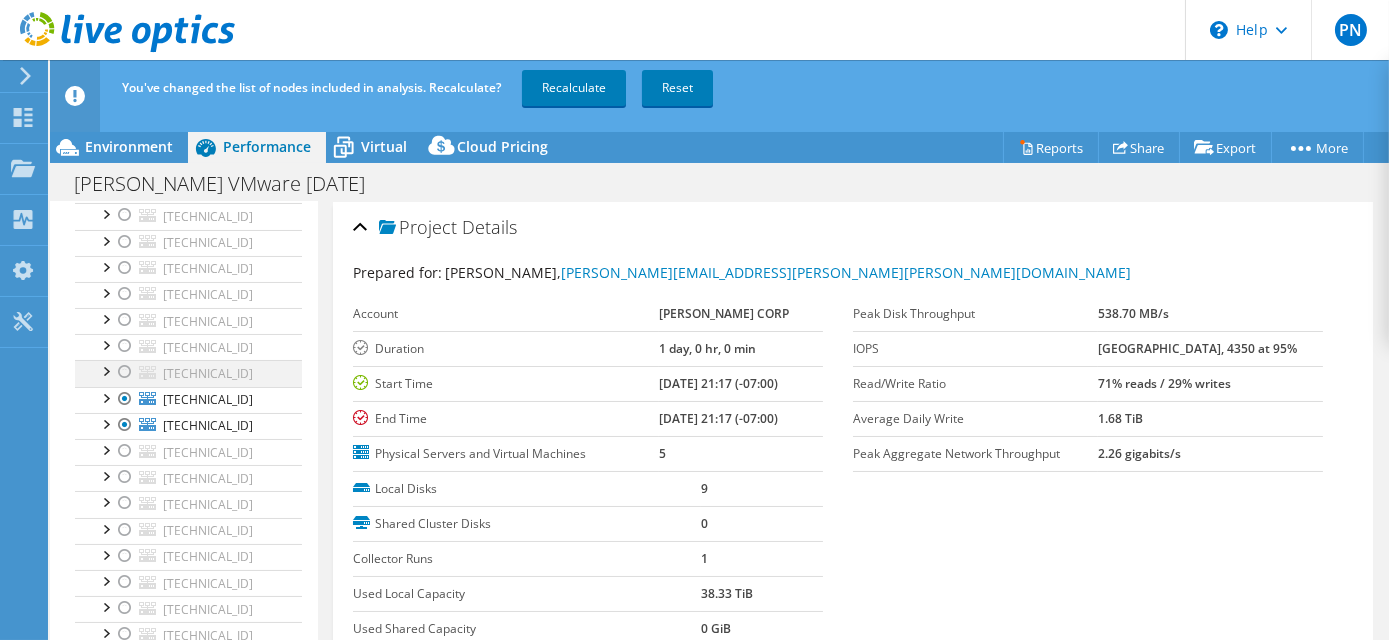 click at bounding box center [125, 372] 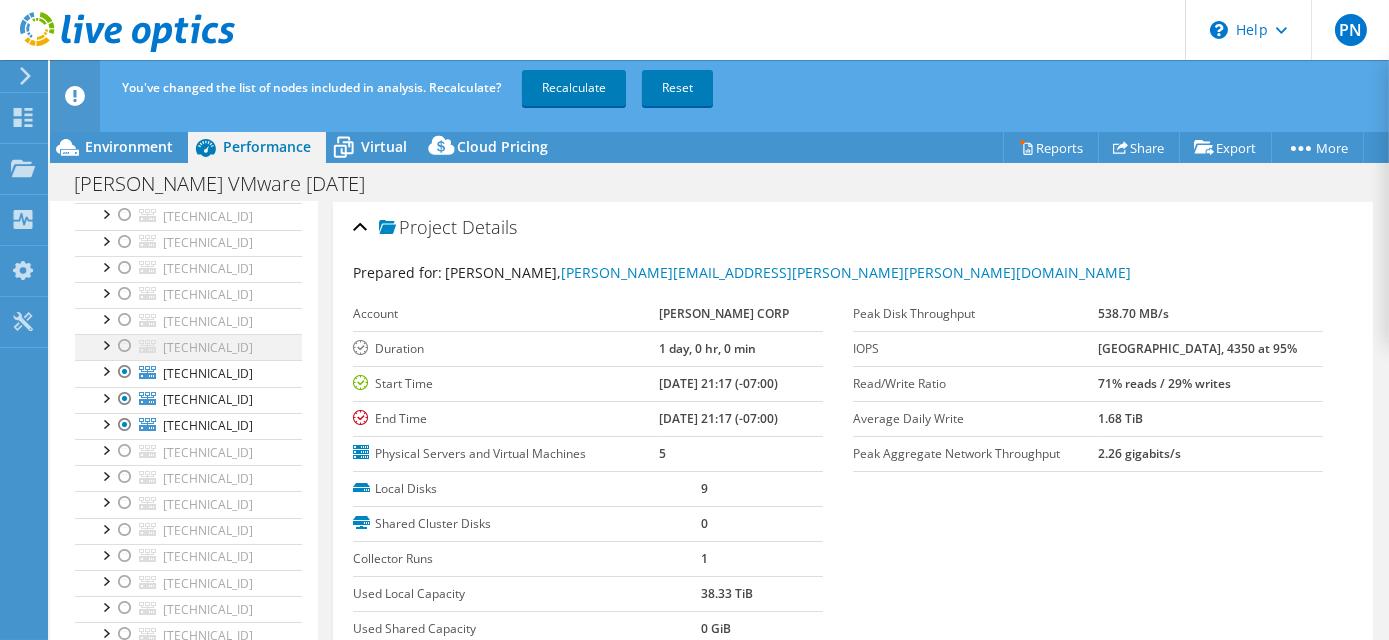 click at bounding box center (125, 346) 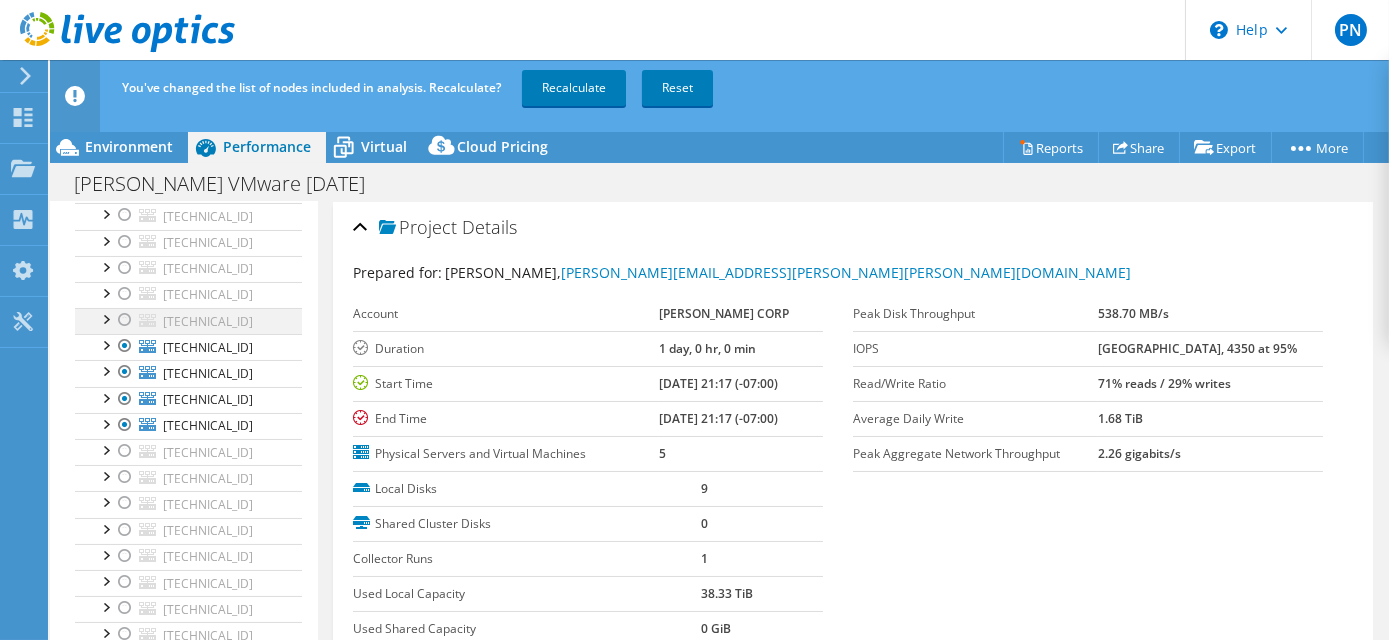click at bounding box center [125, 320] 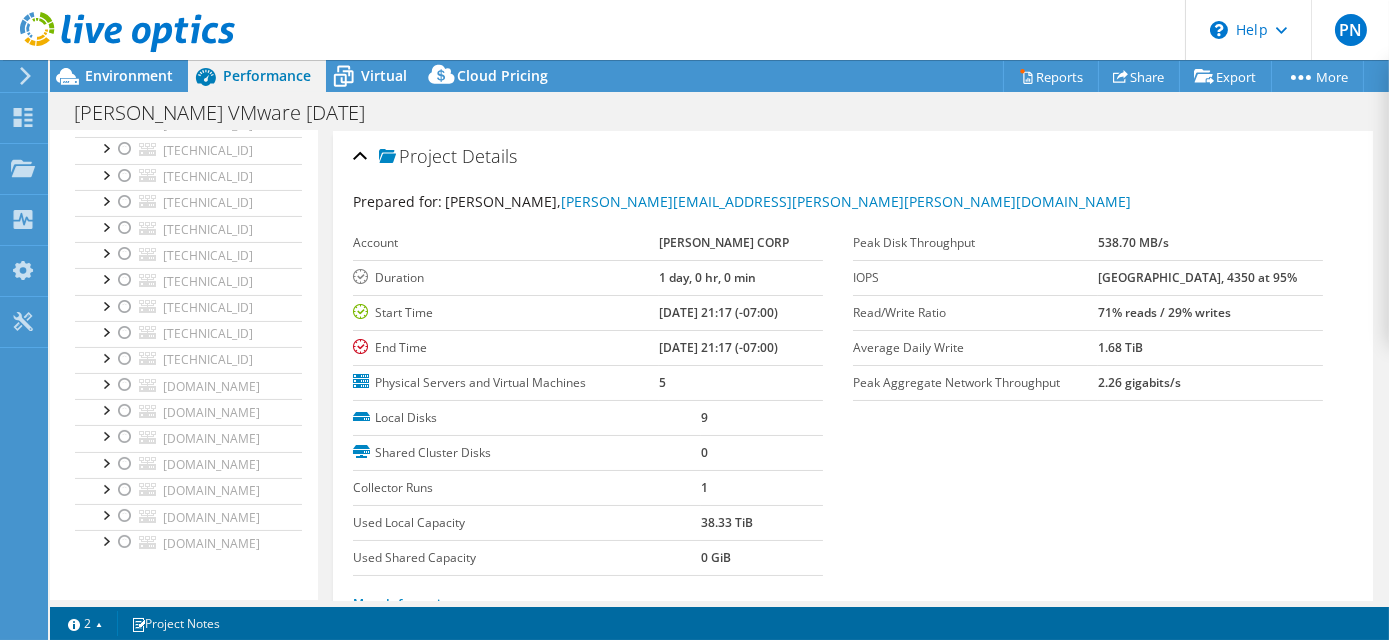 scroll, scrollTop: 0, scrollLeft: 0, axis: both 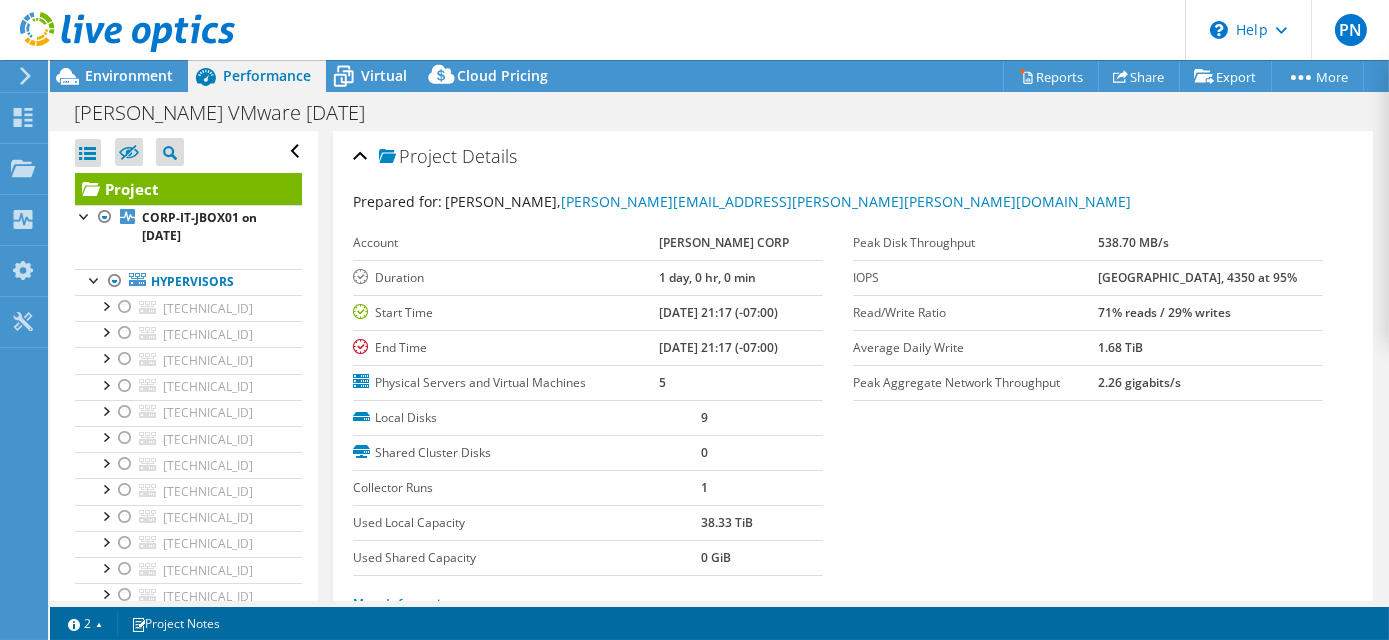 click on "Project
Details" at bounding box center (853, 157) 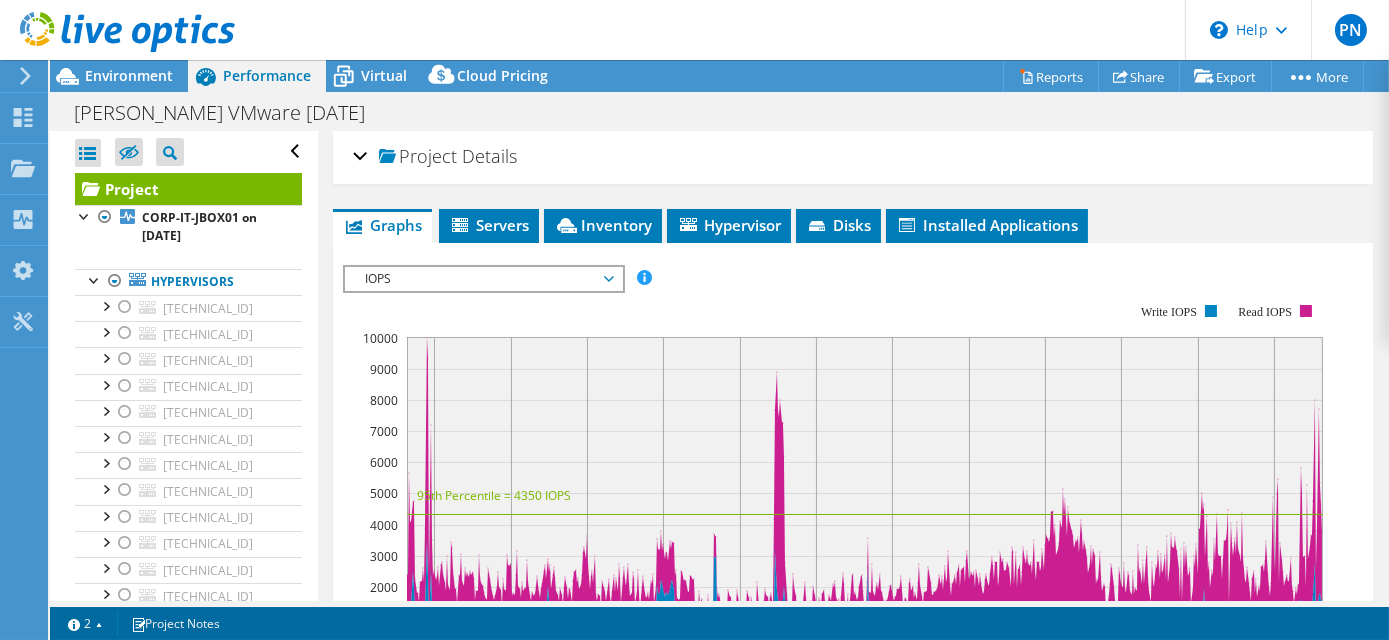 click on "Project
Details" at bounding box center [853, 157] 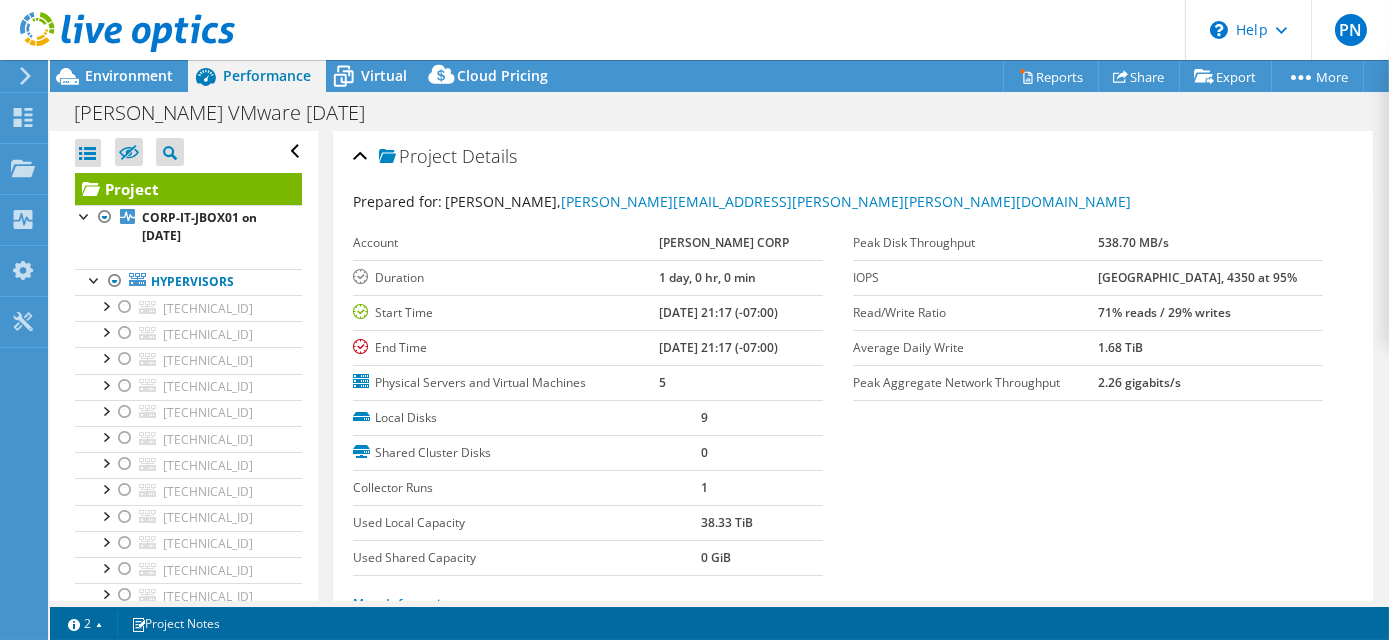 click on "Project
Details" at bounding box center [853, 157] 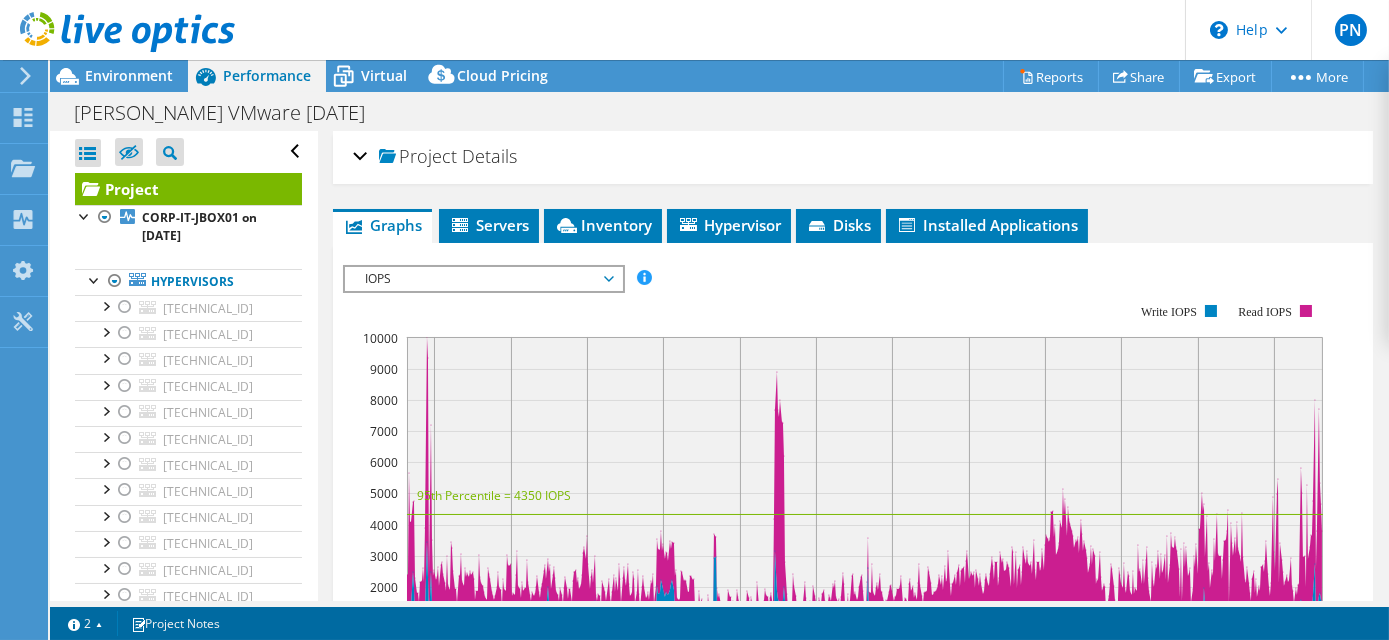 click on "Project
Details" at bounding box center (853, 157) 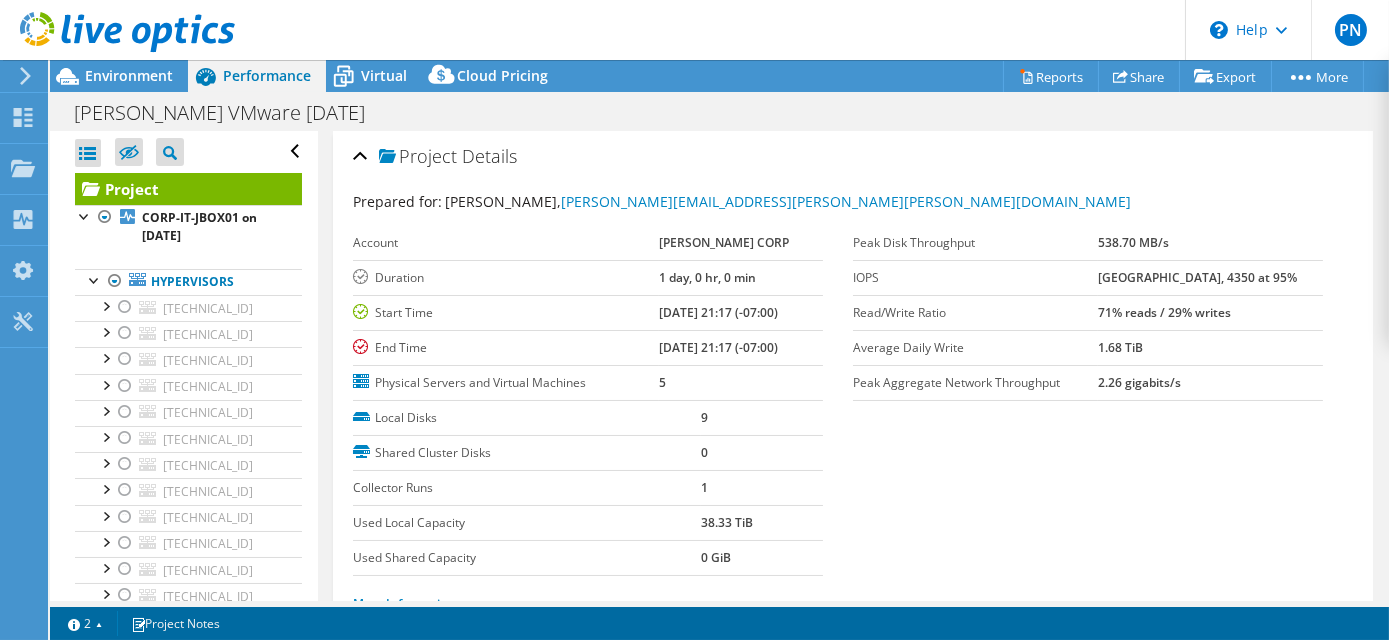 click on "Project
Details" at bounding box center [853, 157] 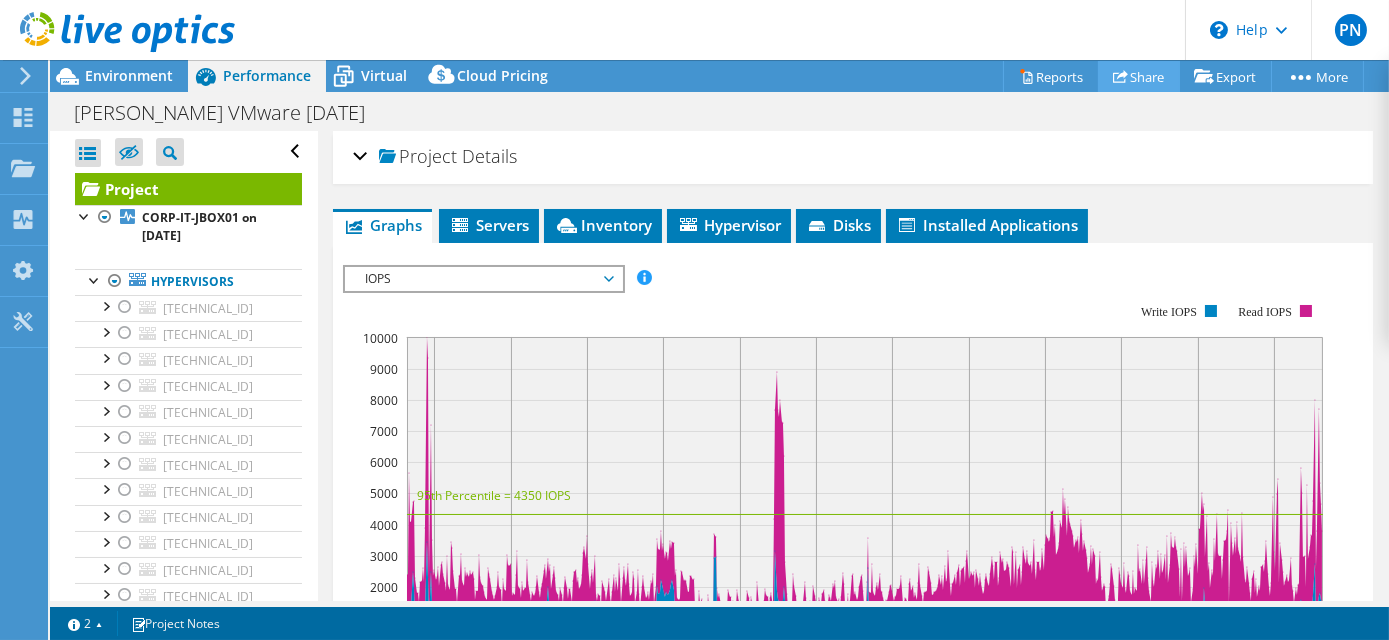 click on "Share" at bounding box center [1139, 76] 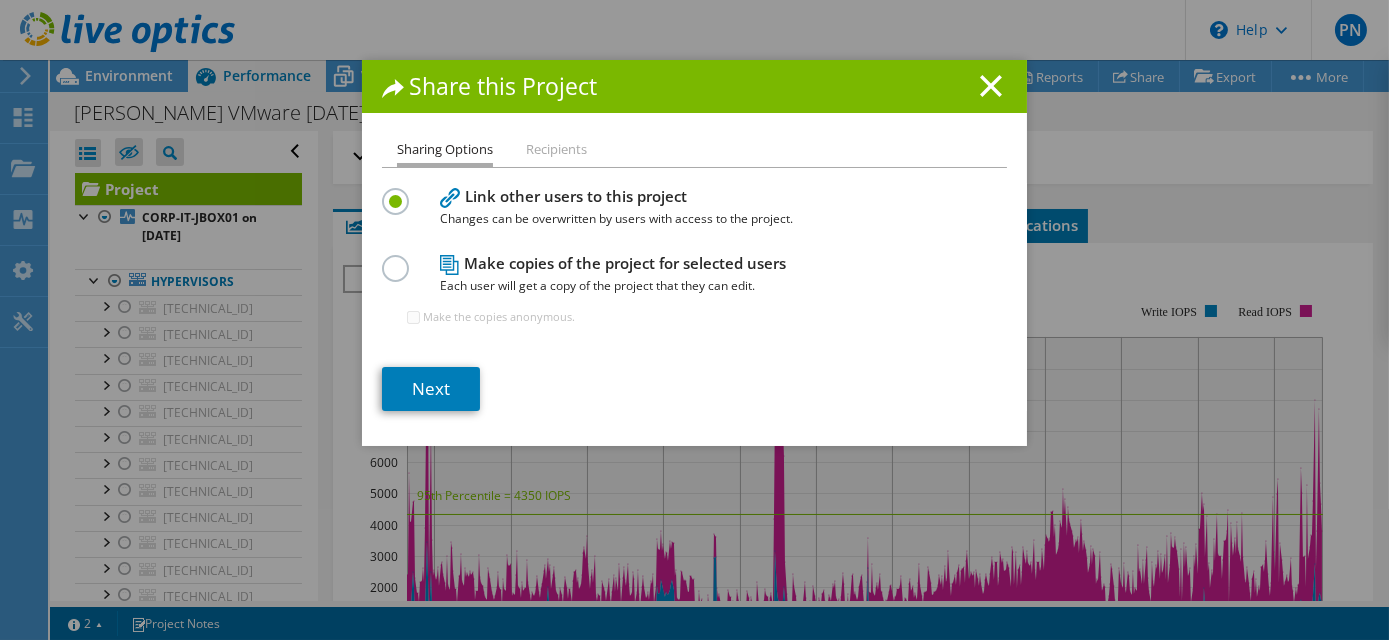 click on "Recipients" at bounding box center (556, 150) 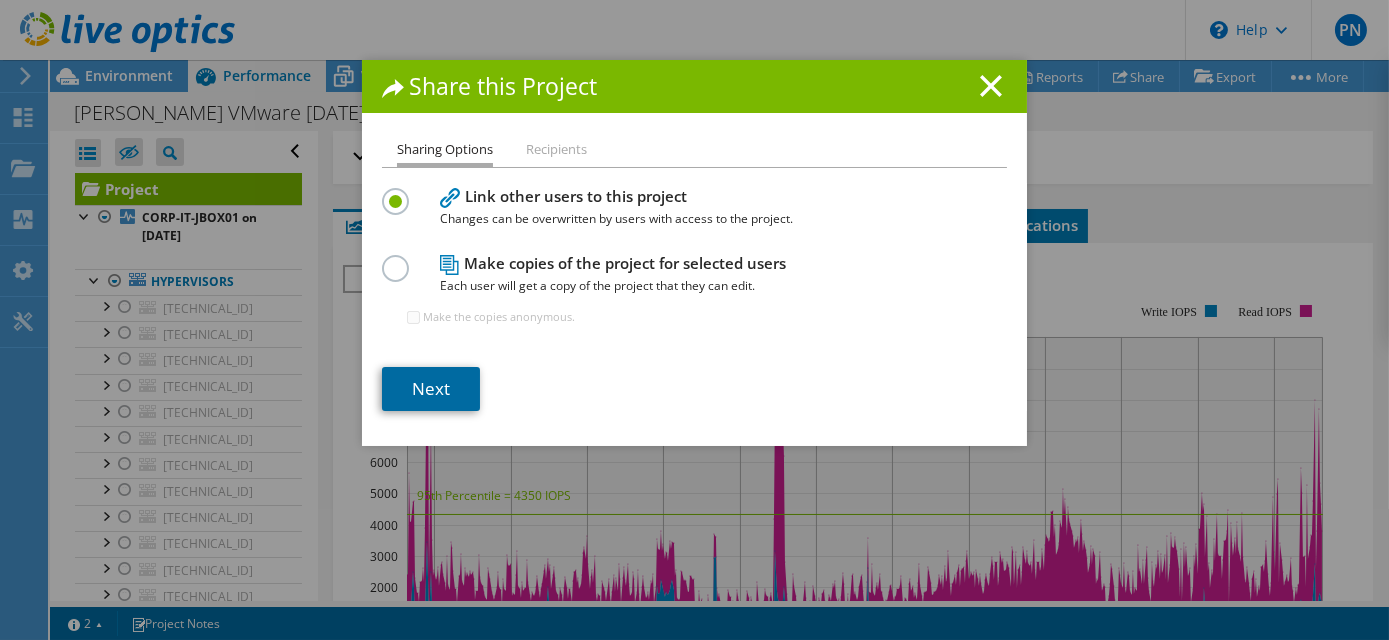 click on "Next" at bounding box center [431, 389] 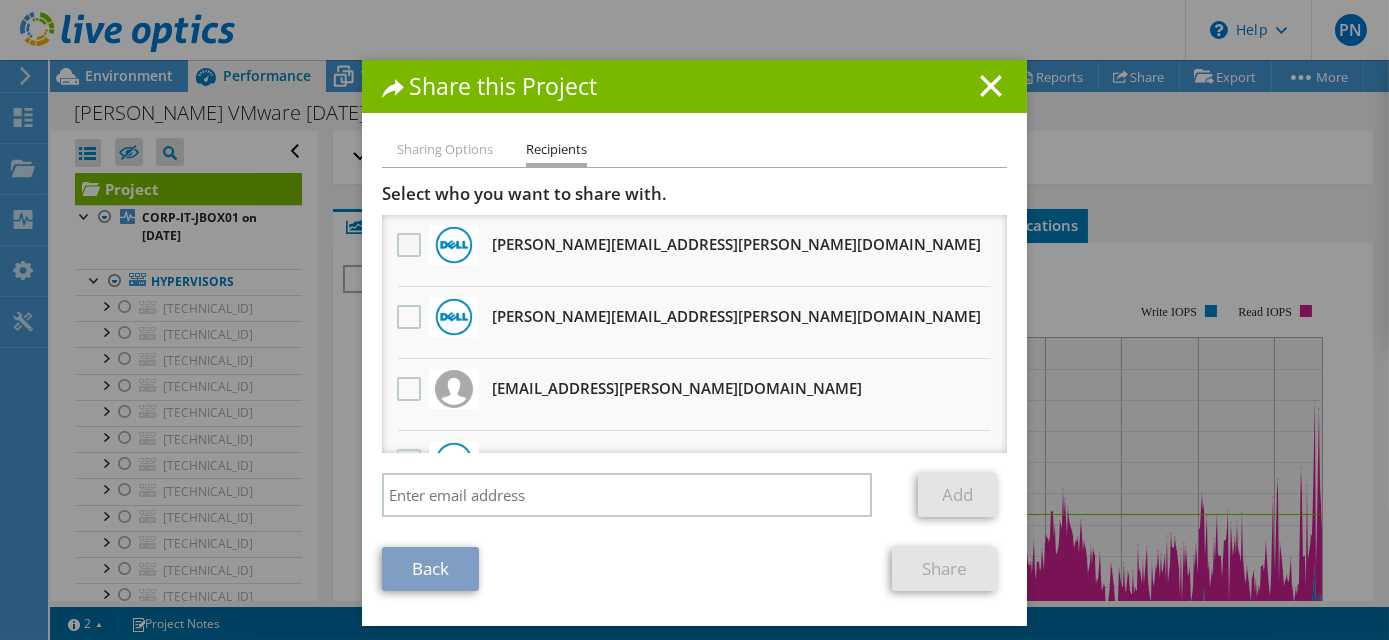 click at bounding box center (411, 245) 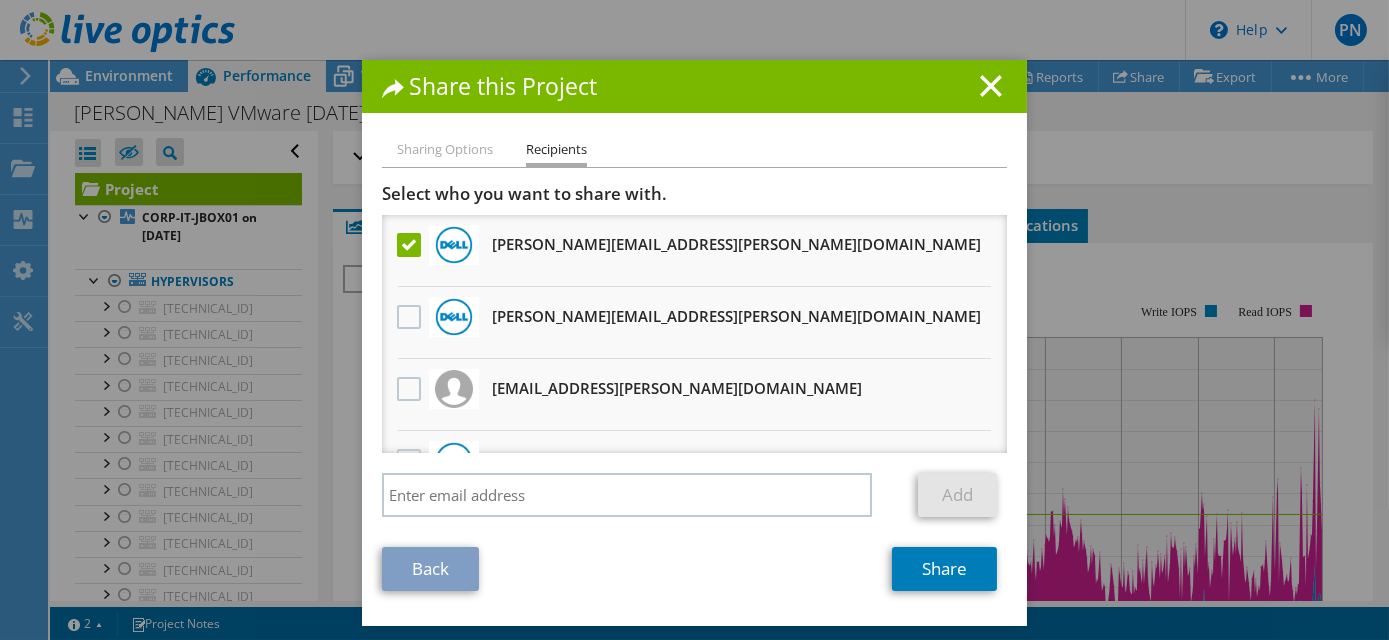 click at bounding box center (409, 318) 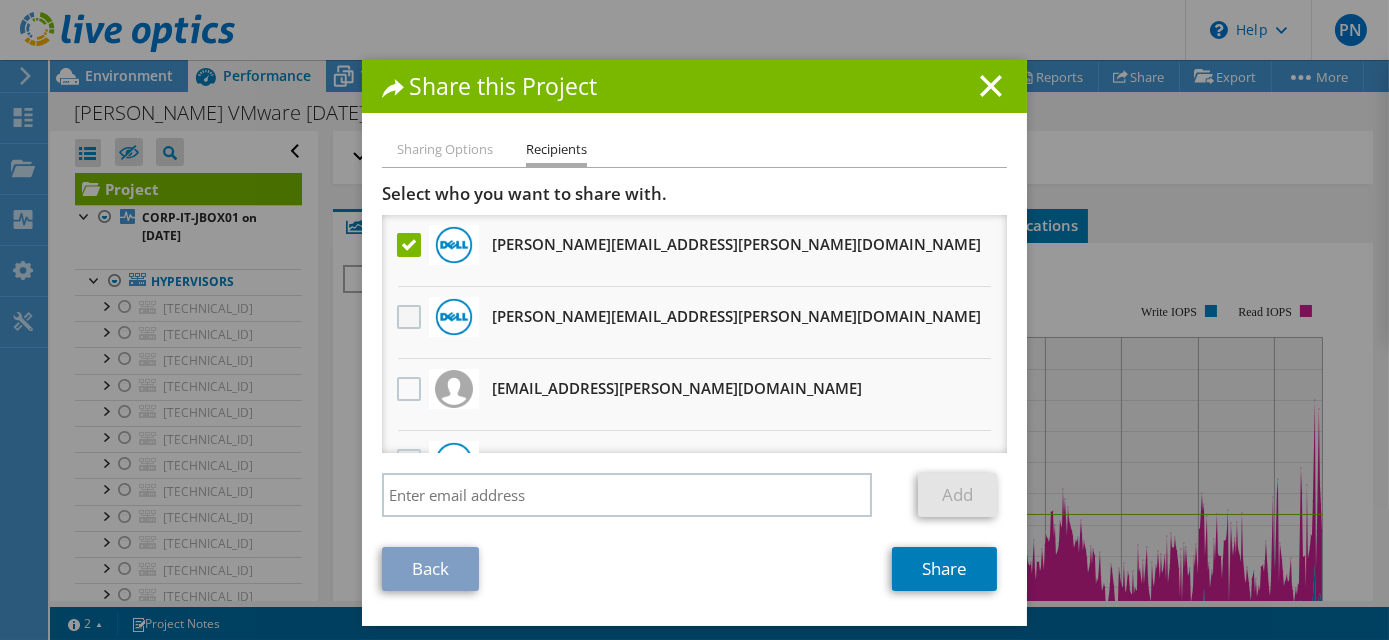click at bounding box center (411, 317) 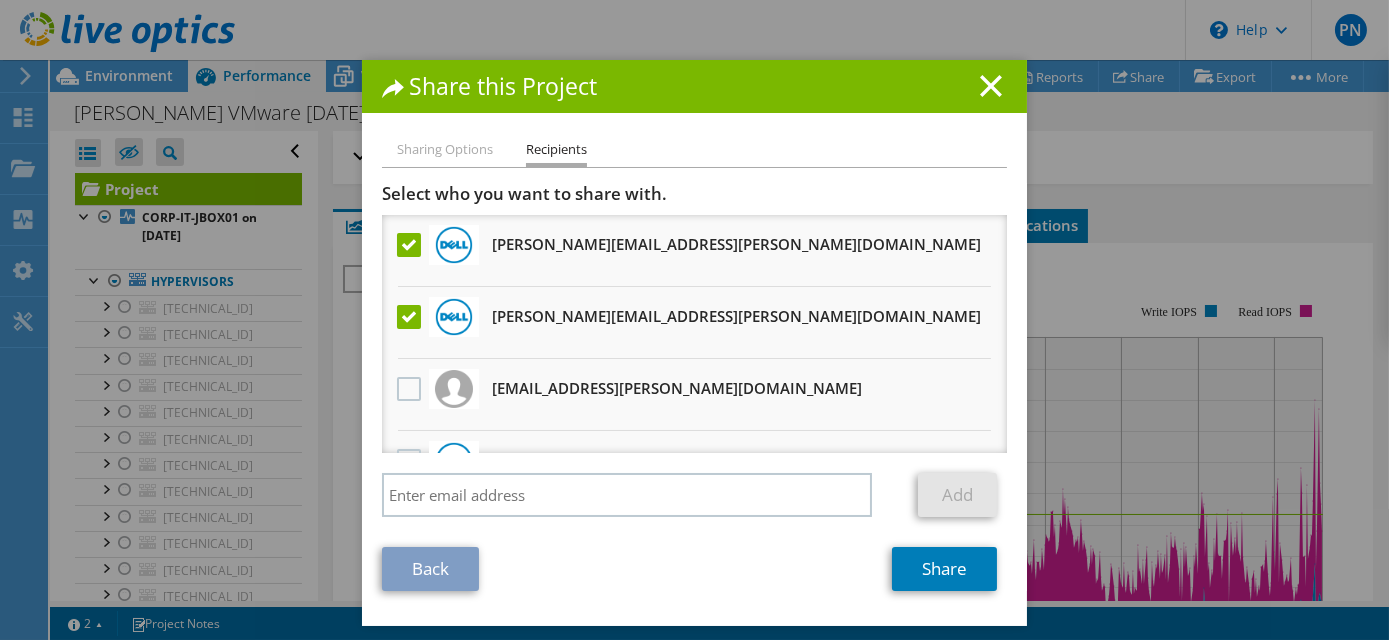 click at bounding box center [409, 390] 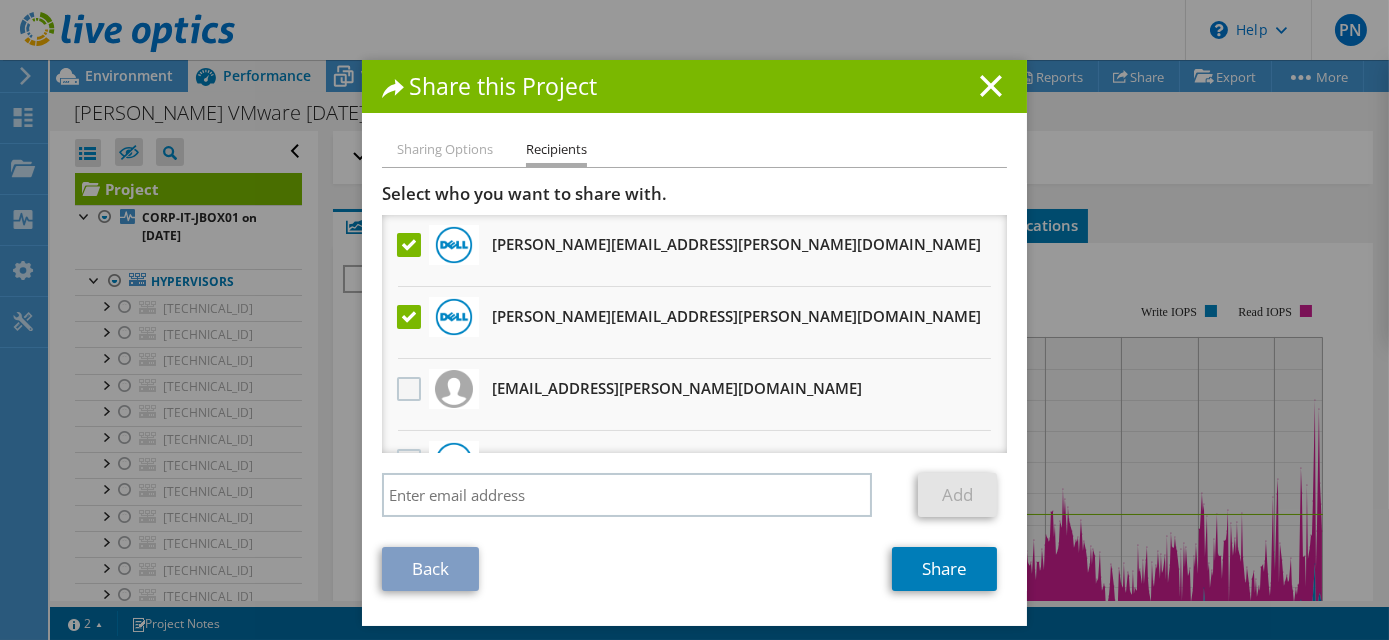 click at bounding box center (411, 389) 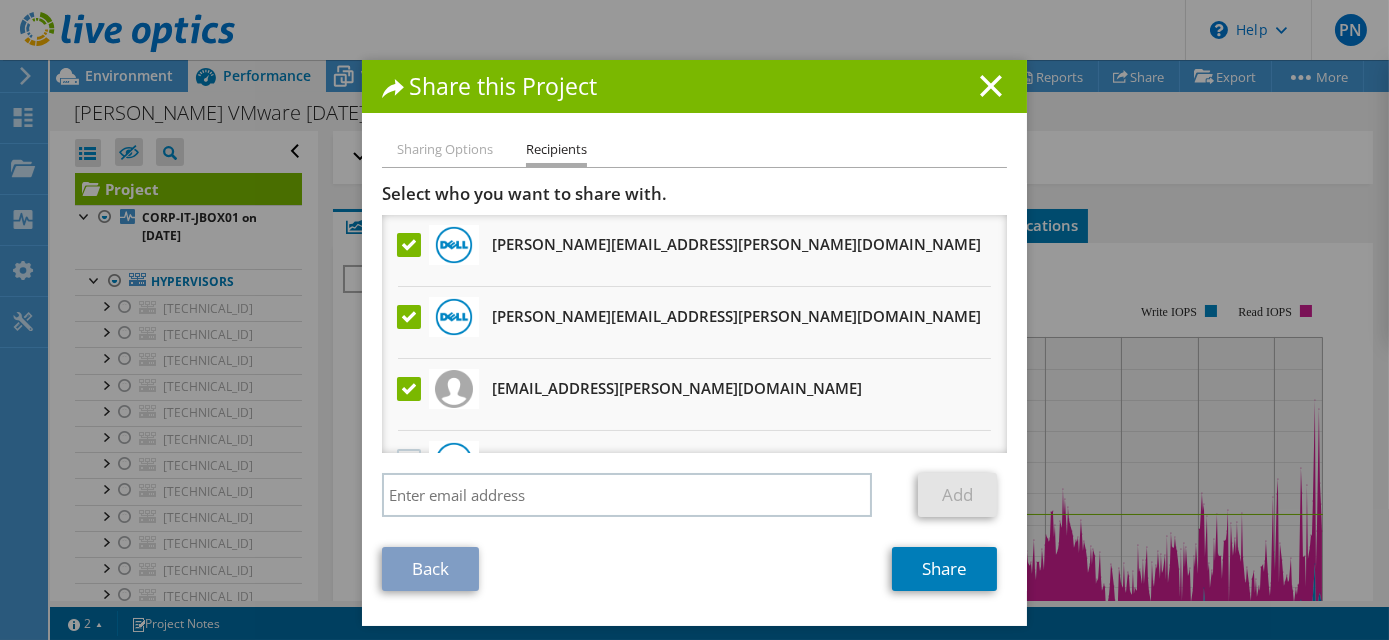 scroll, scrollTop: 117, scrollLeft: 0, axis: vertical 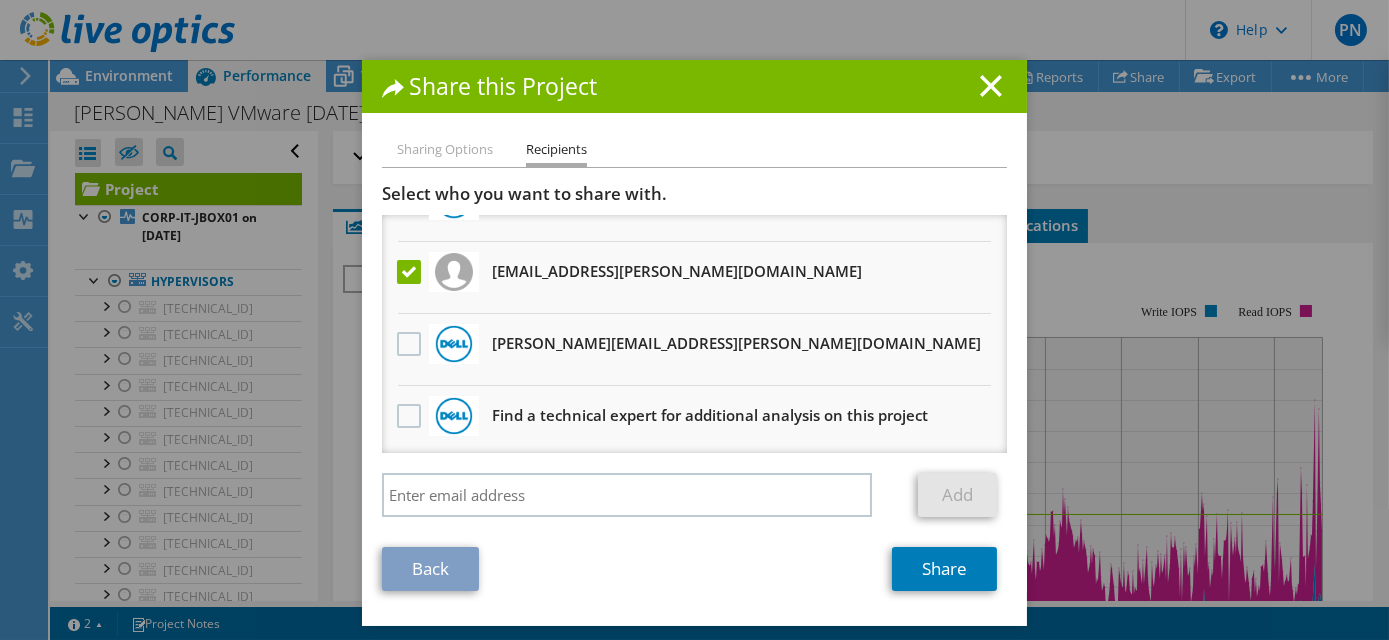 click on "Find a technical expert for additional analysis on this project" at bounding box center [694, 422] 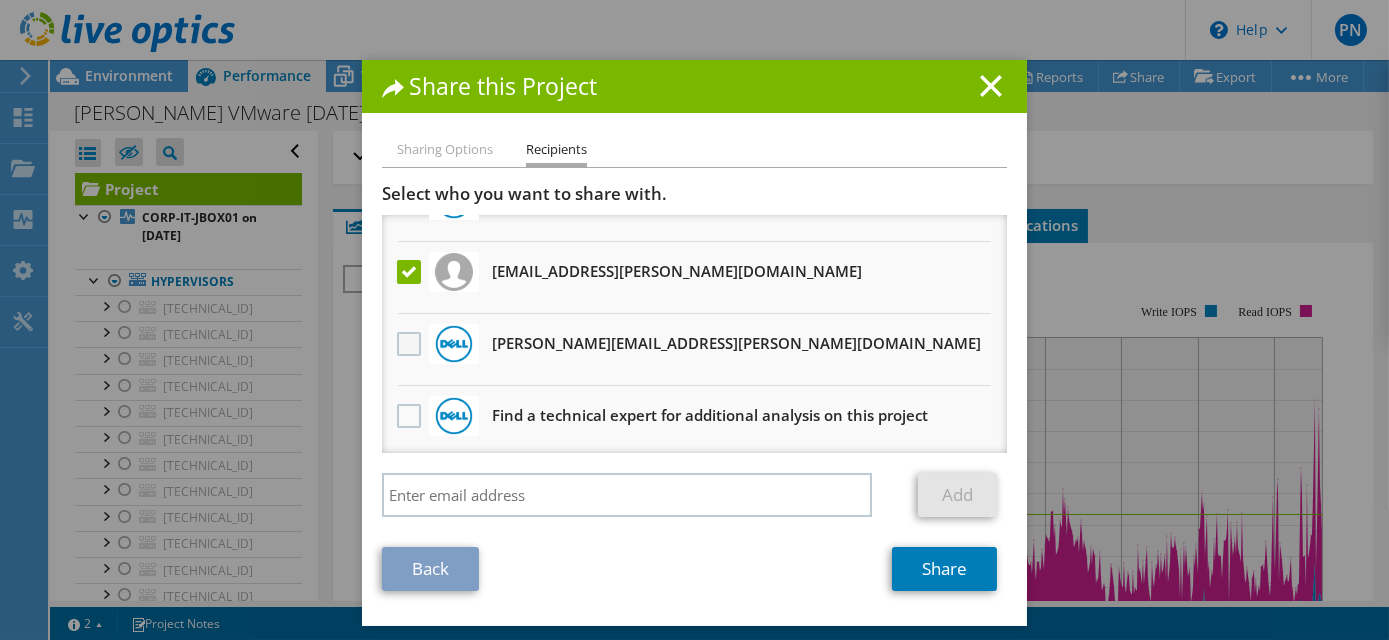 click at bounding box center (411, 344) 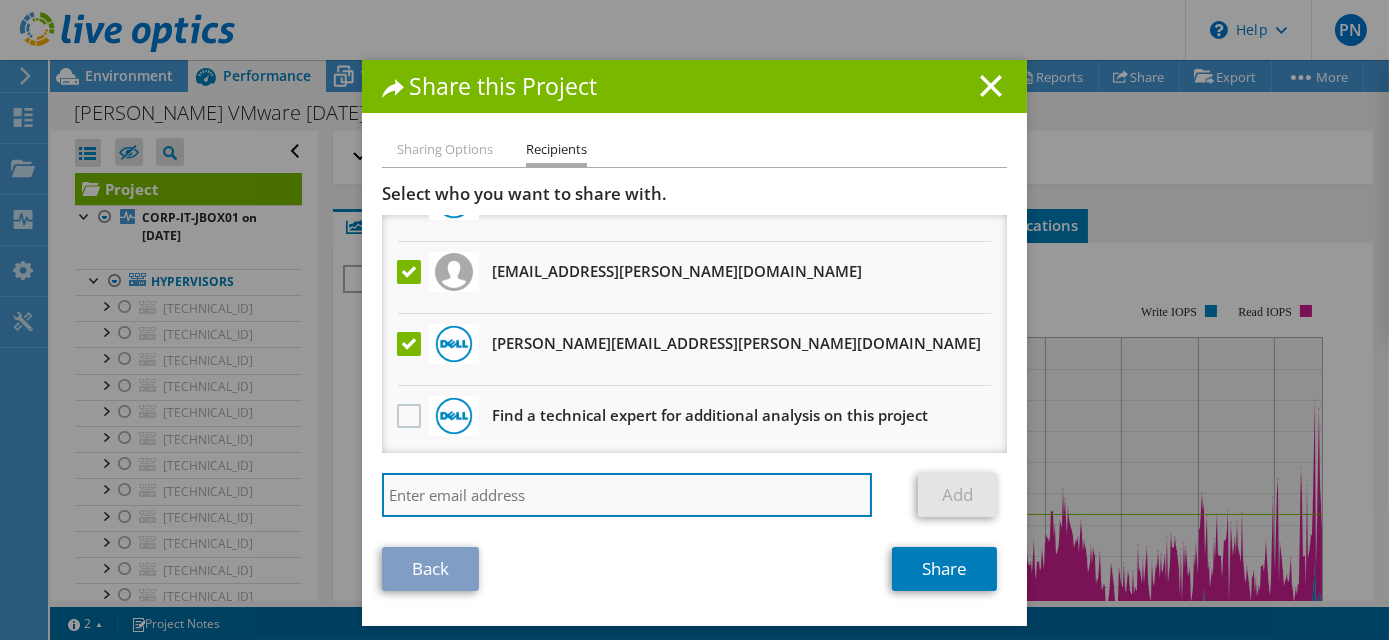 click at bounding box center (627, 495) 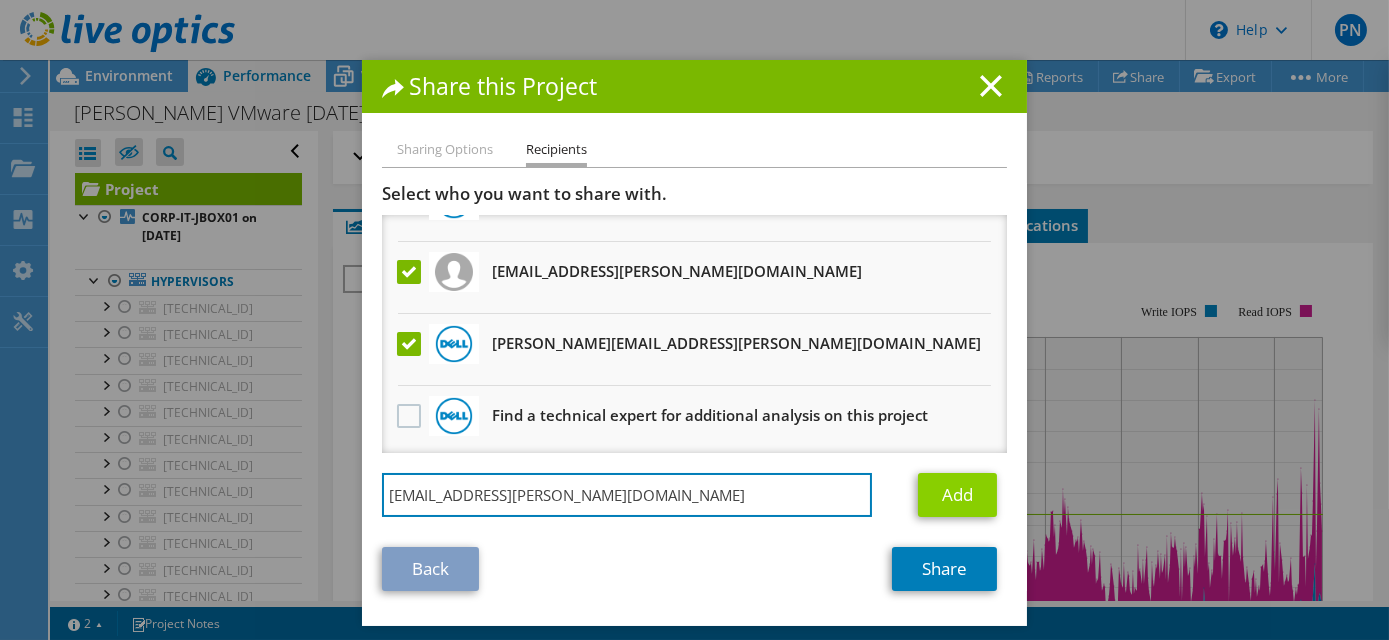 type on "Adonis.Lara@sabey.com" 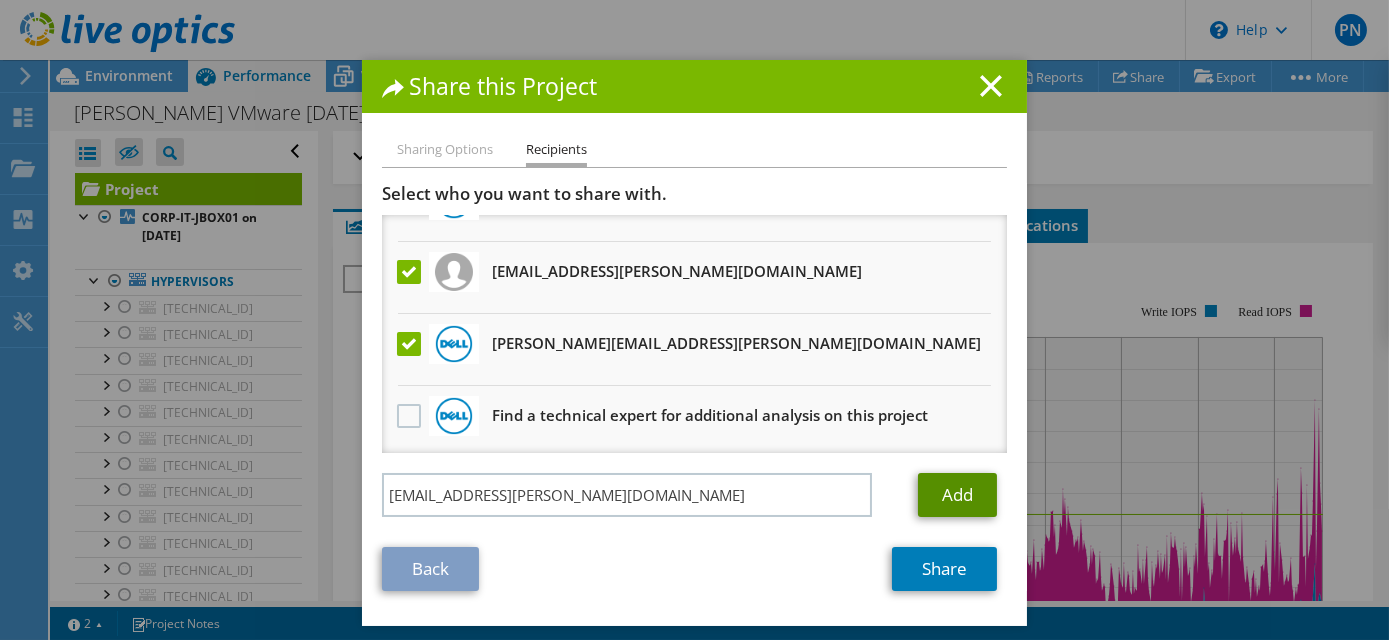 click on "Add" at bounding box center (957, 495) 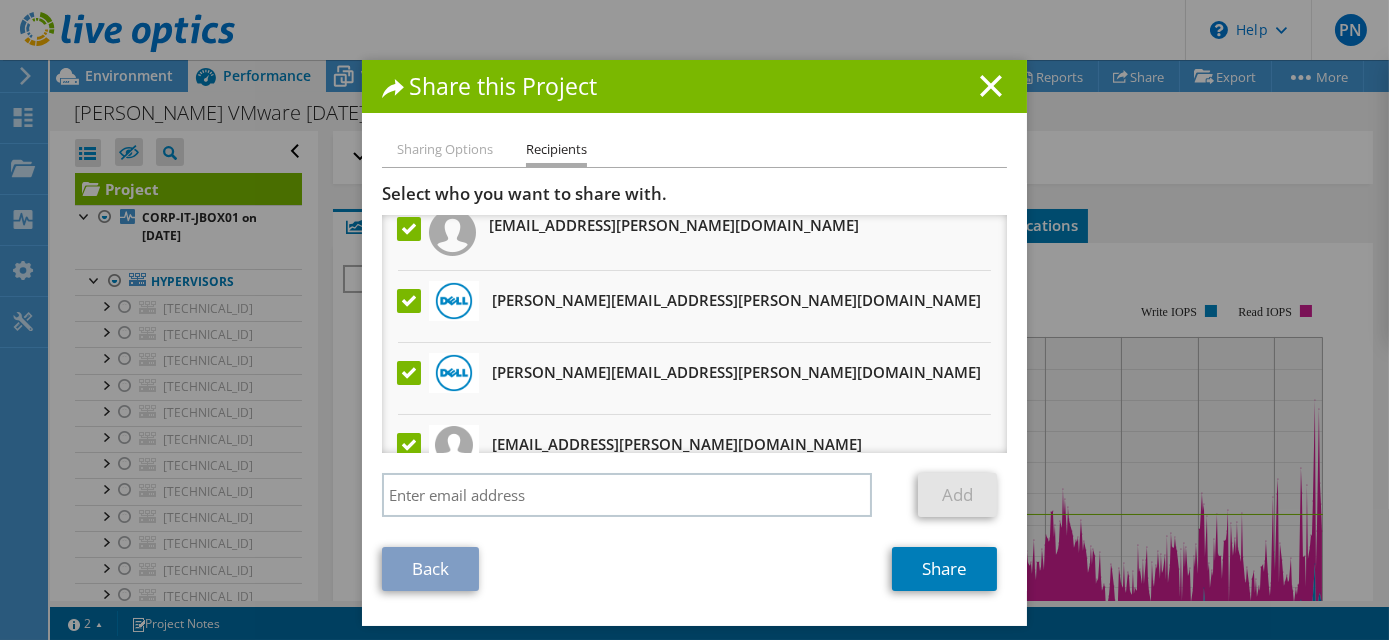 scroll, scrollTop: 0, scrollLeft: 0, axis: both 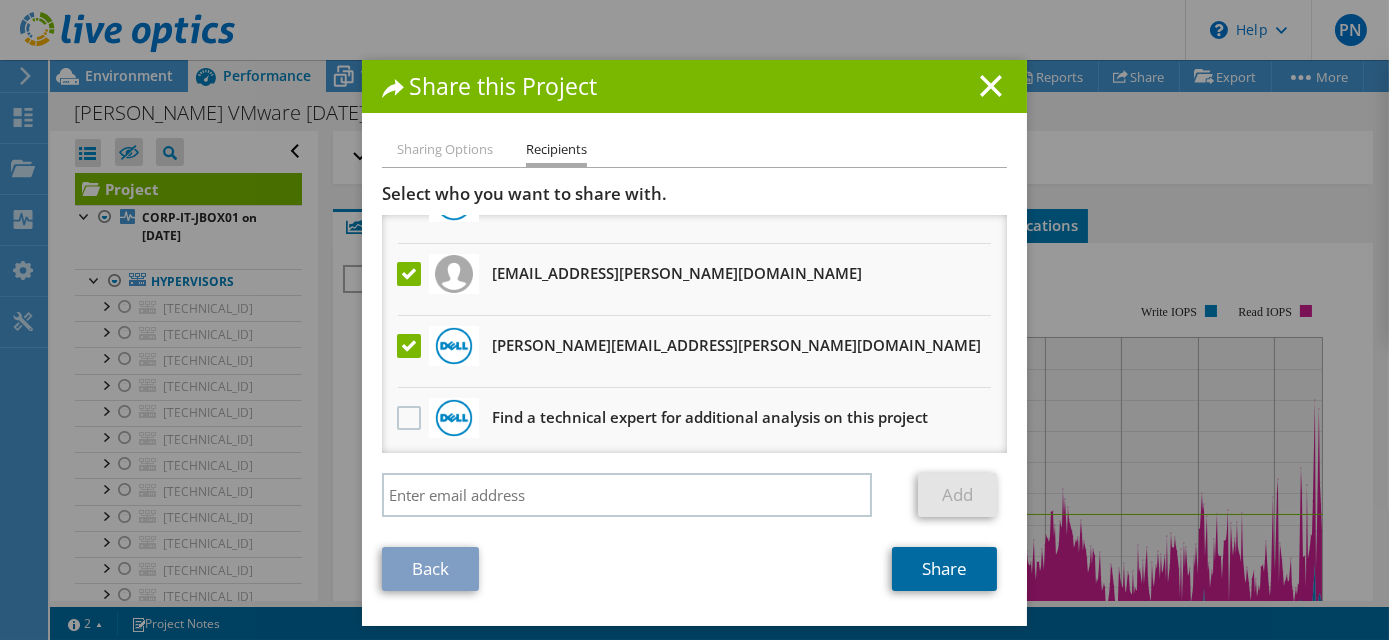 click on "Share" at bounding box center (944, 569) 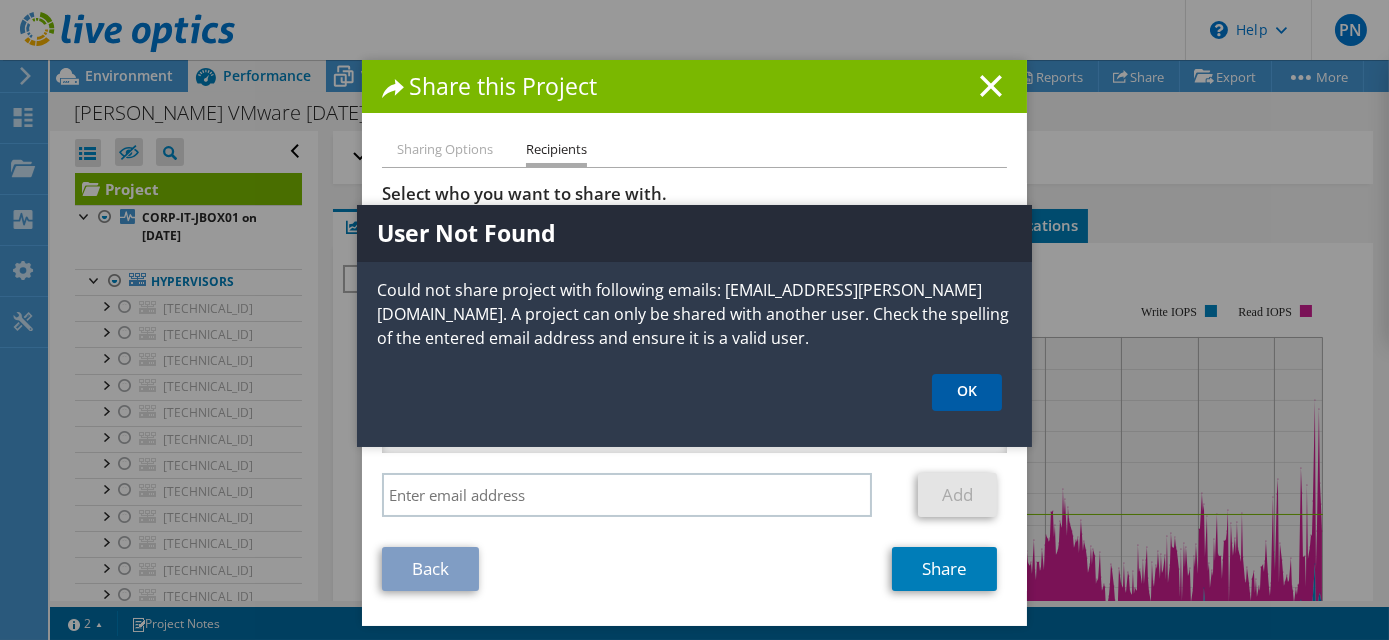 click on "OK" at bounding box center [967, 392] 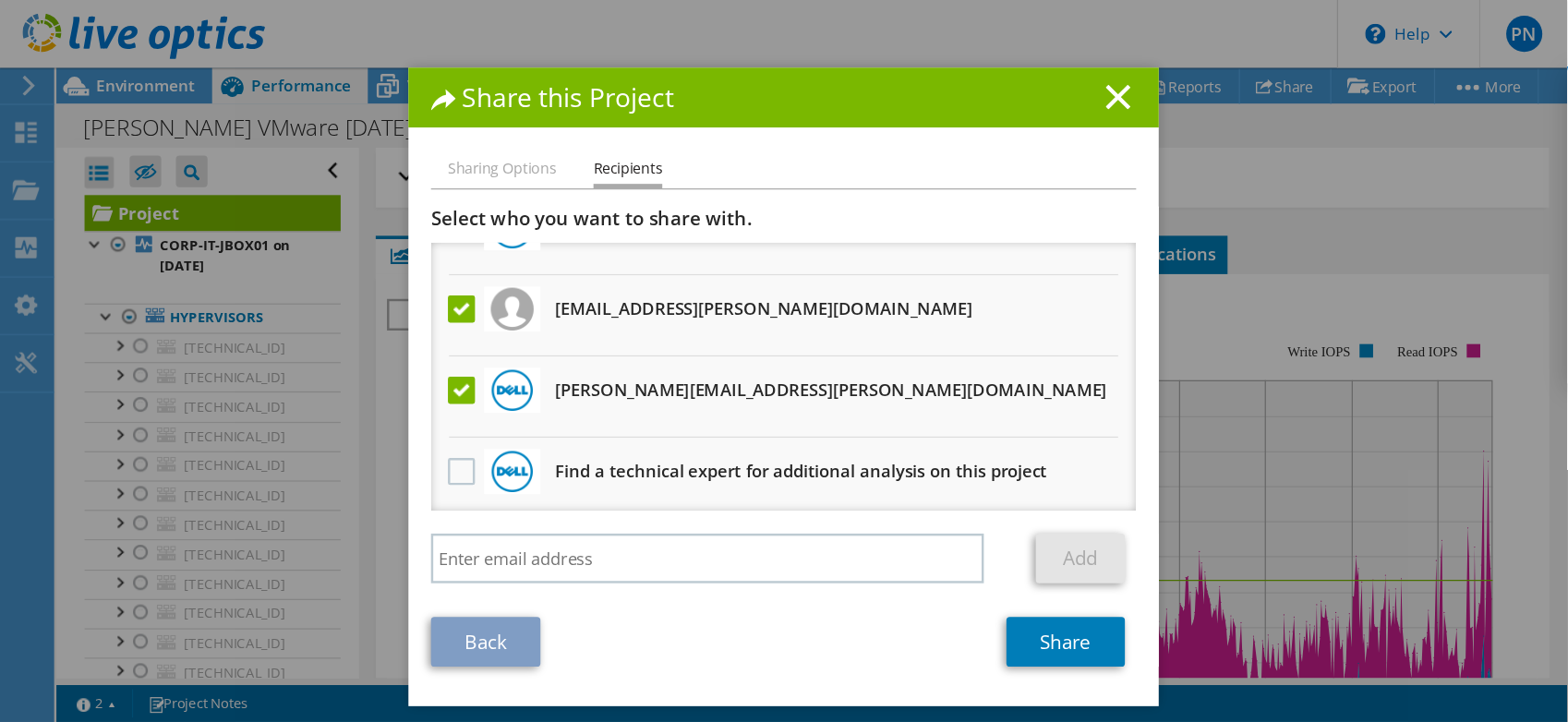 scroll, scrollTop: 0, scrollLeft: 0, axis: both 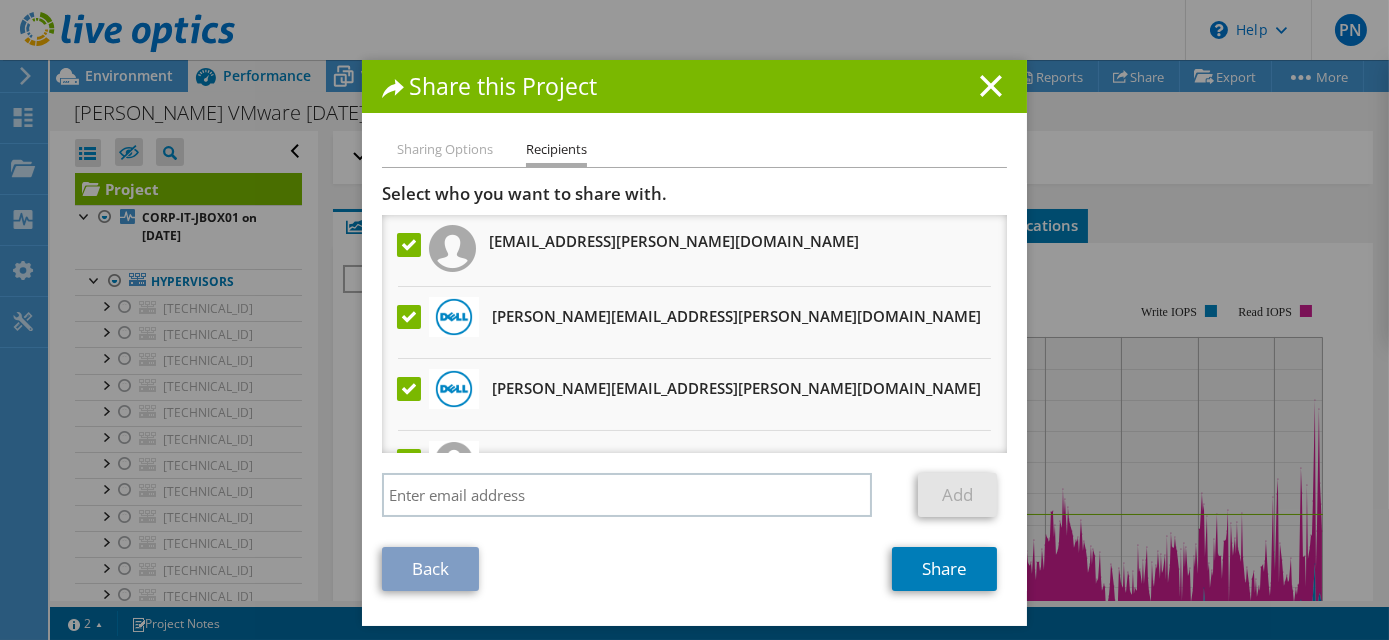 click at bounding box center (411, 245) 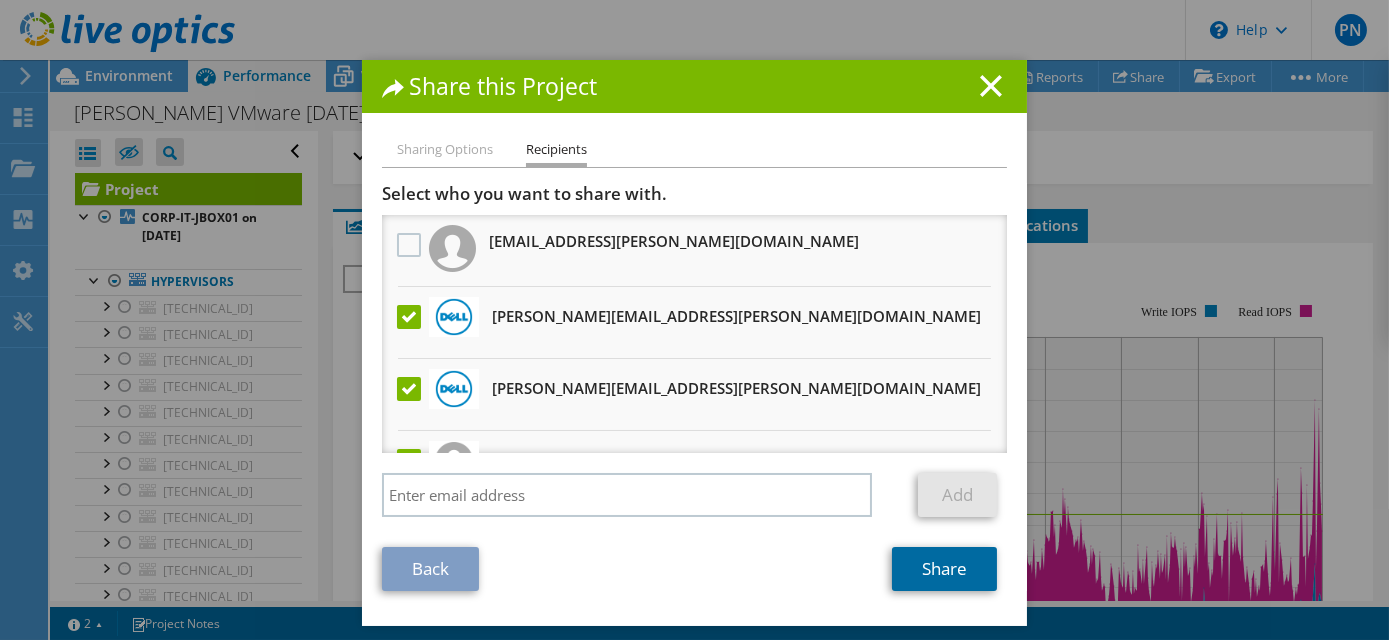 click on "Share" at bounding box center [944, 569] 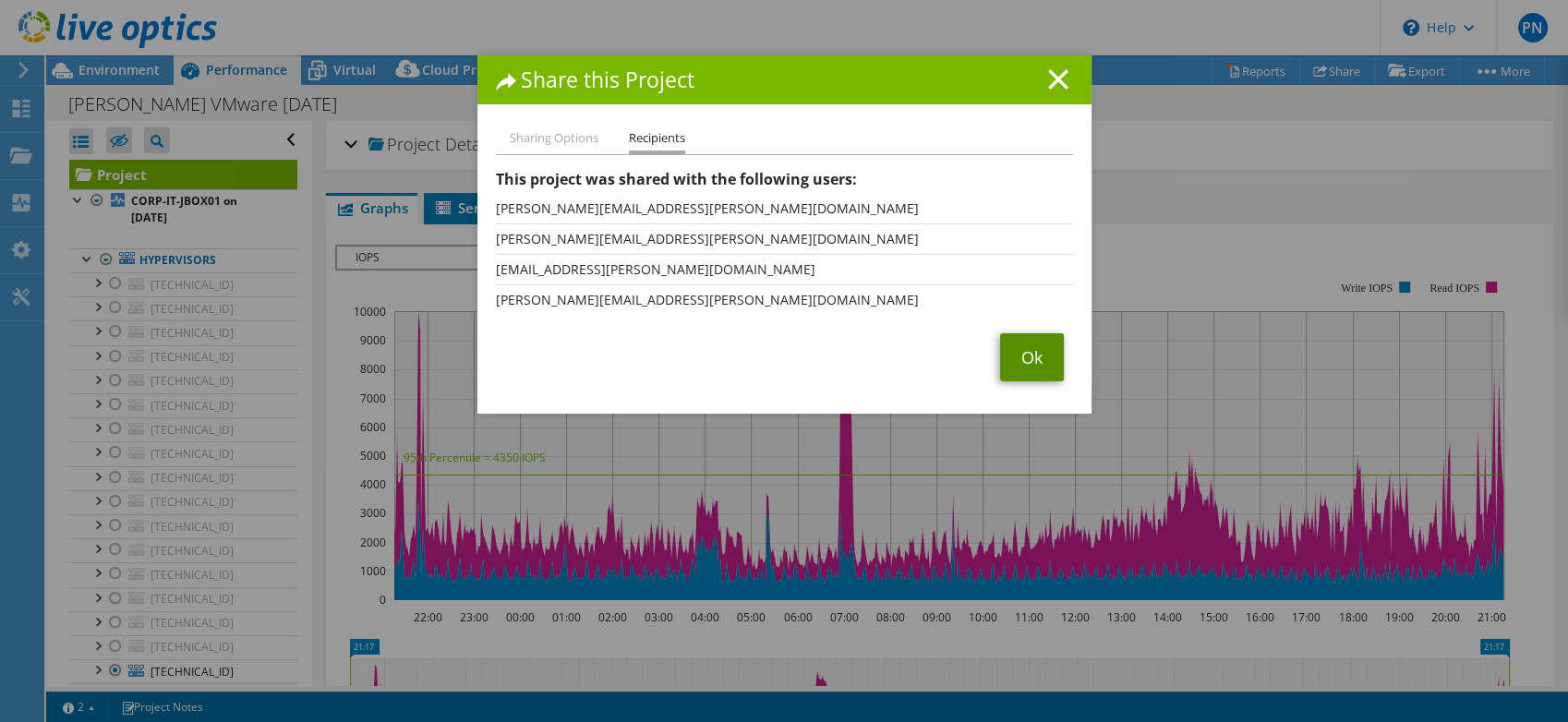 click on "Ok" at bounding box center (1031, 357) 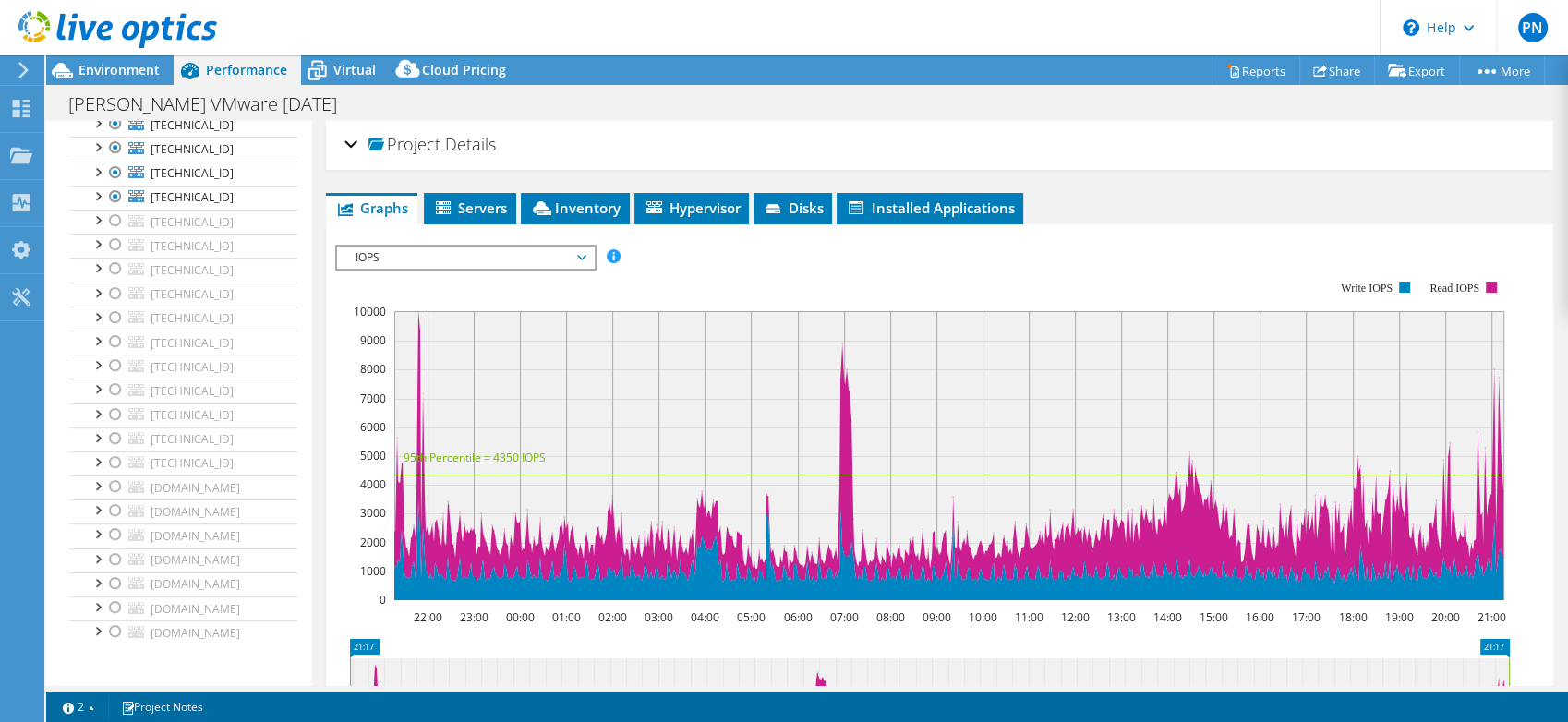 scroll, scrollTop: 681, scrollLeft: 0, axis: vertical 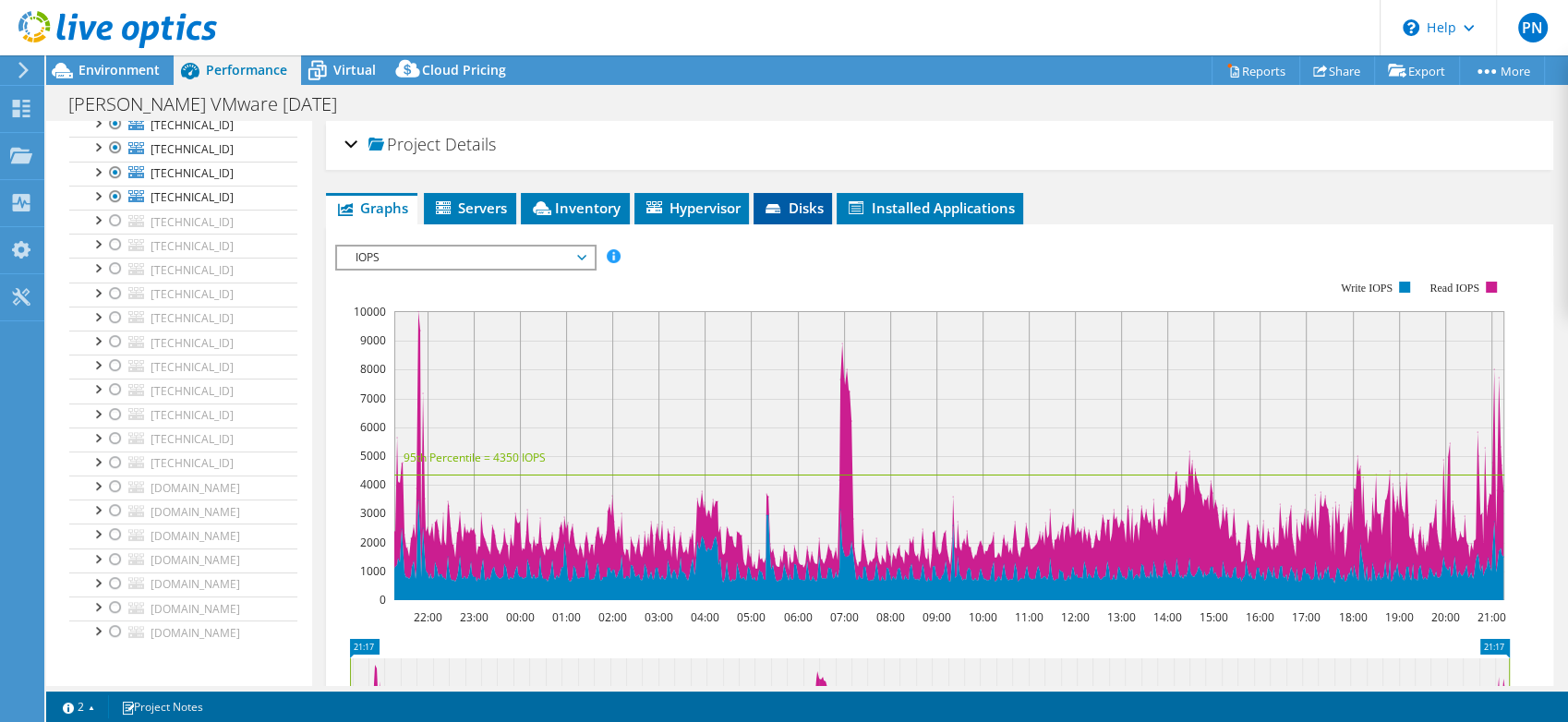click on "Disks" at bounding box center (792, 208) 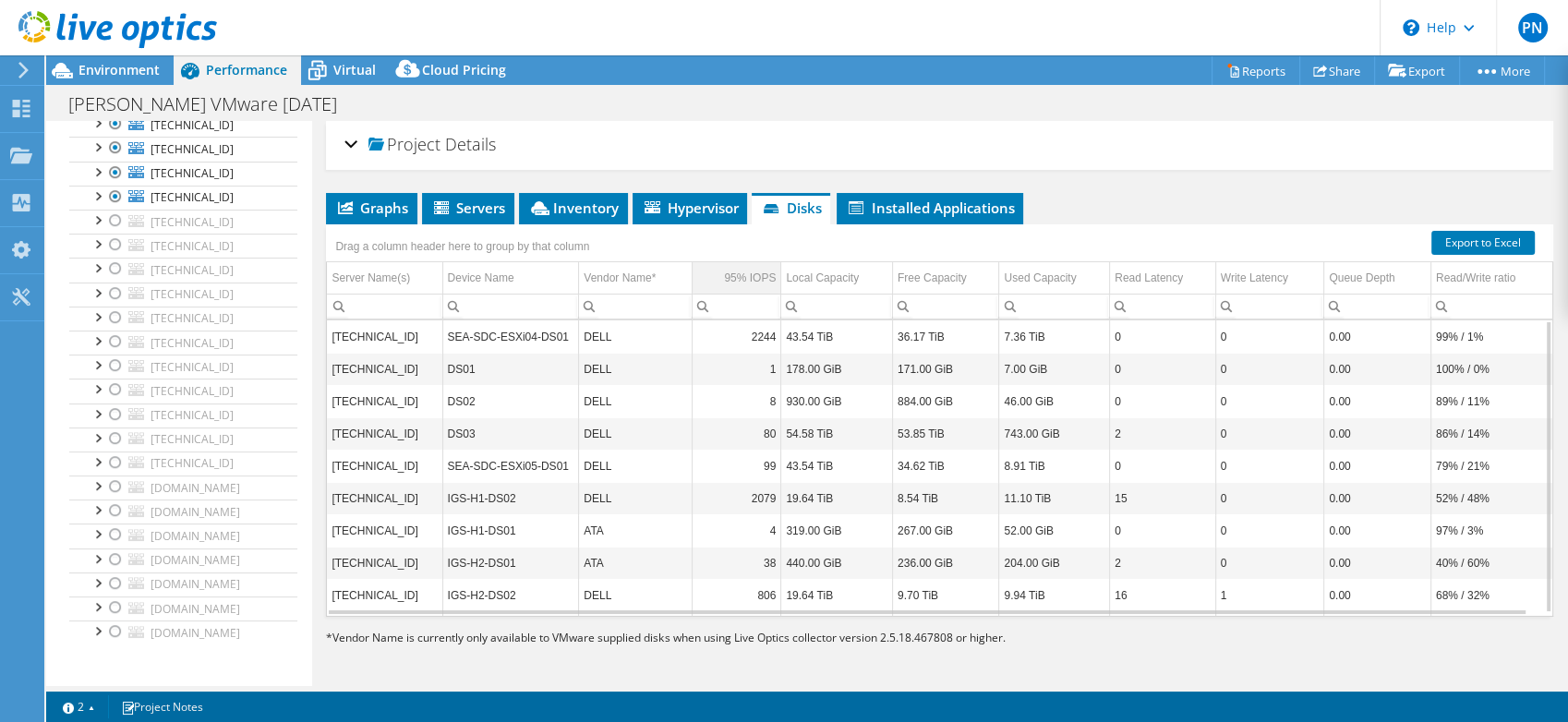 click on "95% IOPS" at bounding box center (750, 278) 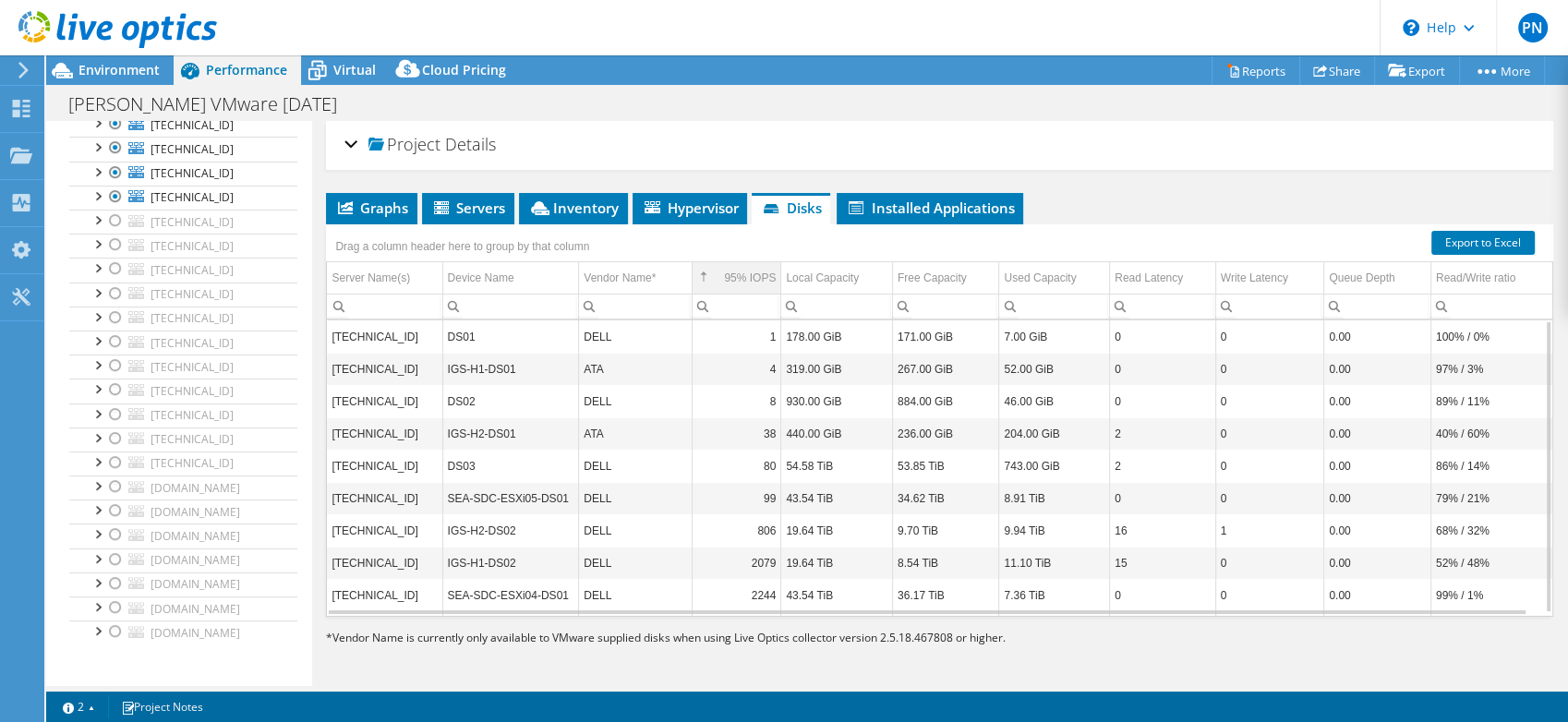 click on "95% IOPS" at bounding box center [750, 278] 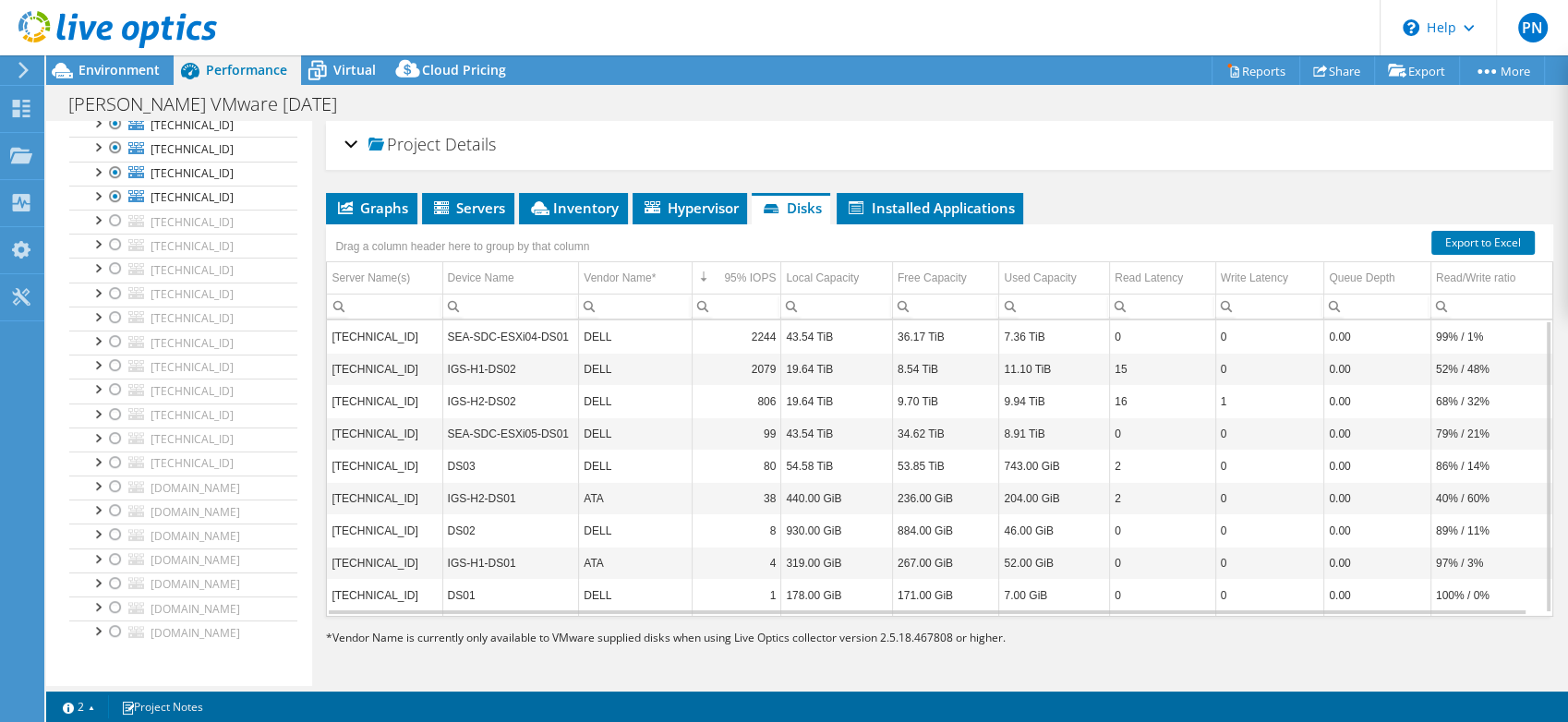 click on "[TECHNICAL_ID]" at bounding box center (384, 368) 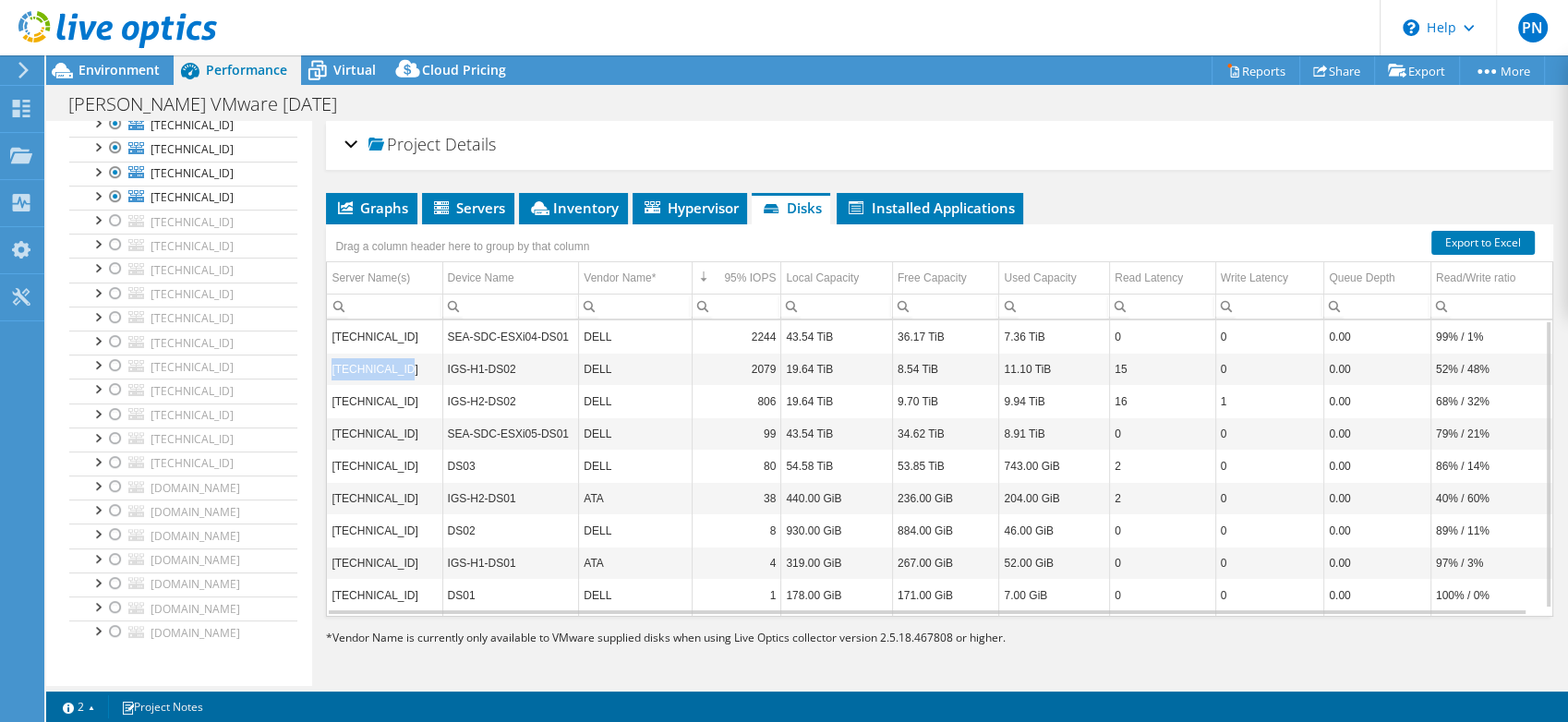 click on "[TECHNICAL_ID]" at bounding box center [384, 368] 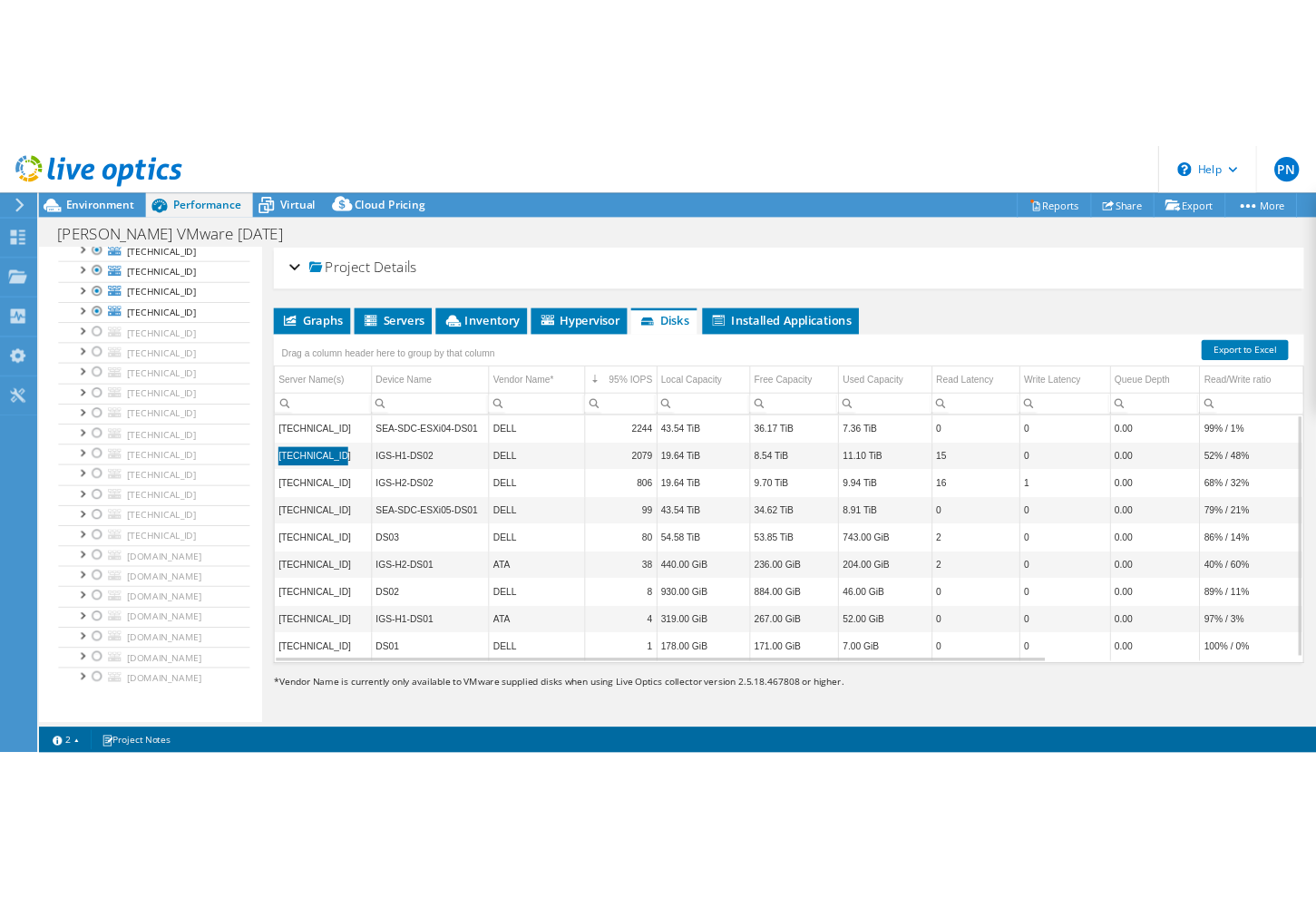 scroll, scrollTop: 505, scrollLeft: 0, axis: vertical 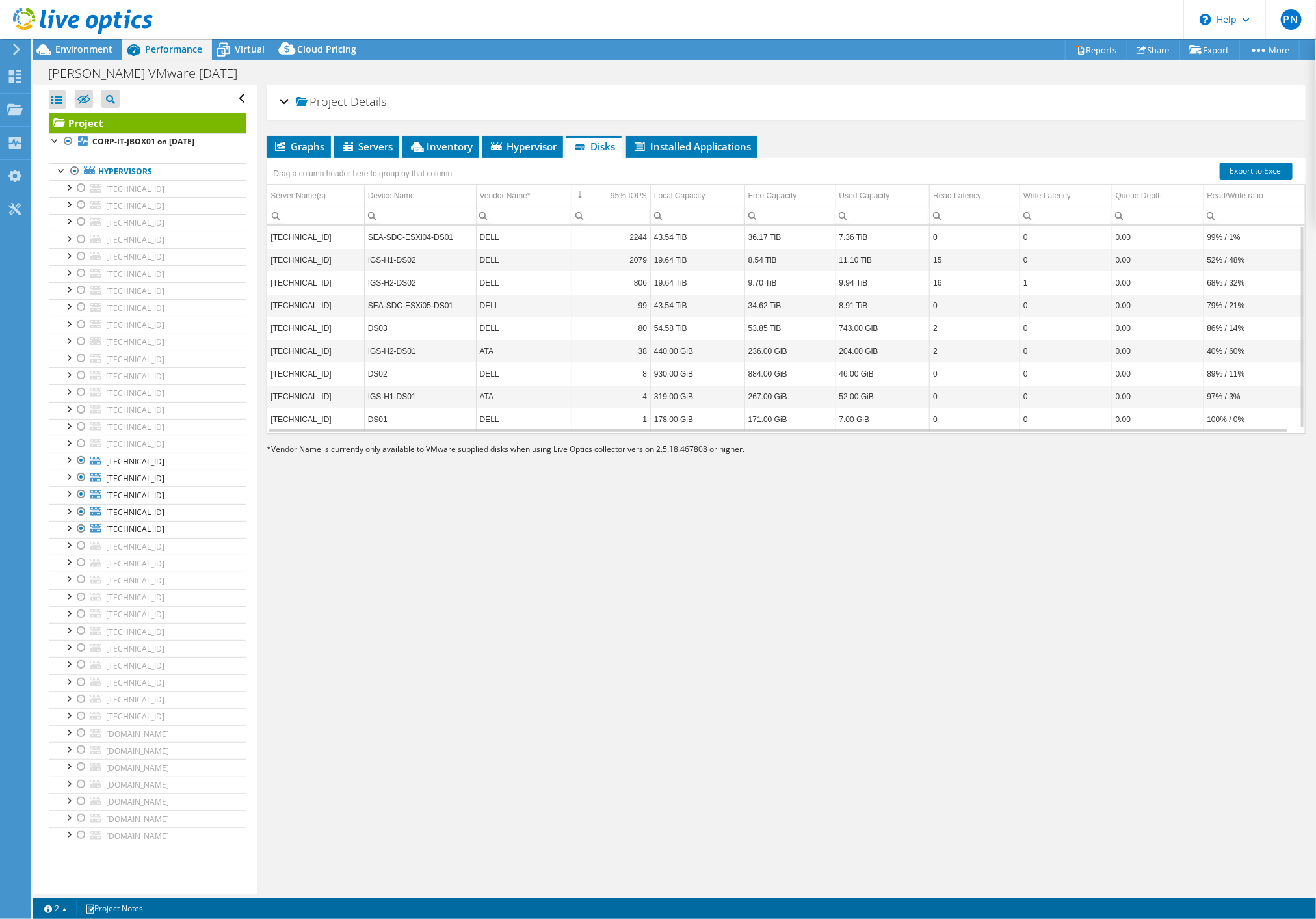 click on "[TECHNICAL_ID]" at bounding box center (315, 237) 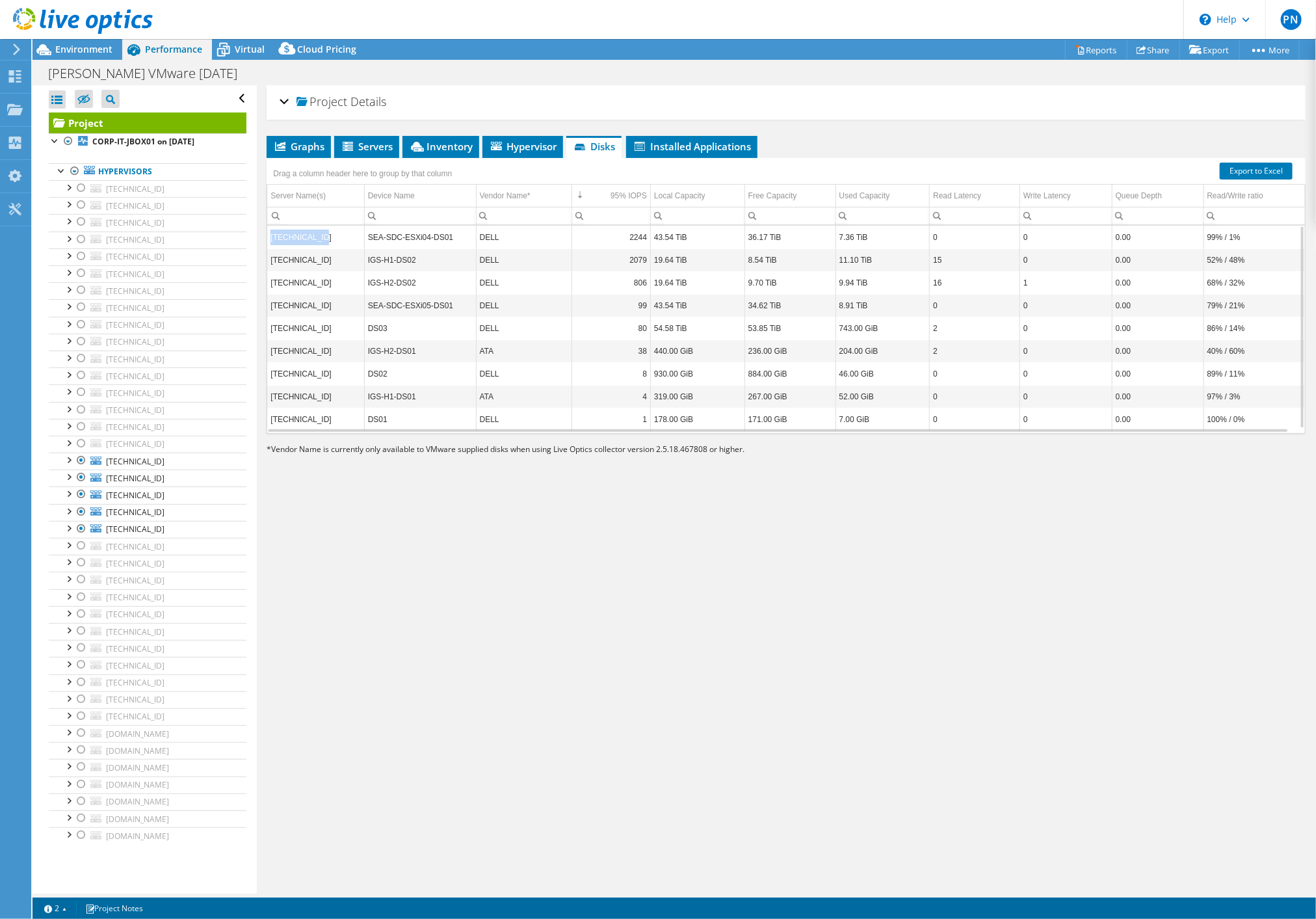 click on "[TECHNICAL_ID]" at bounding box center [315, 237] 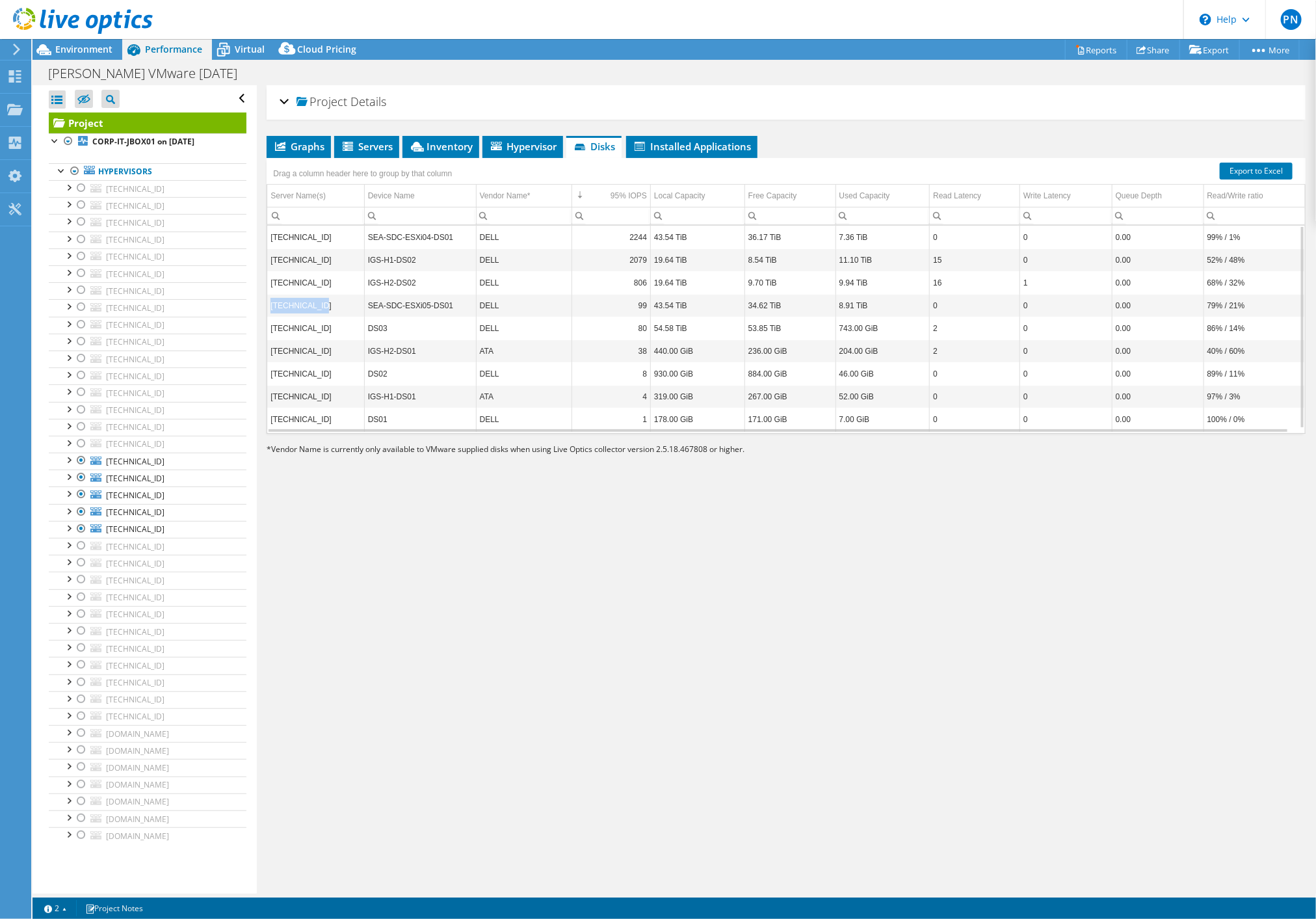 click on "[TECHNICAL_ID]" at bounding box center [315, 305] 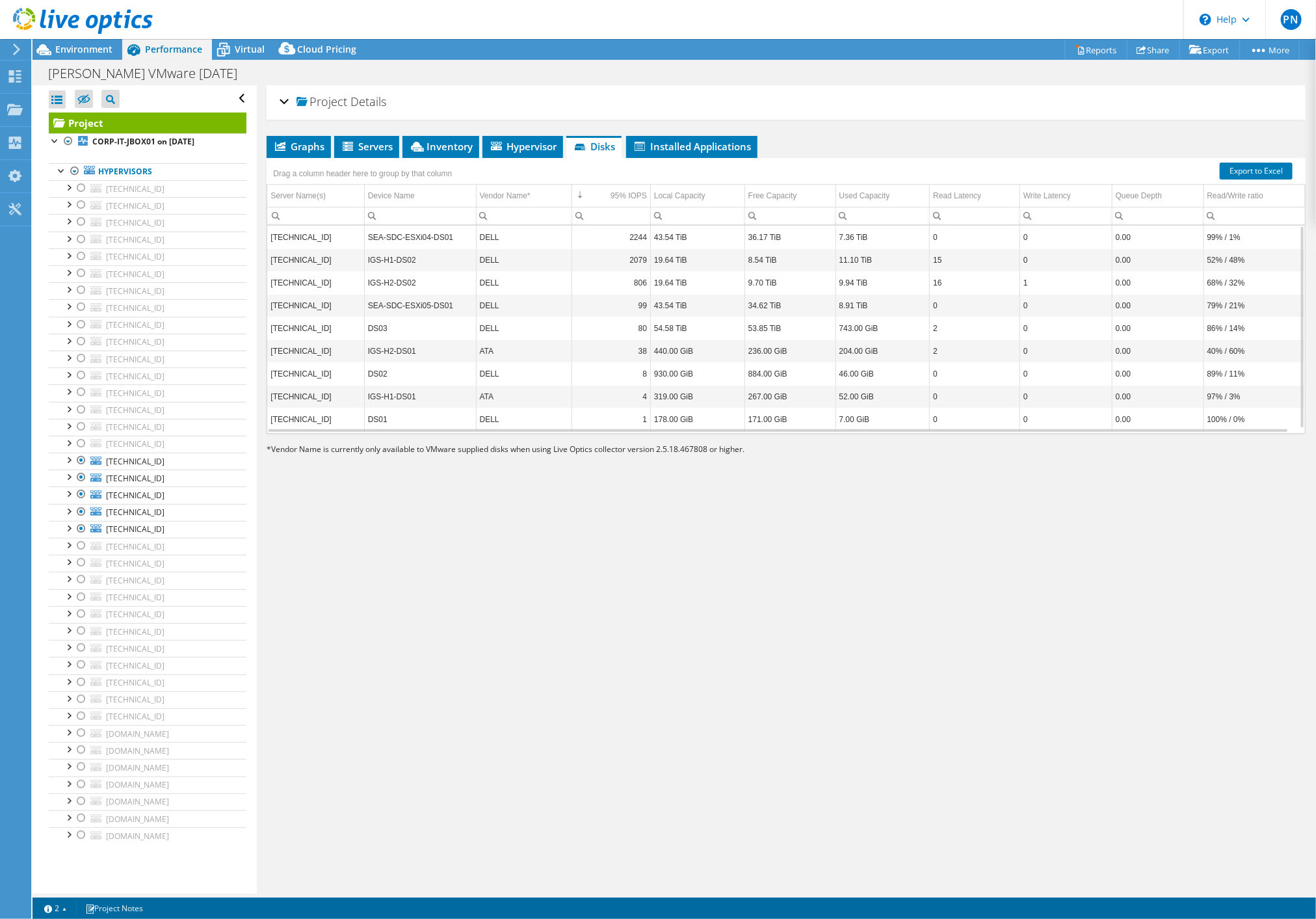 click on "2079" at bounding box center (611, 260) 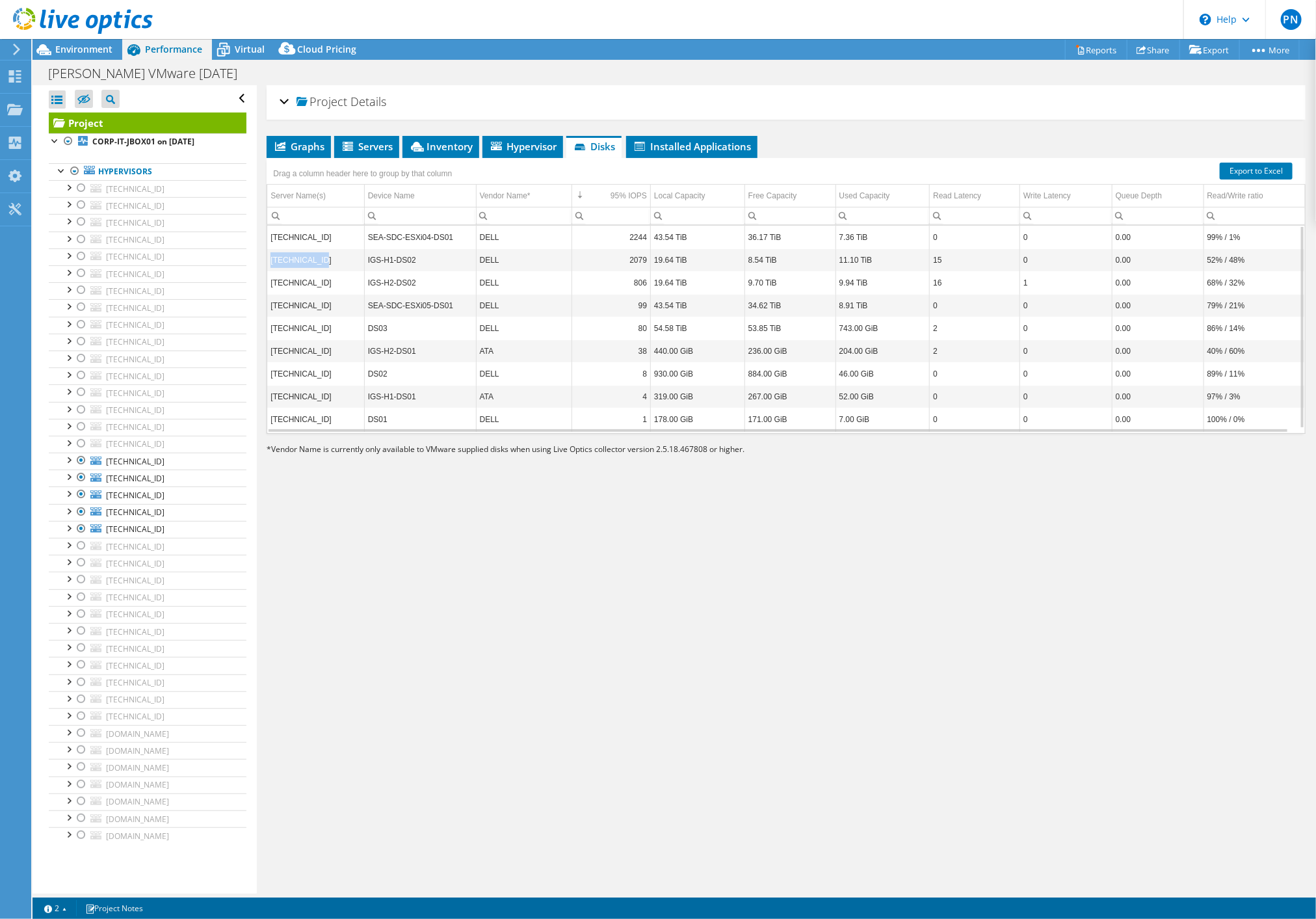 click on "[TECHNICAL_ID]" at bounding box center [315, 260] 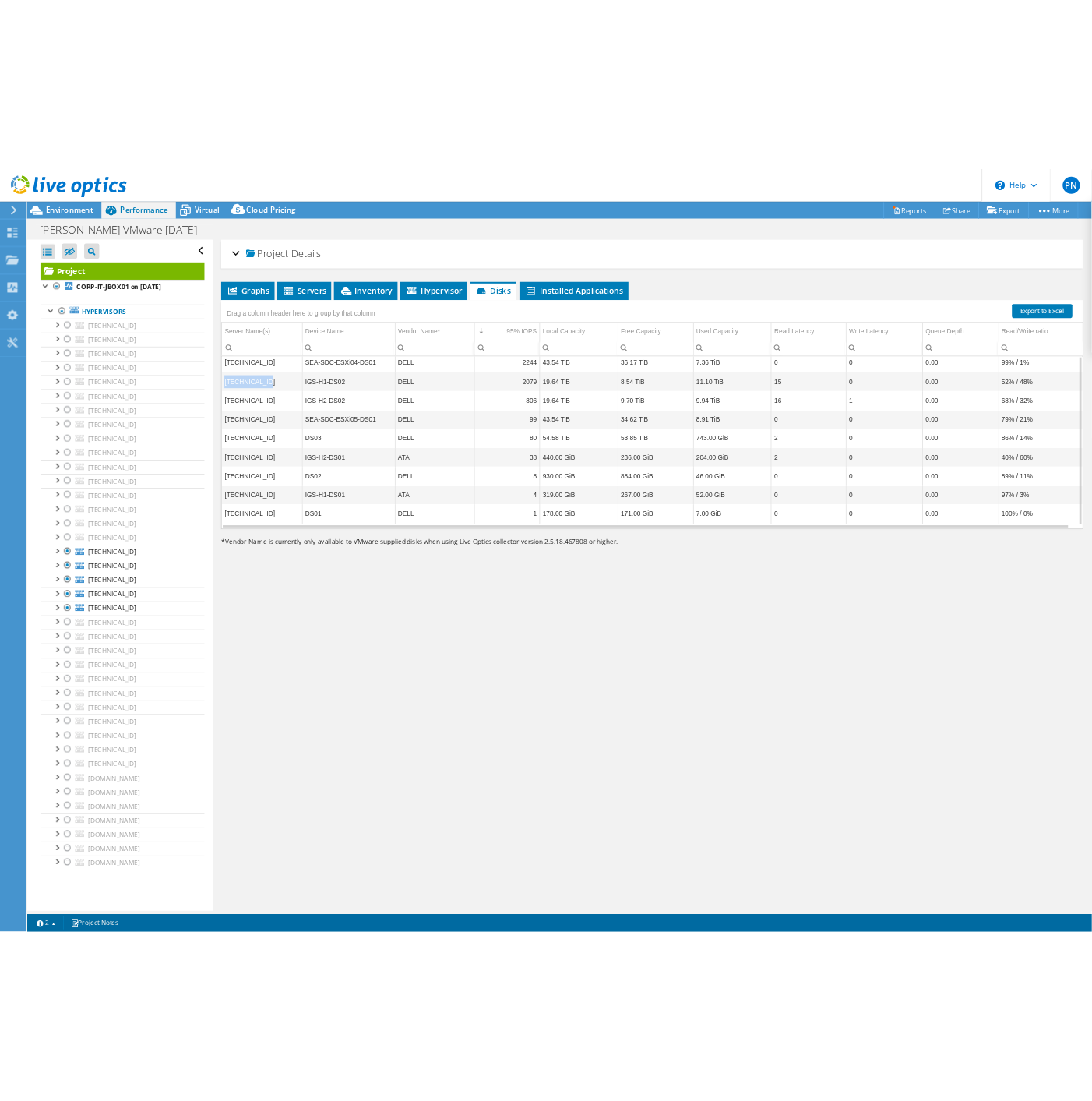 scroll, scrollTop: 0, scrollLeft: 0, axis: both 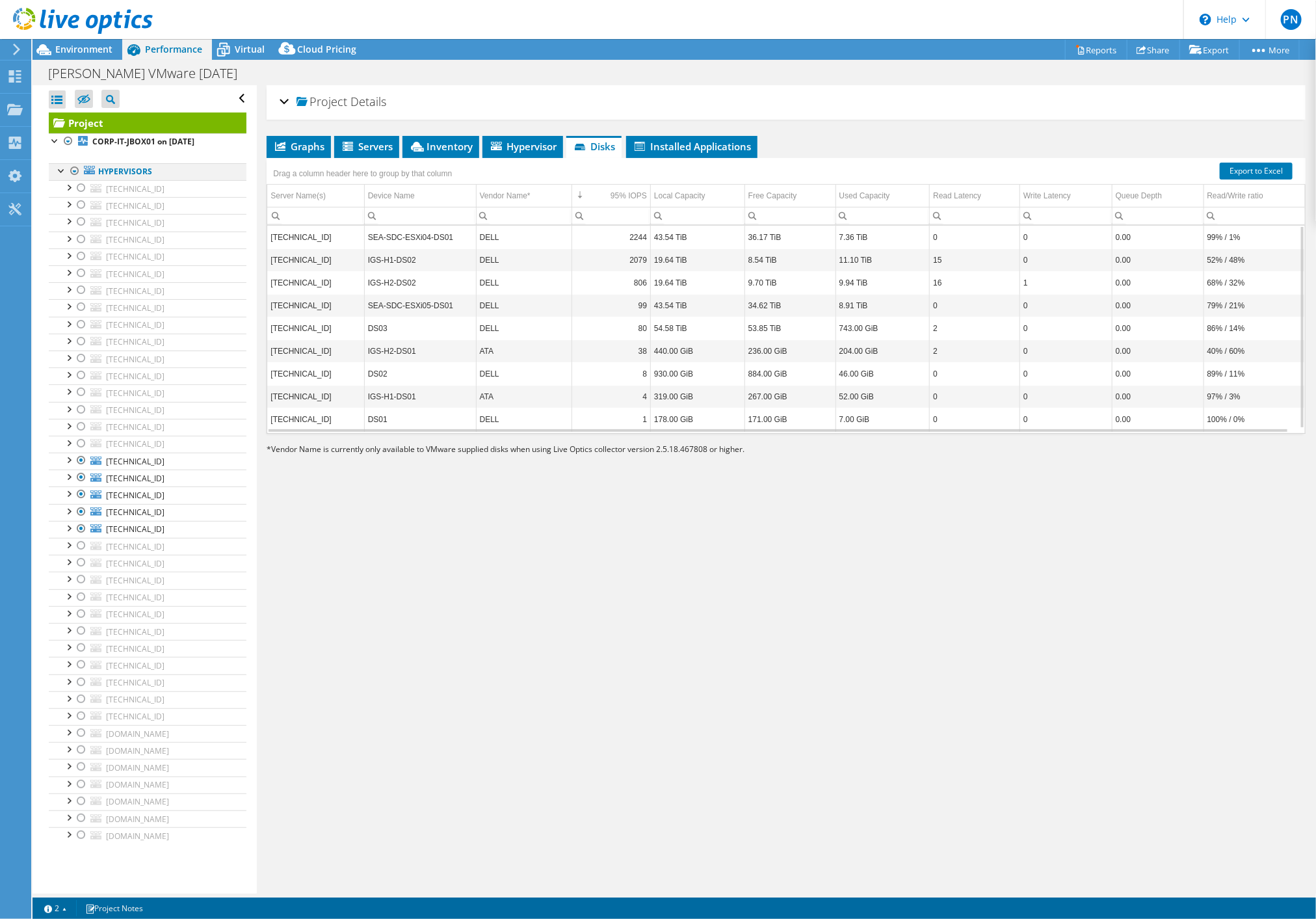 click at bounding box center (75, 171) 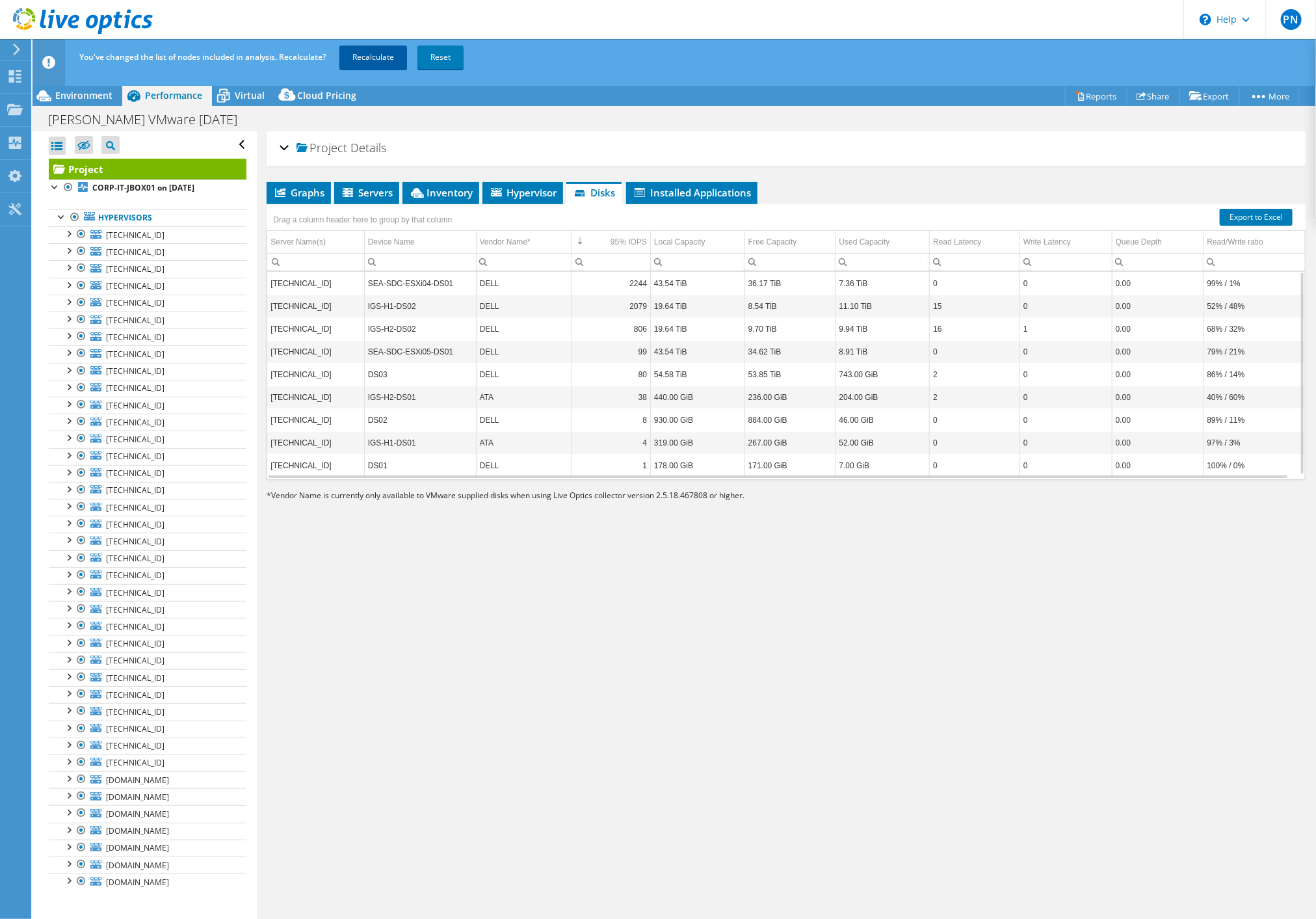 click on "Recalculate" at bounding box center (373, 57) 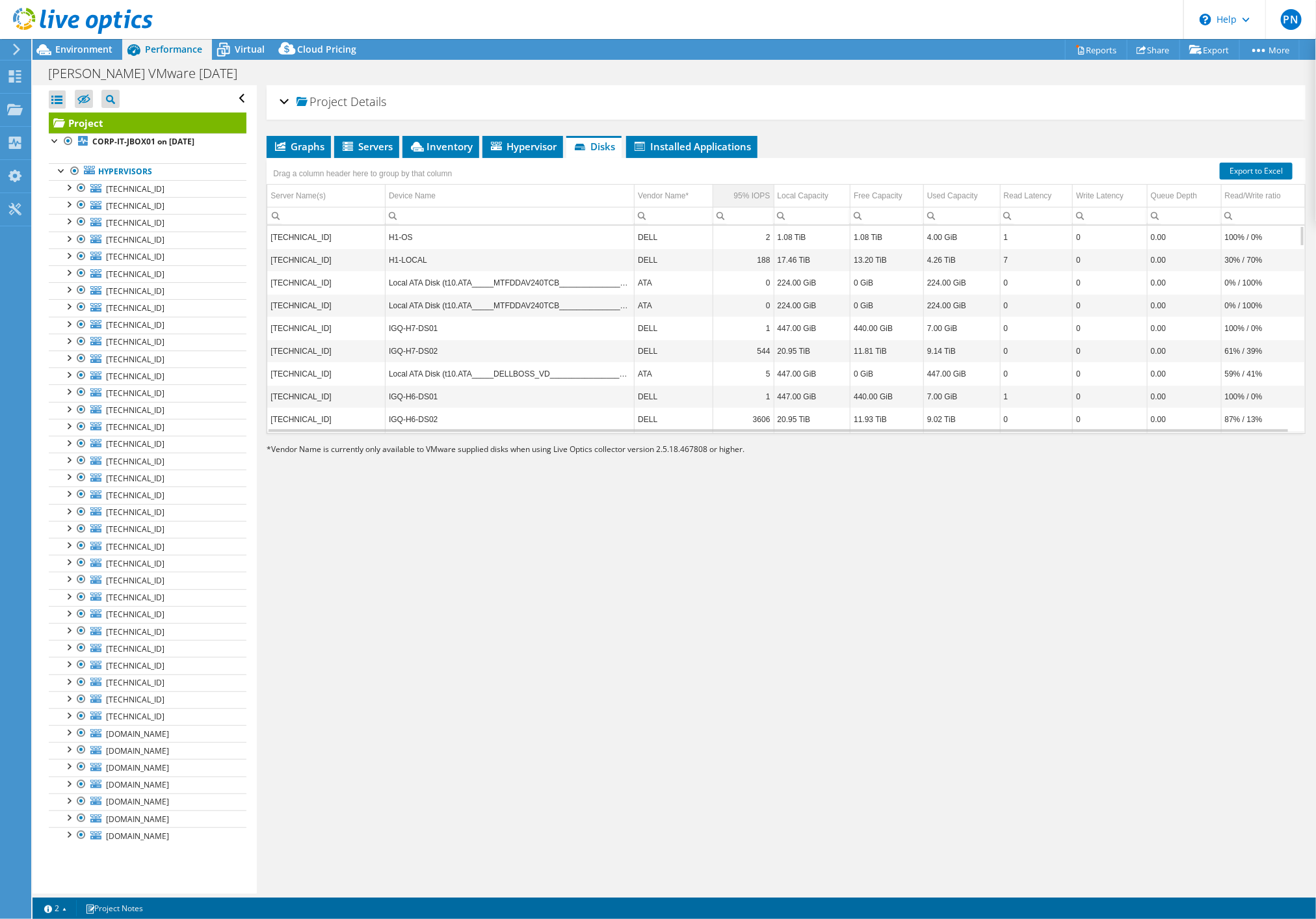 click on "95% IOPS" at bounding box center [752, 196] 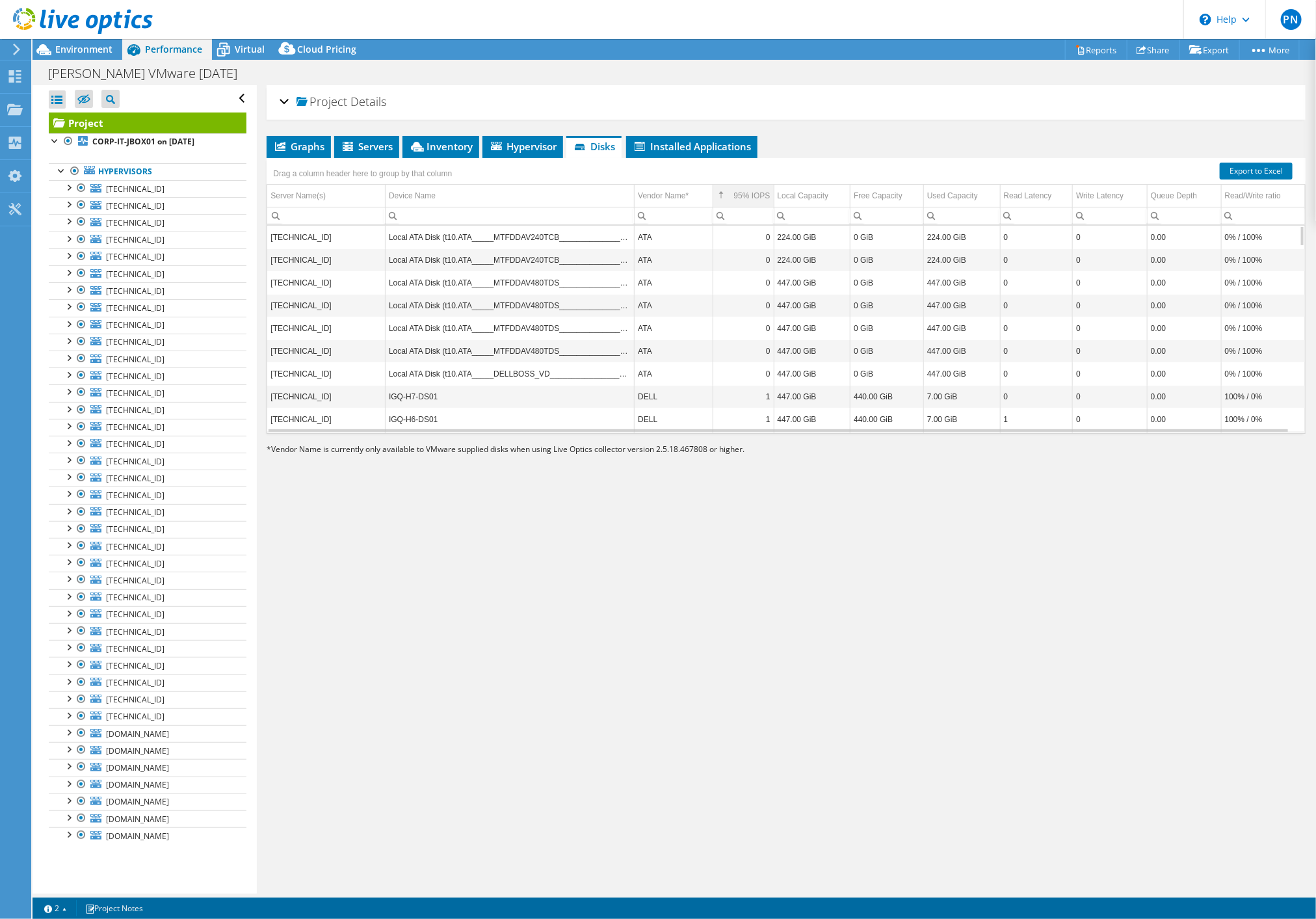 click on "95% IOPS" at bounding box center (752, 196) 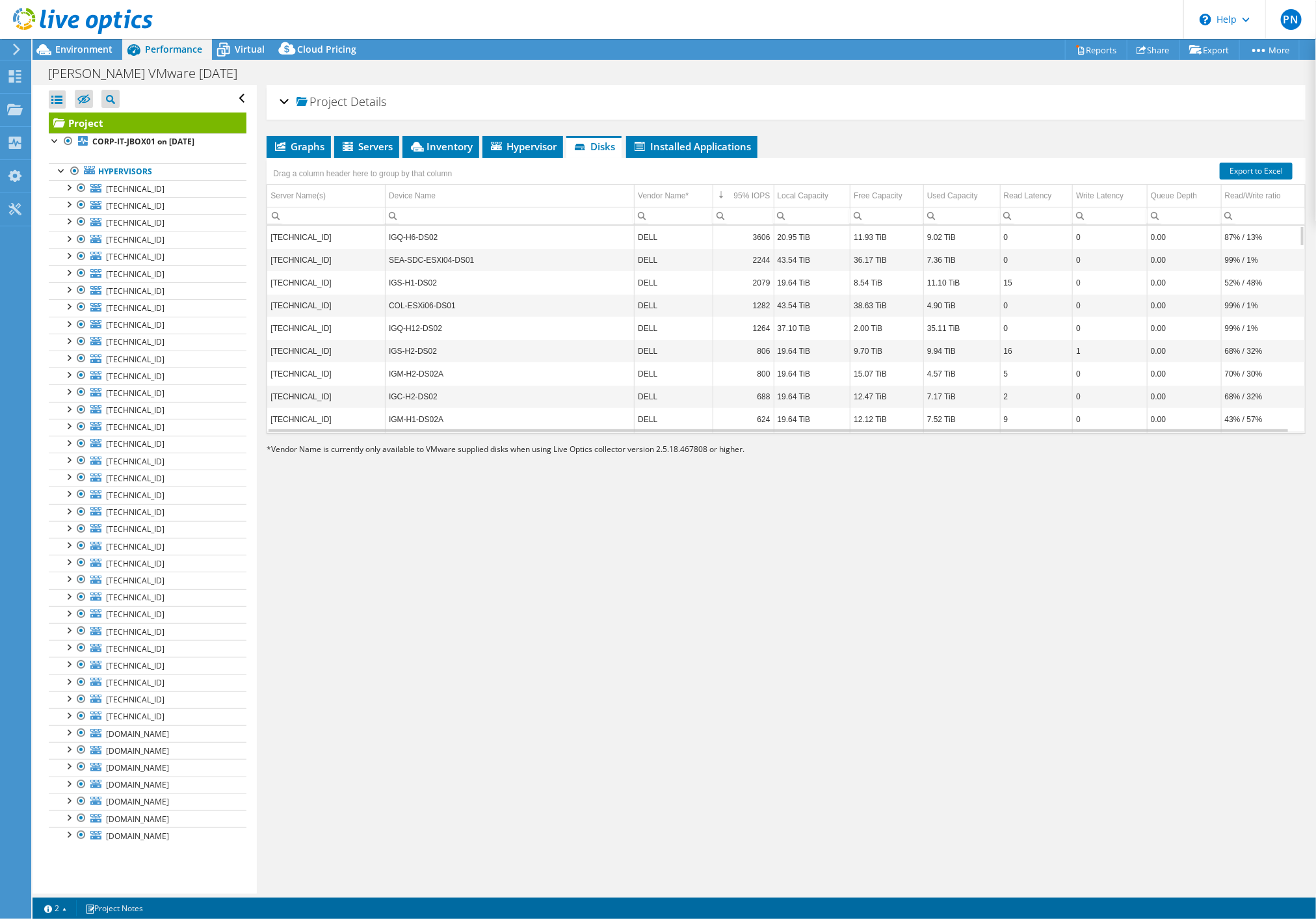 click on "[TECHNICAL_ID]" at bounding box center (326, 237) 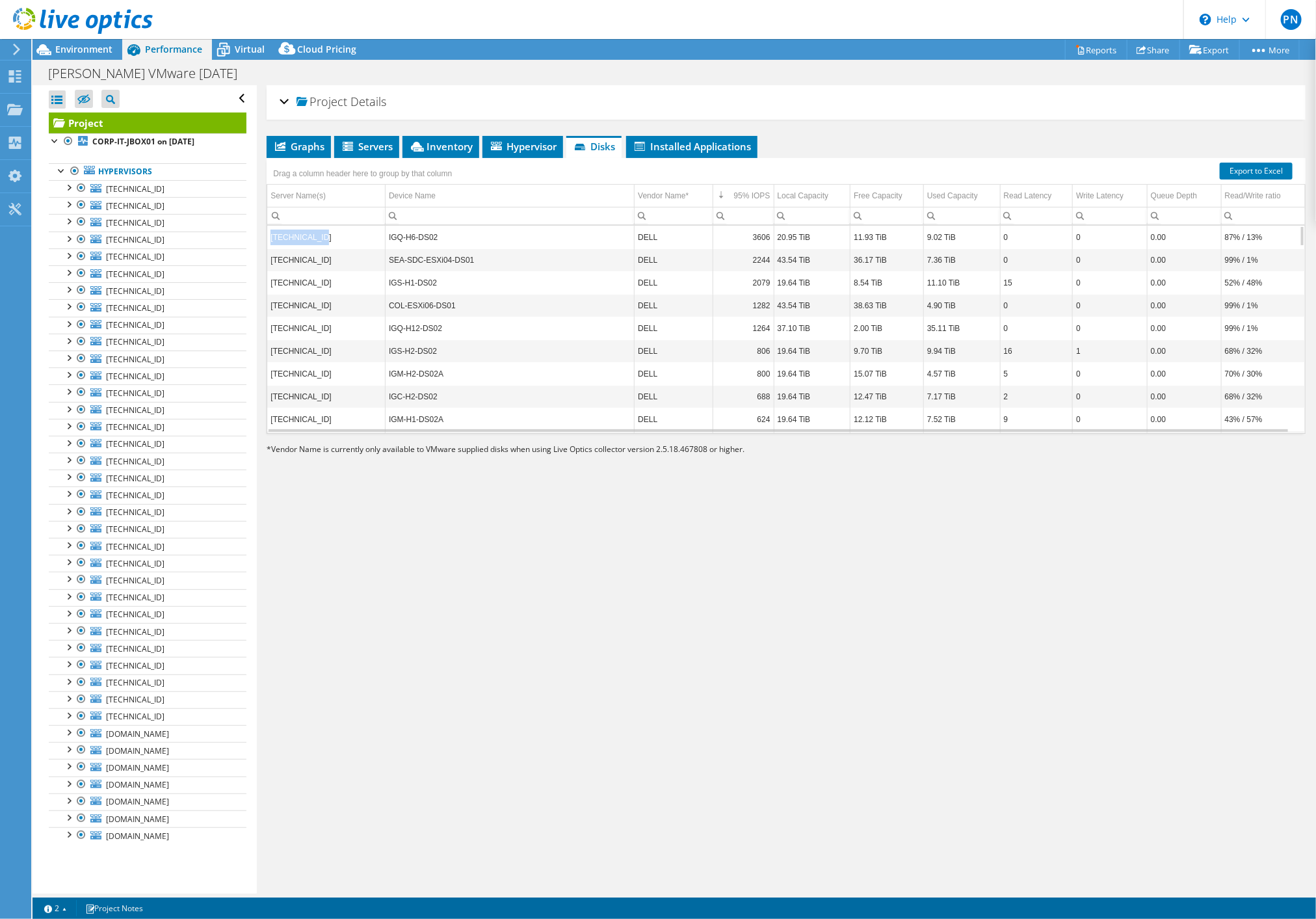 click on "[TECHNICAL_ID]" at bounding box center (326, 237) 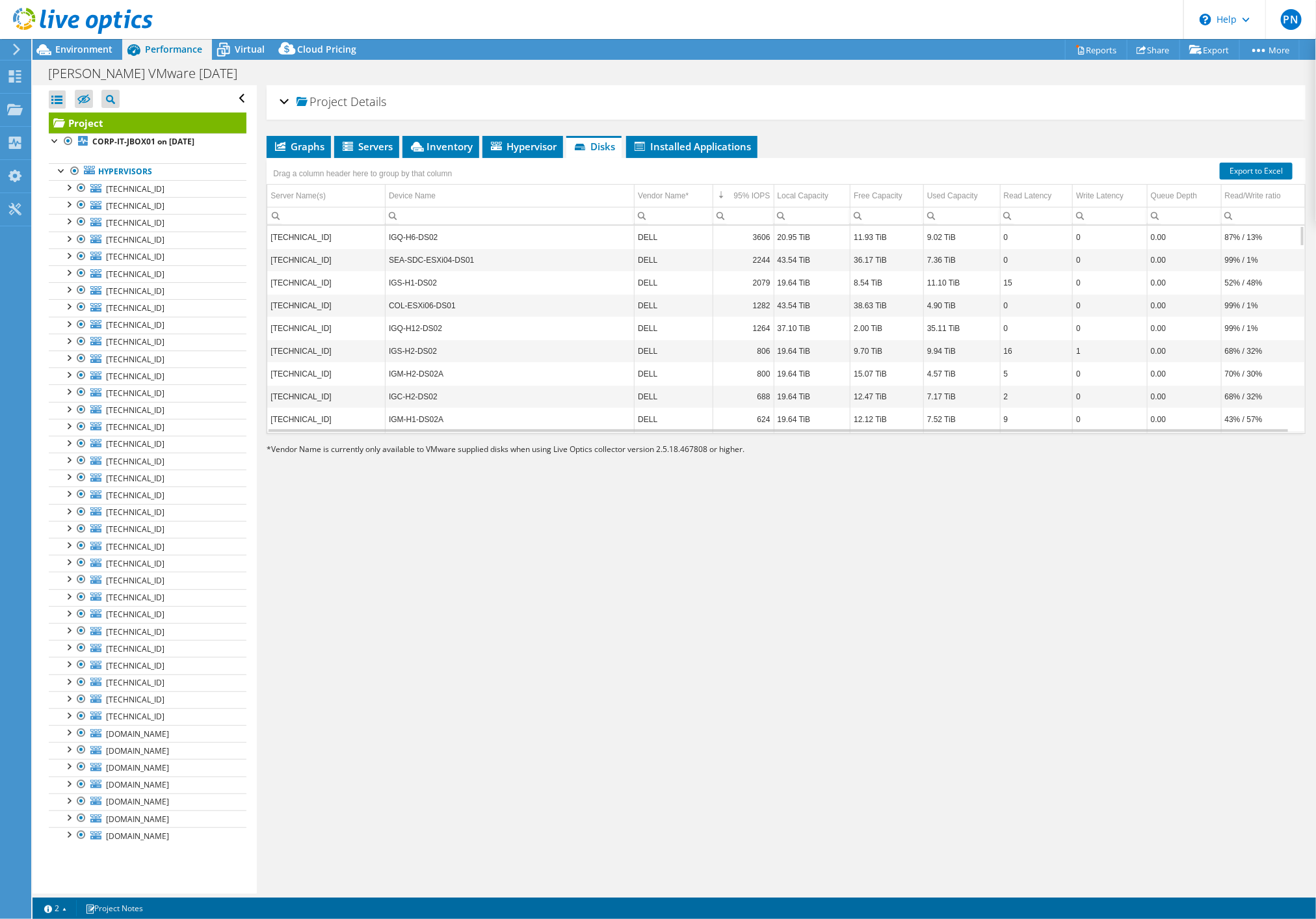 click on "SEA-SDC-ESXi04-DS01" at bounding box center [510, 260] 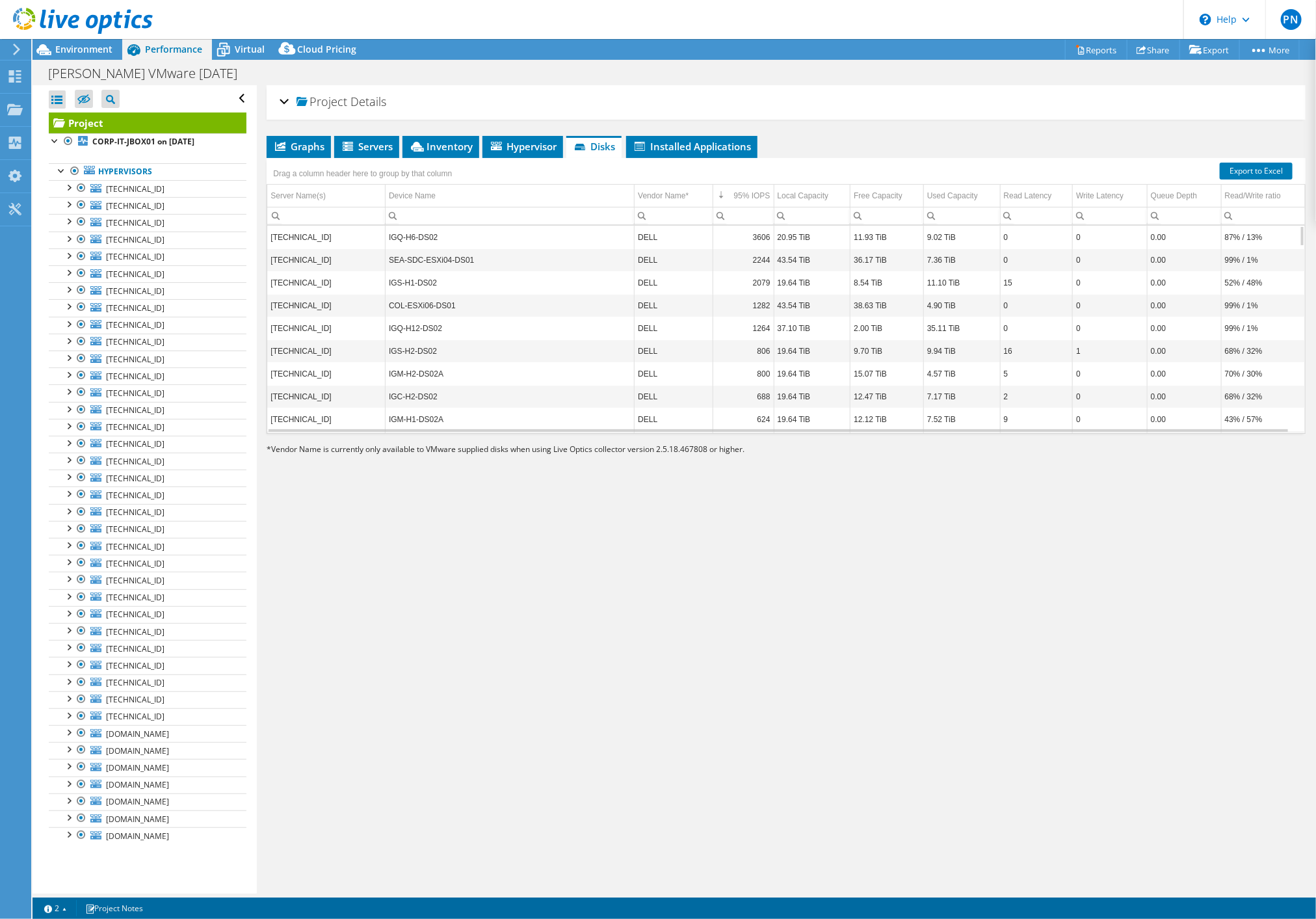 click on "IGQ-H12-DS02" at bounding box center [510, 328] 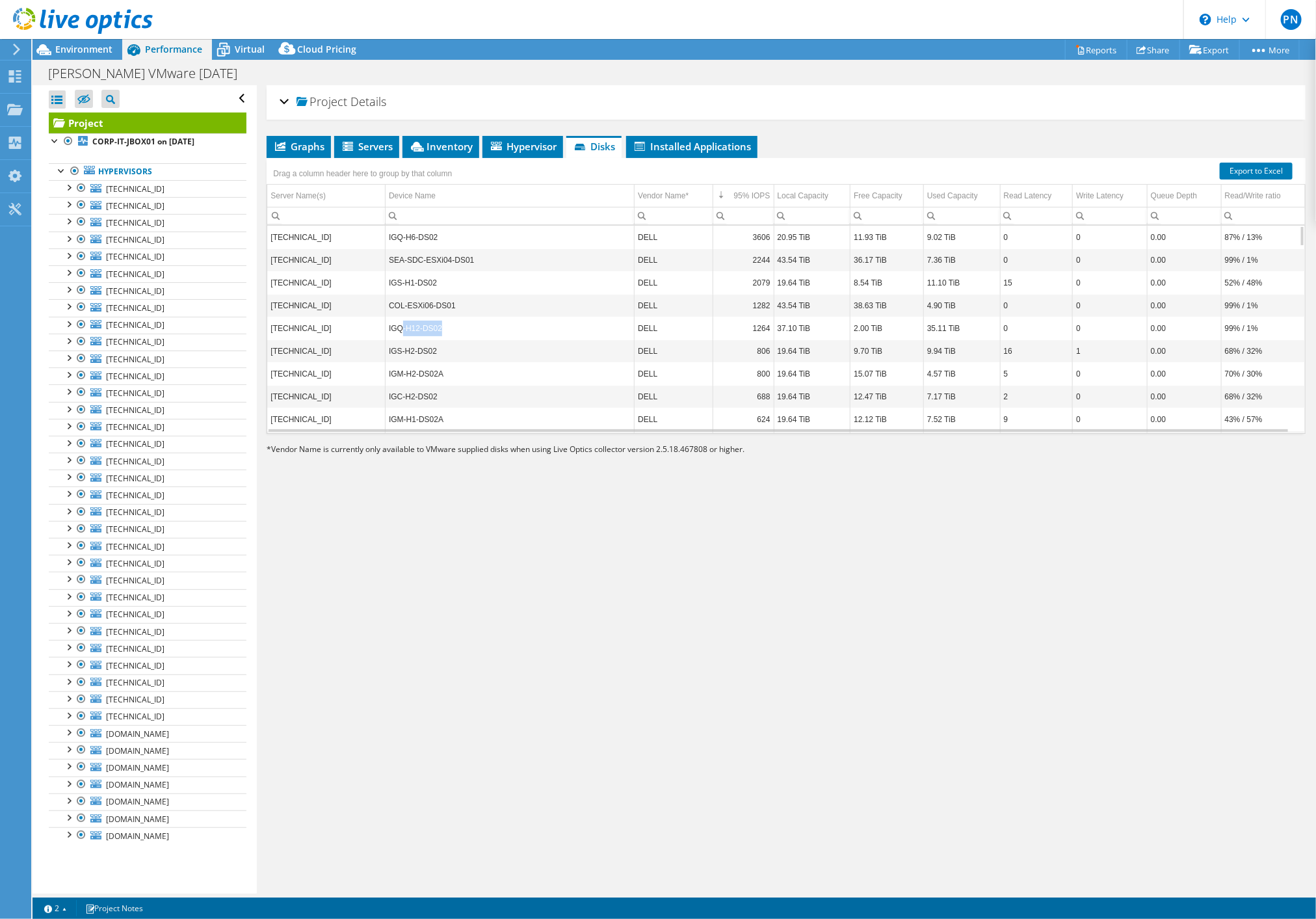 drag, startPoint x: 400, startPoint y: 328, endPoint x: 429, endPoint y: 326, distance: 29.068884 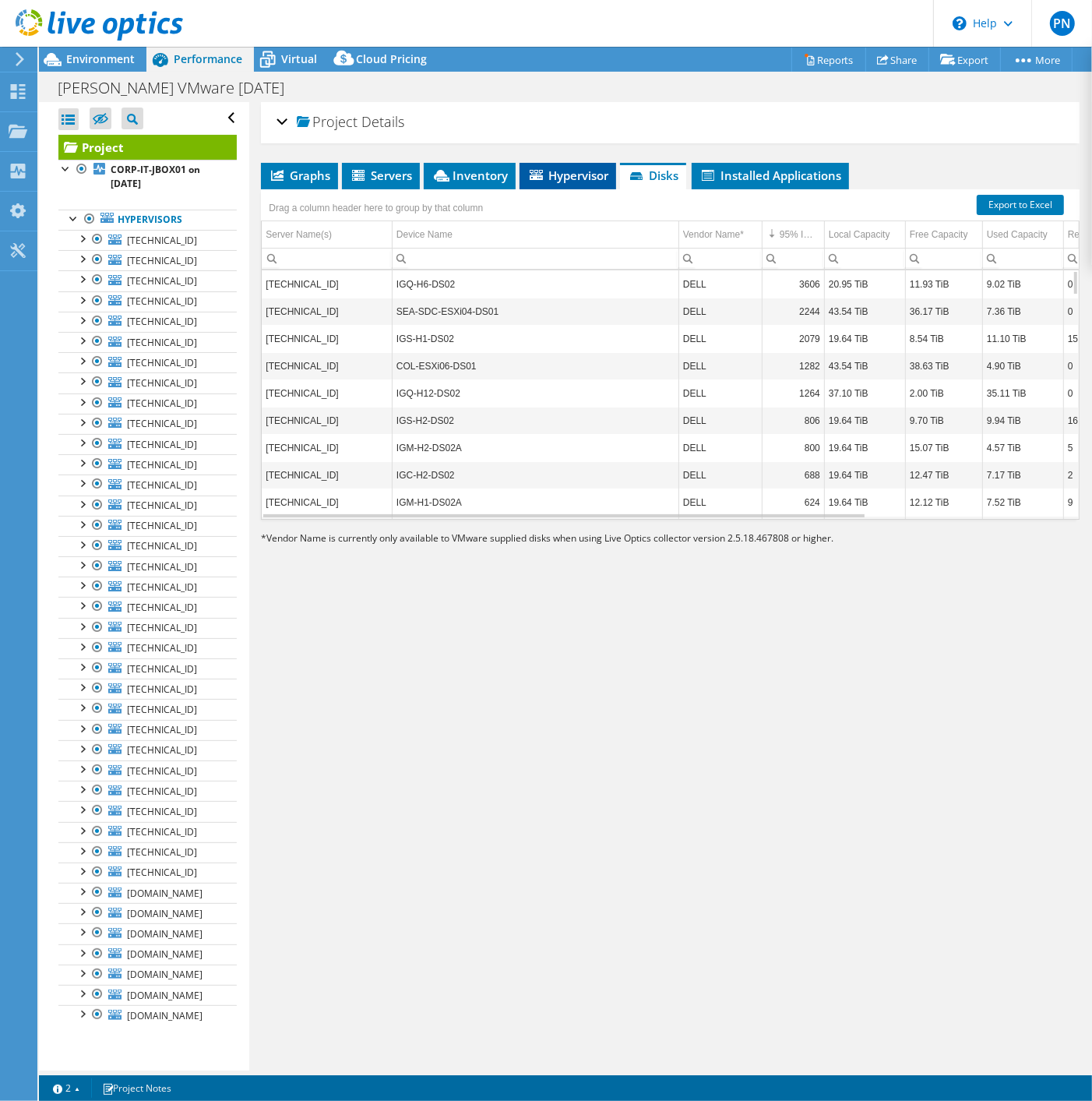click 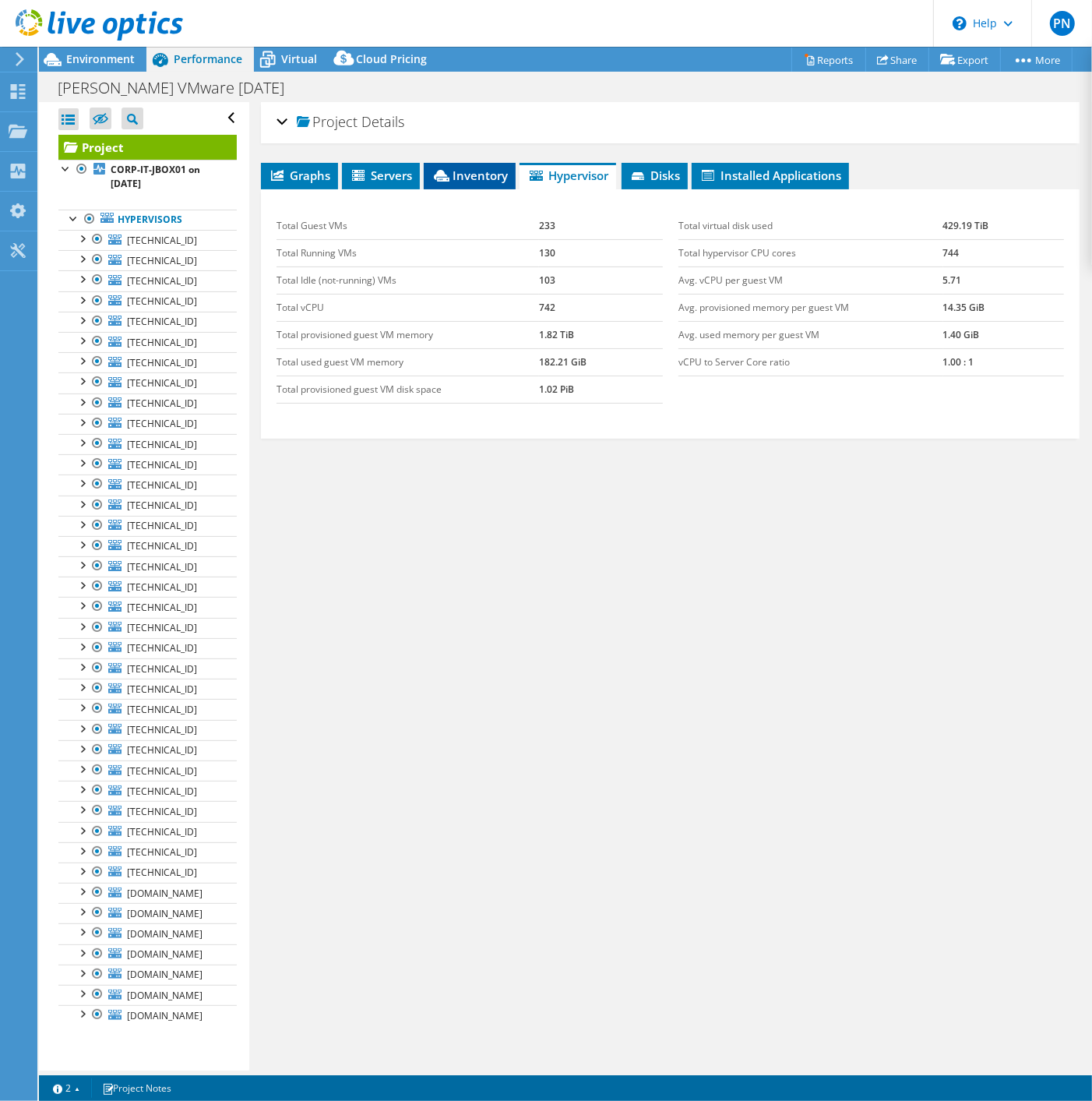 click on "Inventory" at bounding box center (470, 175) 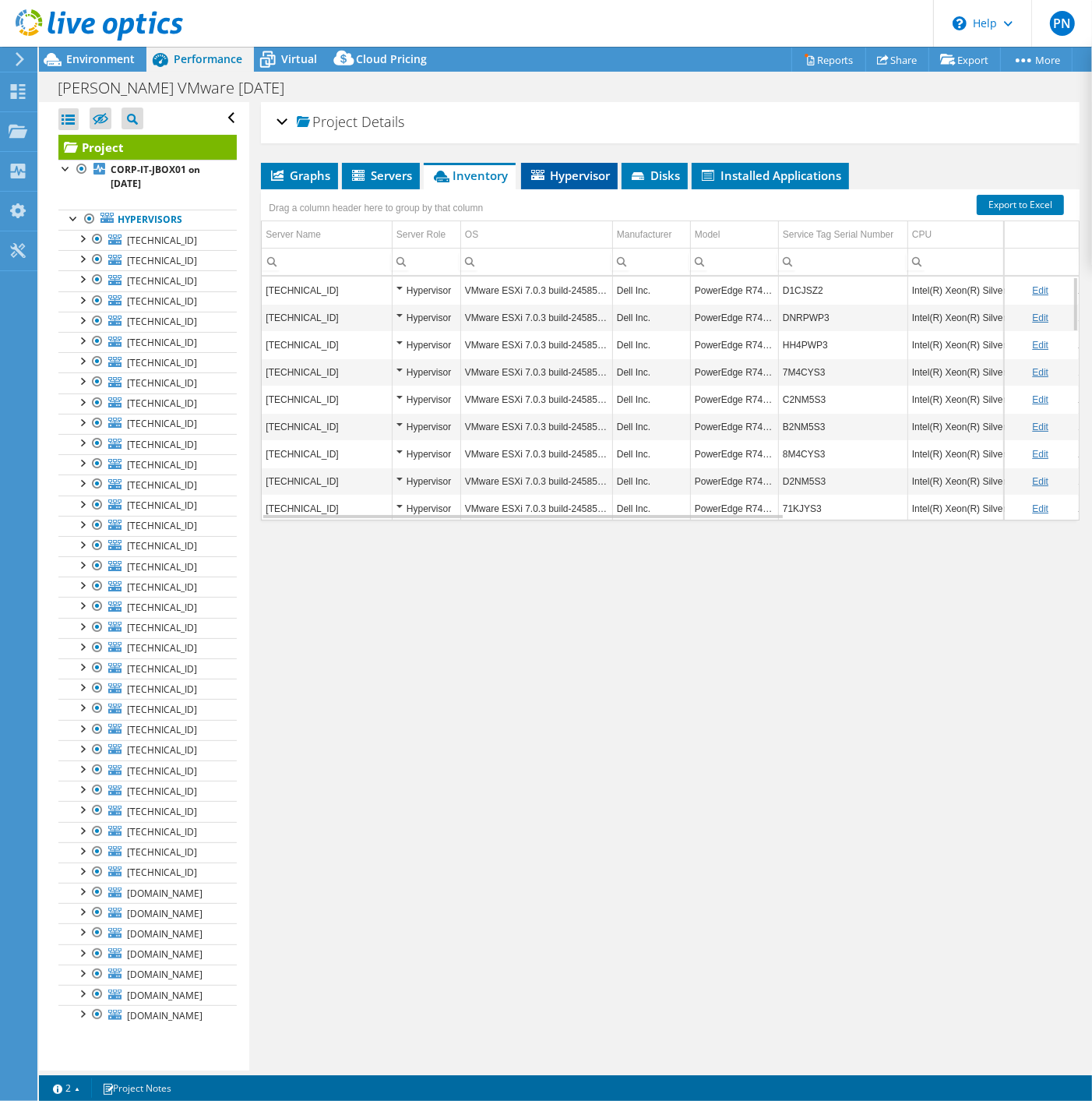 click on "Hypervisor" at bounding box center [569, 175] 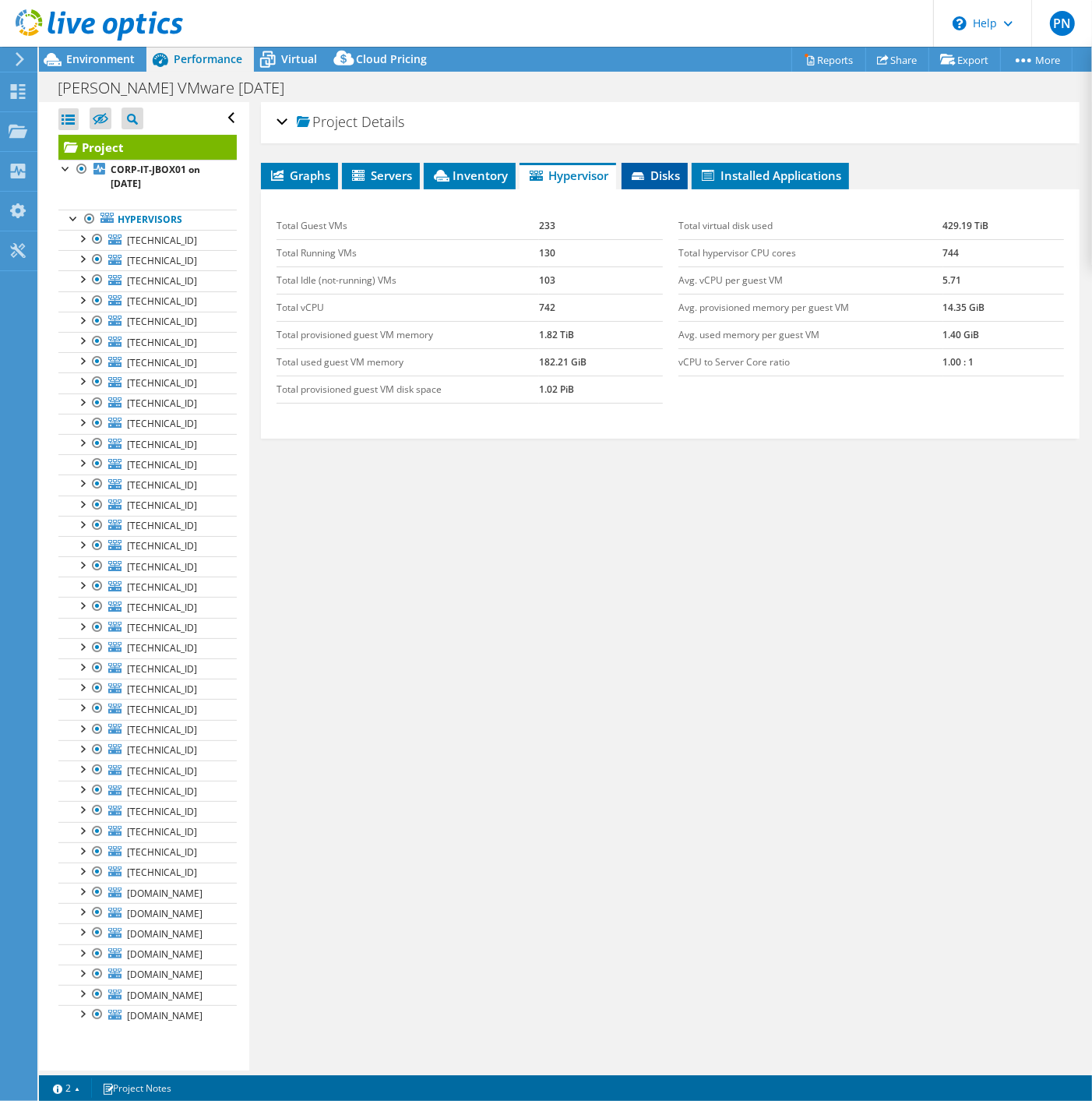 click 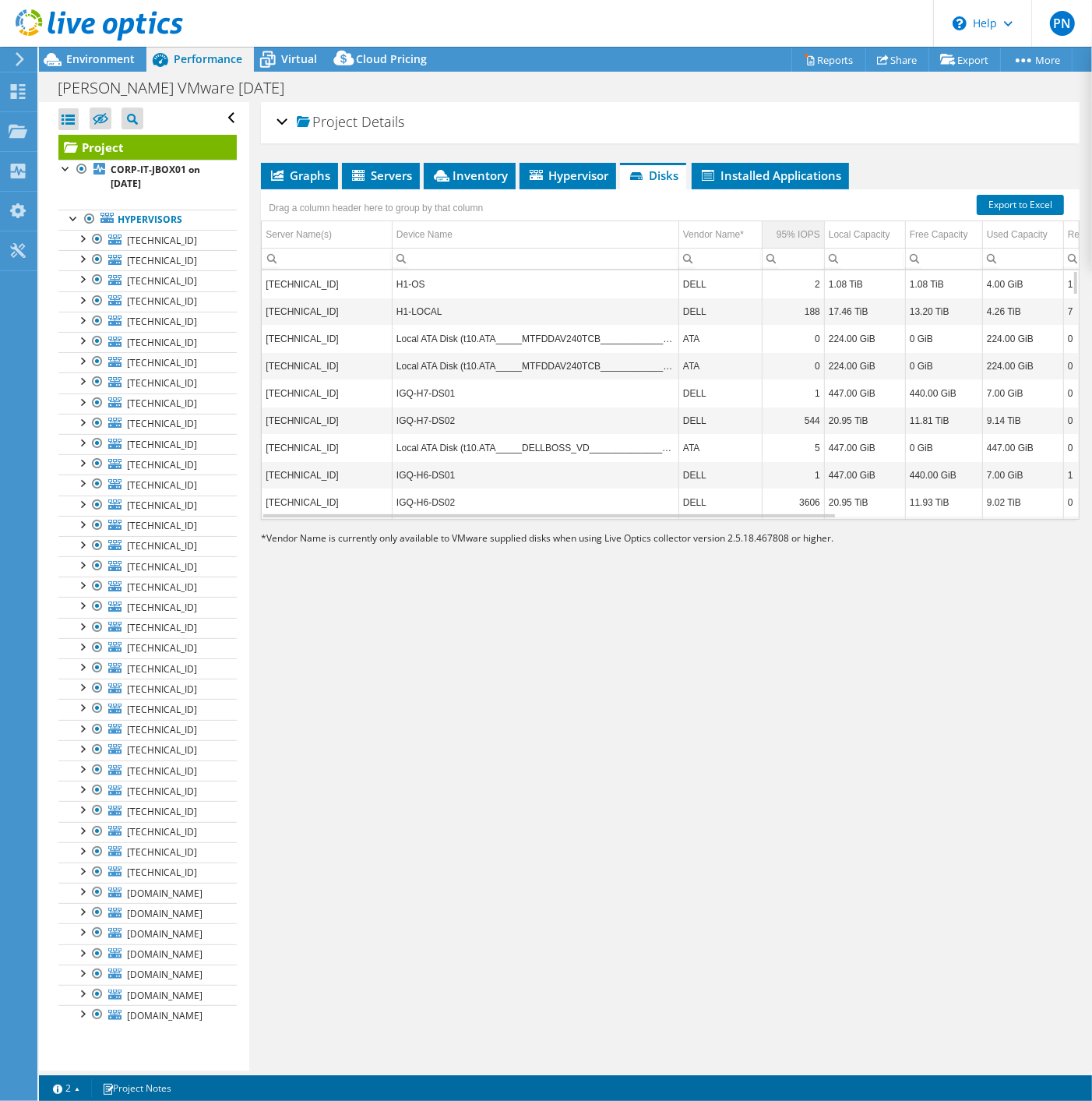 click on "95% IOPS" at bounding box center [798, 235] 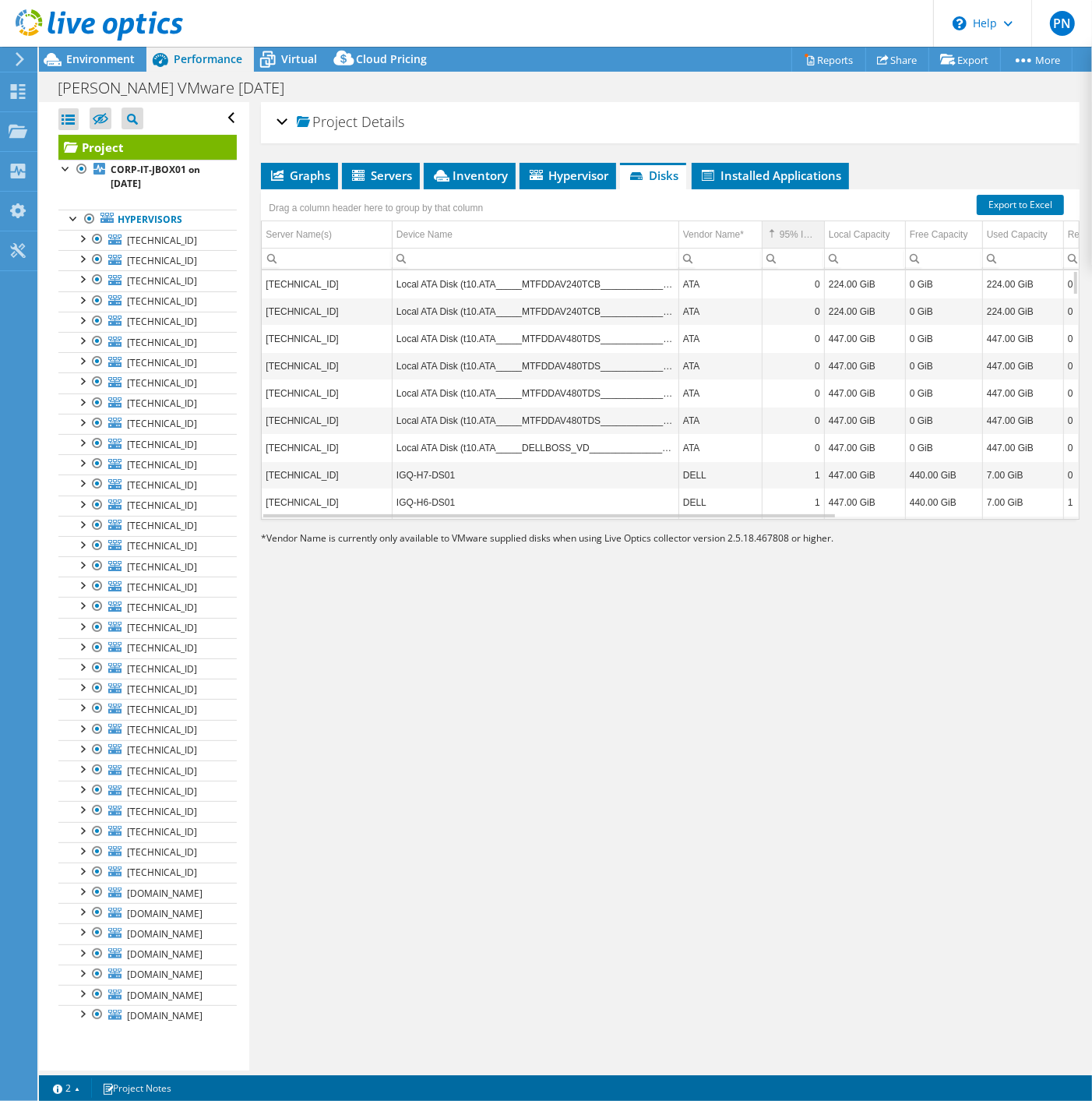 click on "95% IOPS" at bounding box center [800, 235] 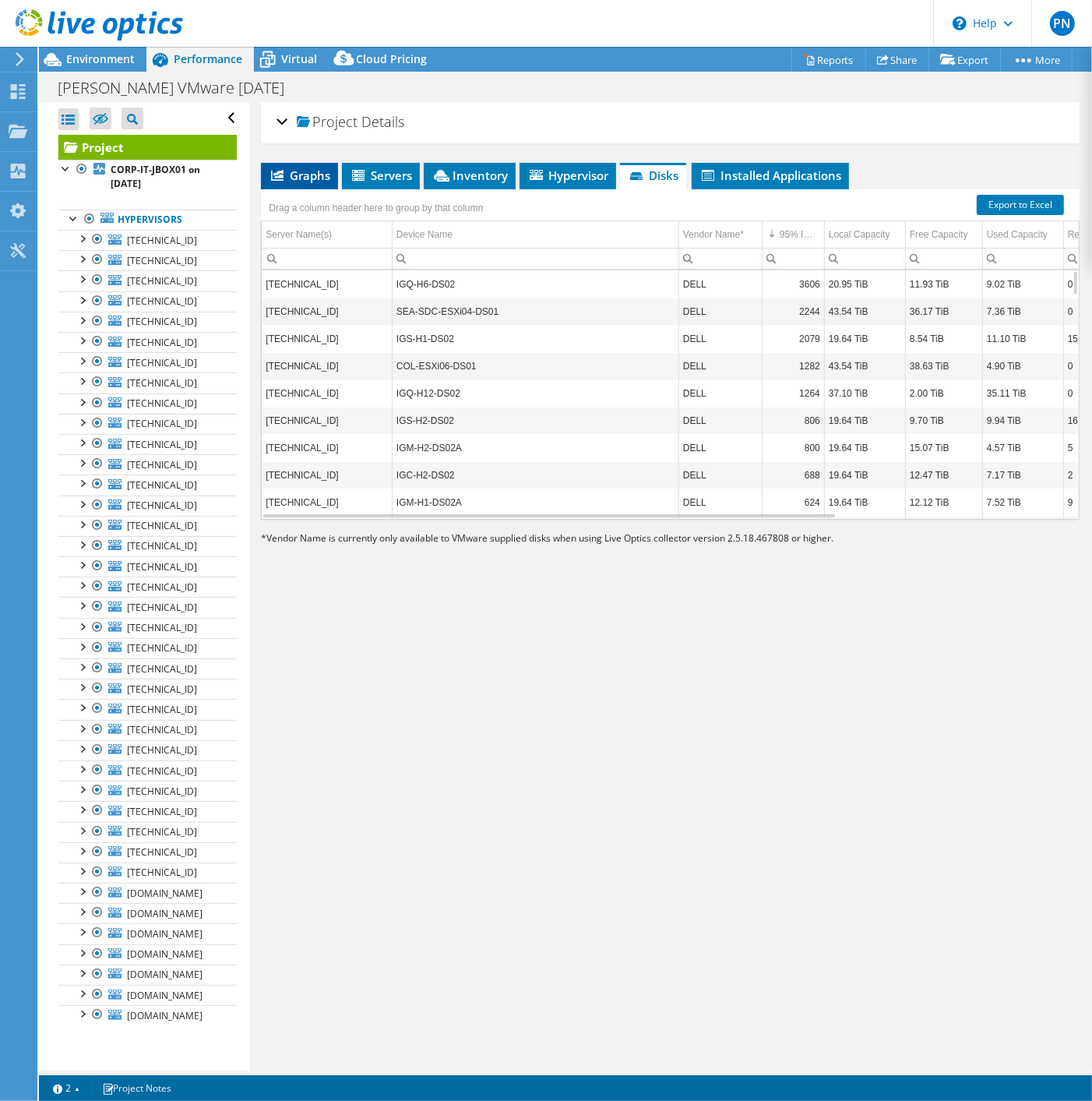click on "Graphs" at bounding box center [299, 175] 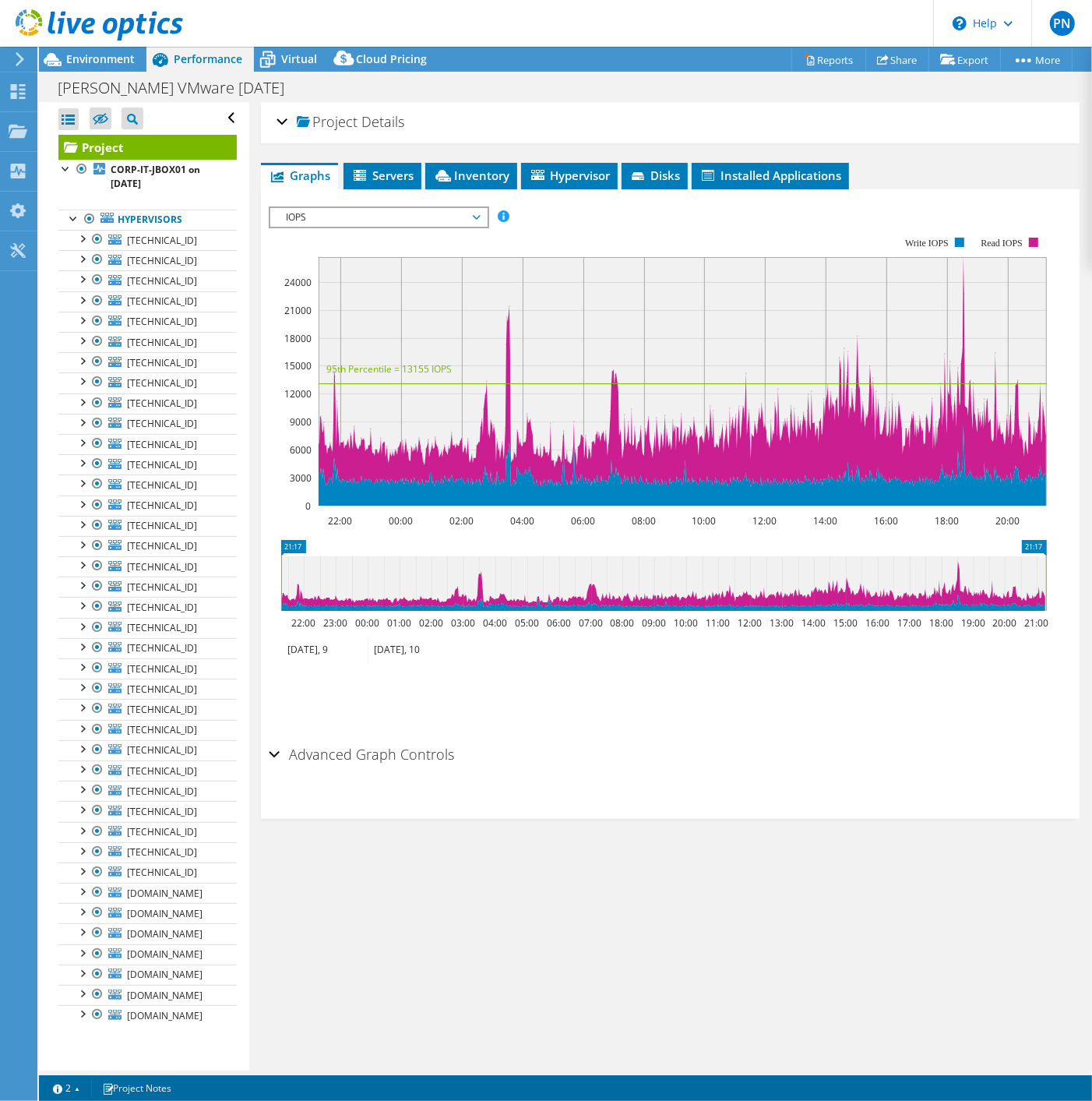 click on "IOPS" at bounding box center [378, 217] 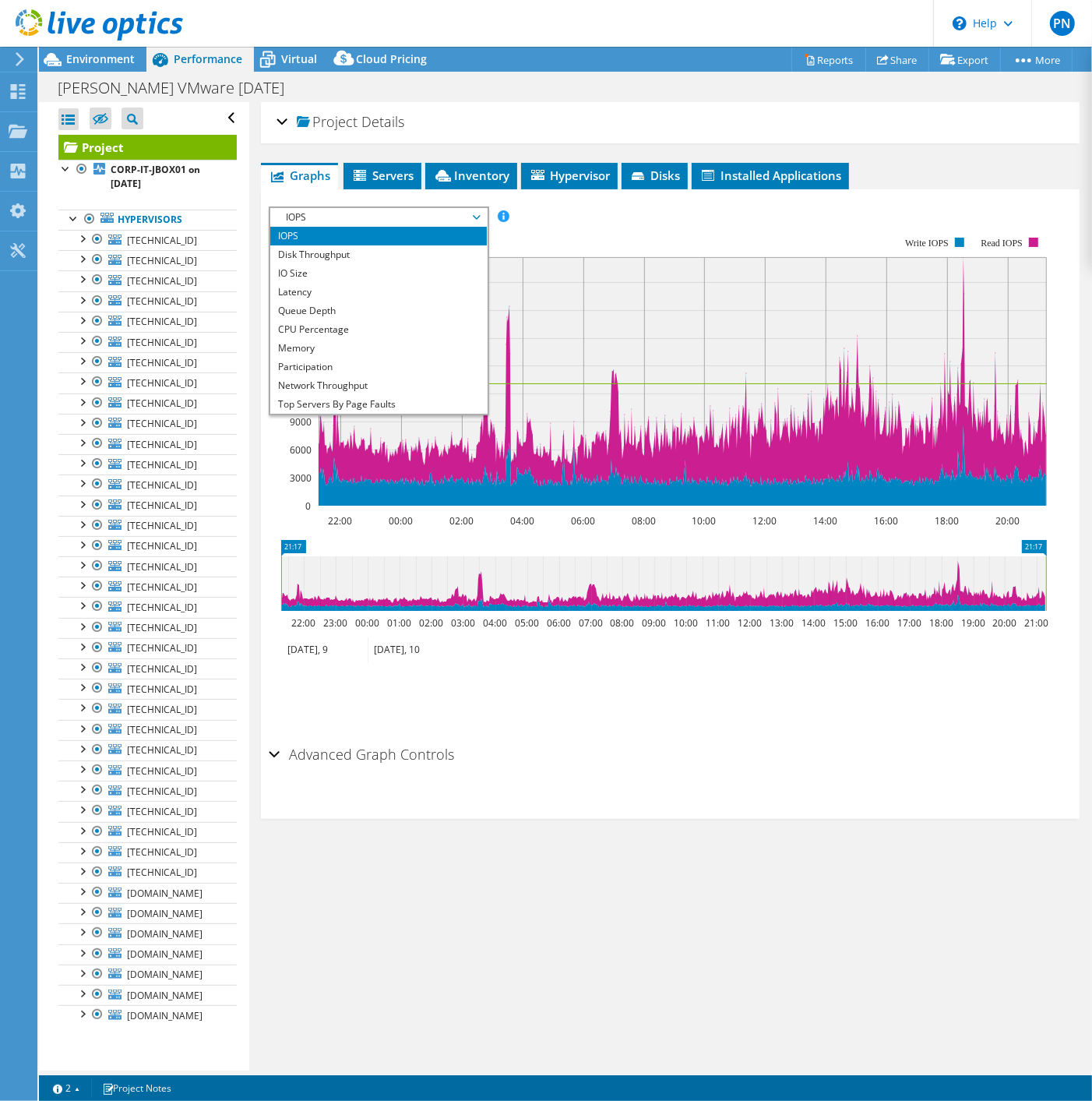 click on "IOPS" at bounding box center (378, 217) 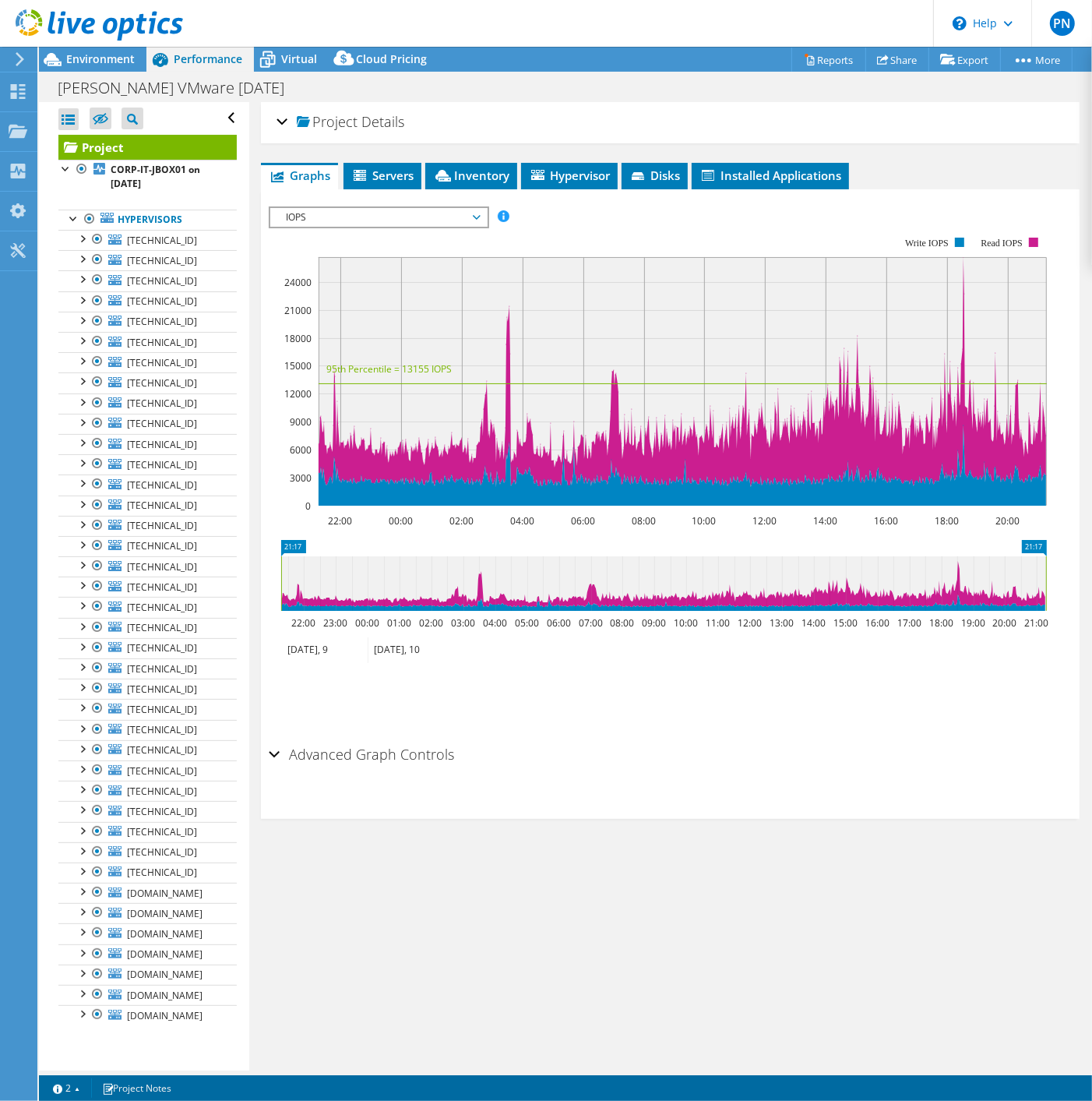 click on "IOPS" at bounding box center [378, 217] 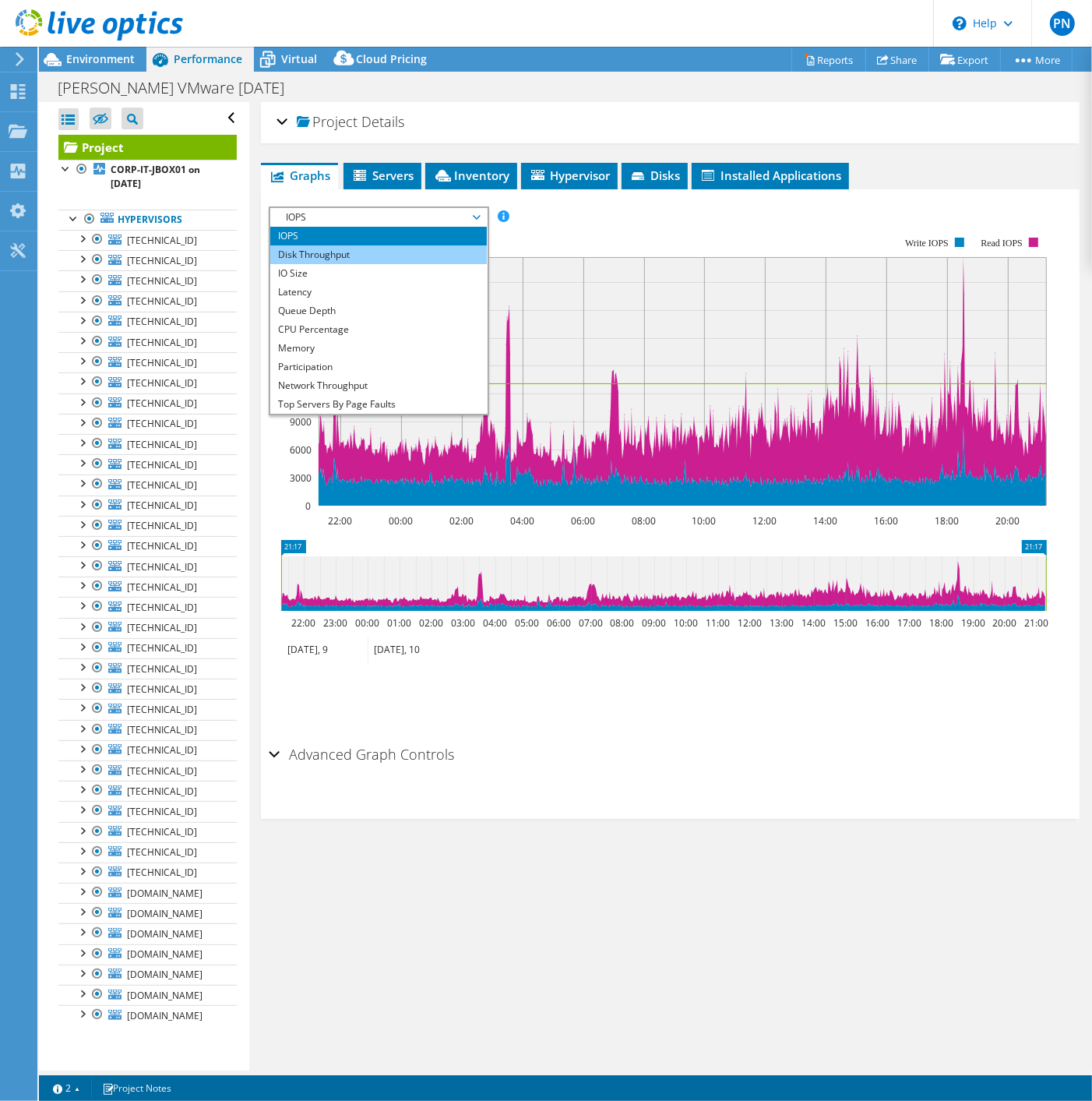 click on "Disk Throughput" at bounding box center [378, 255] 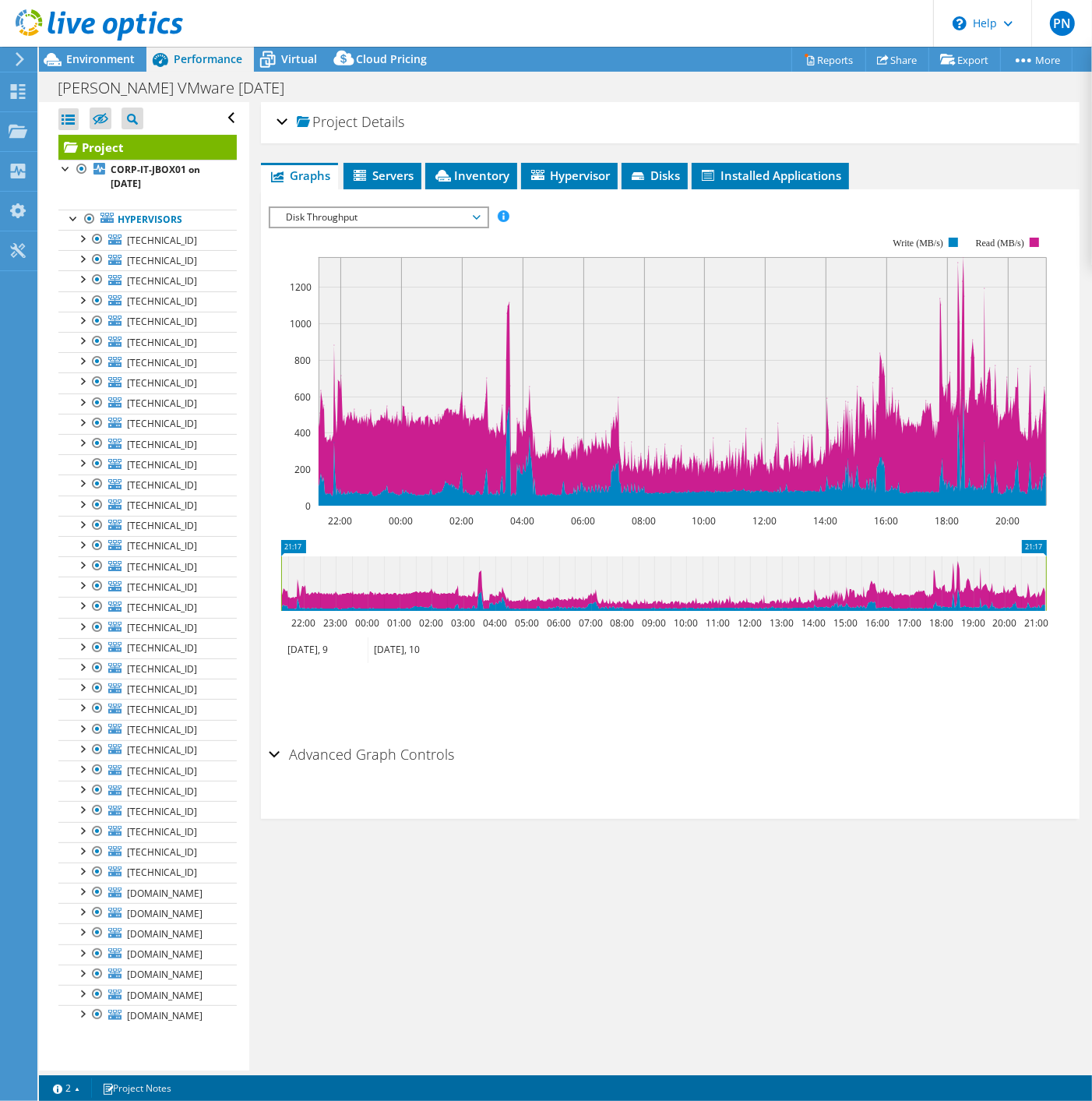click on "Disk Throughput" at bounding box center [378, 217] 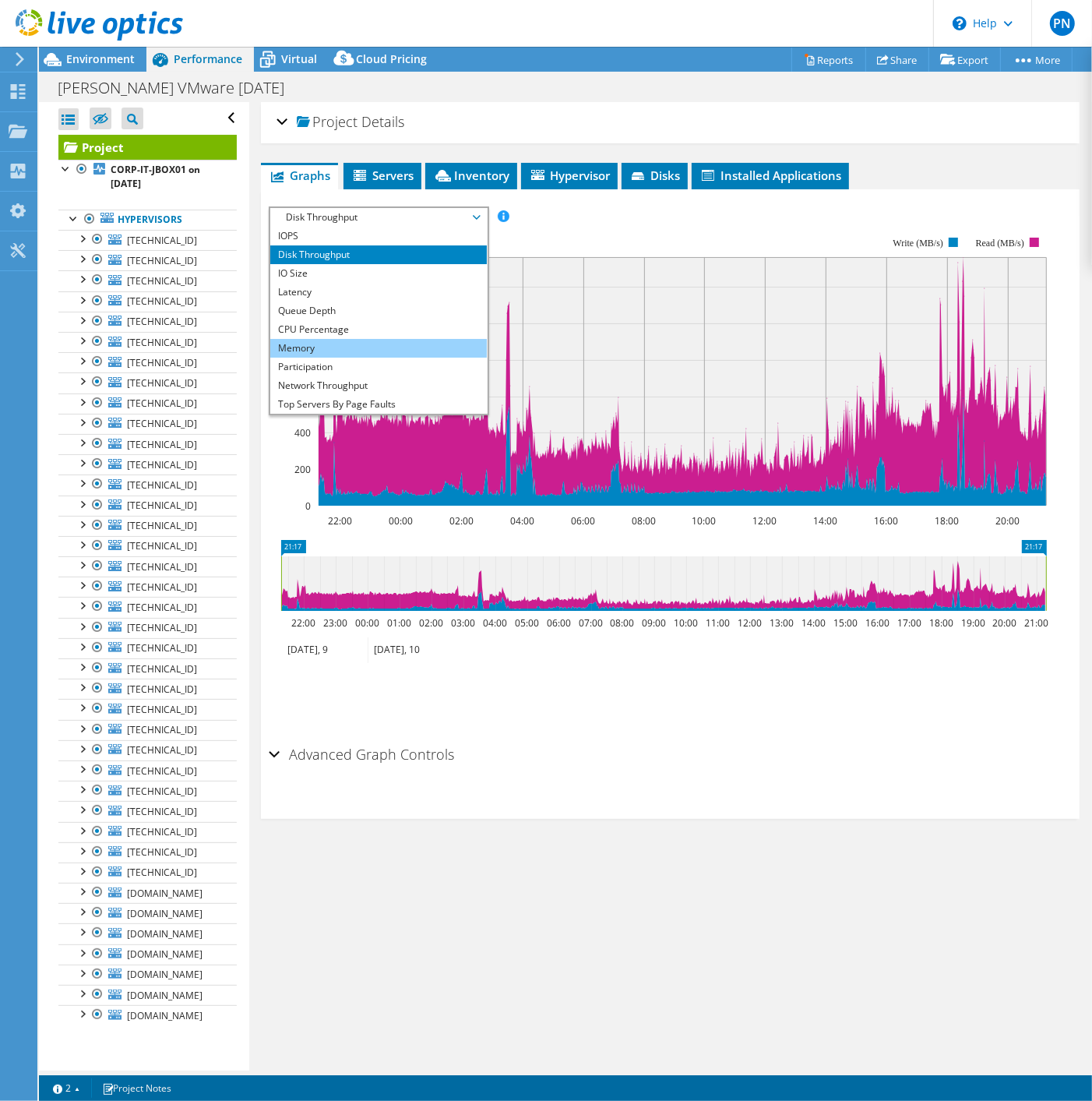 click on "Memory" at bounding box center [378, 348] 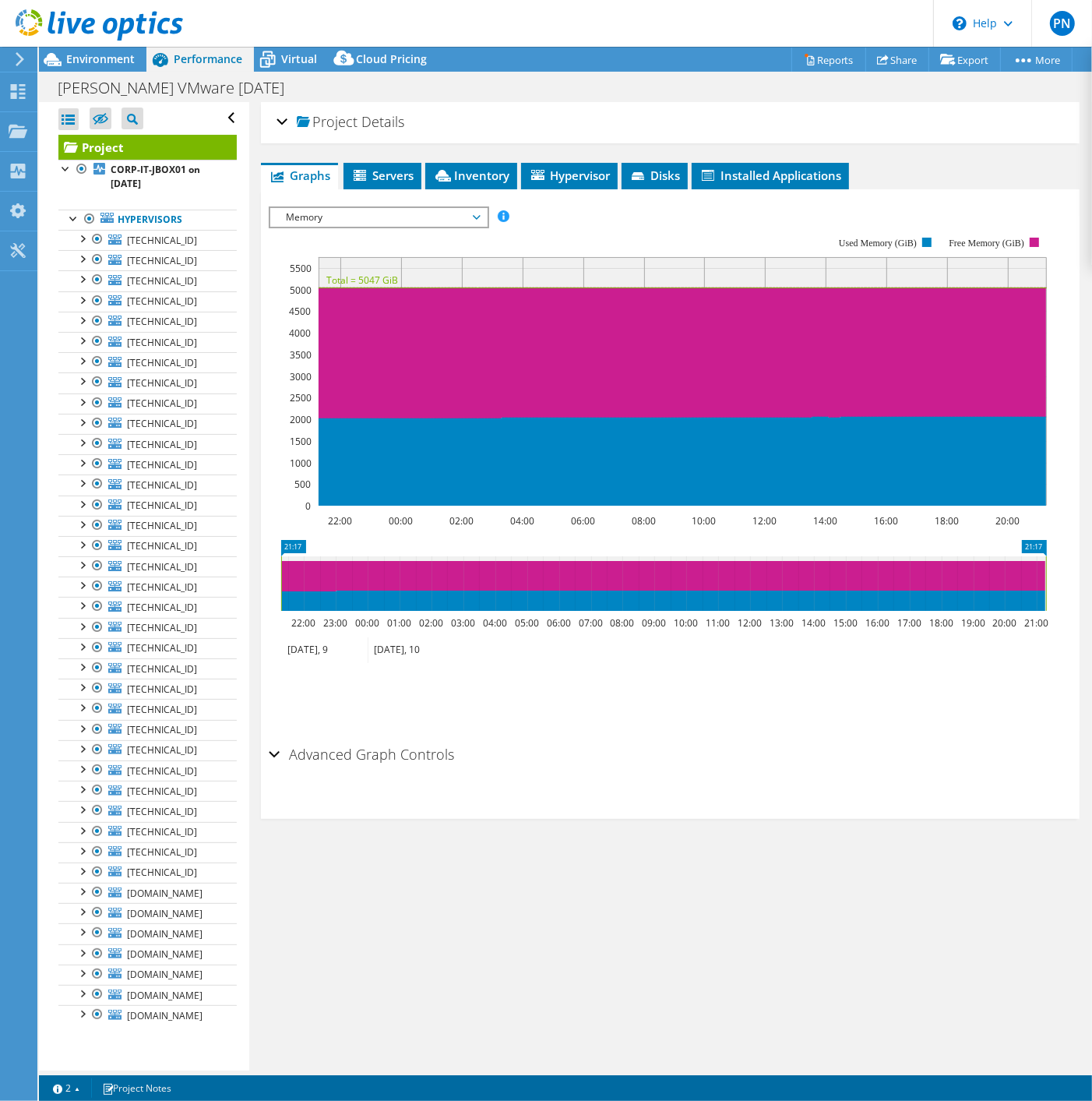 click 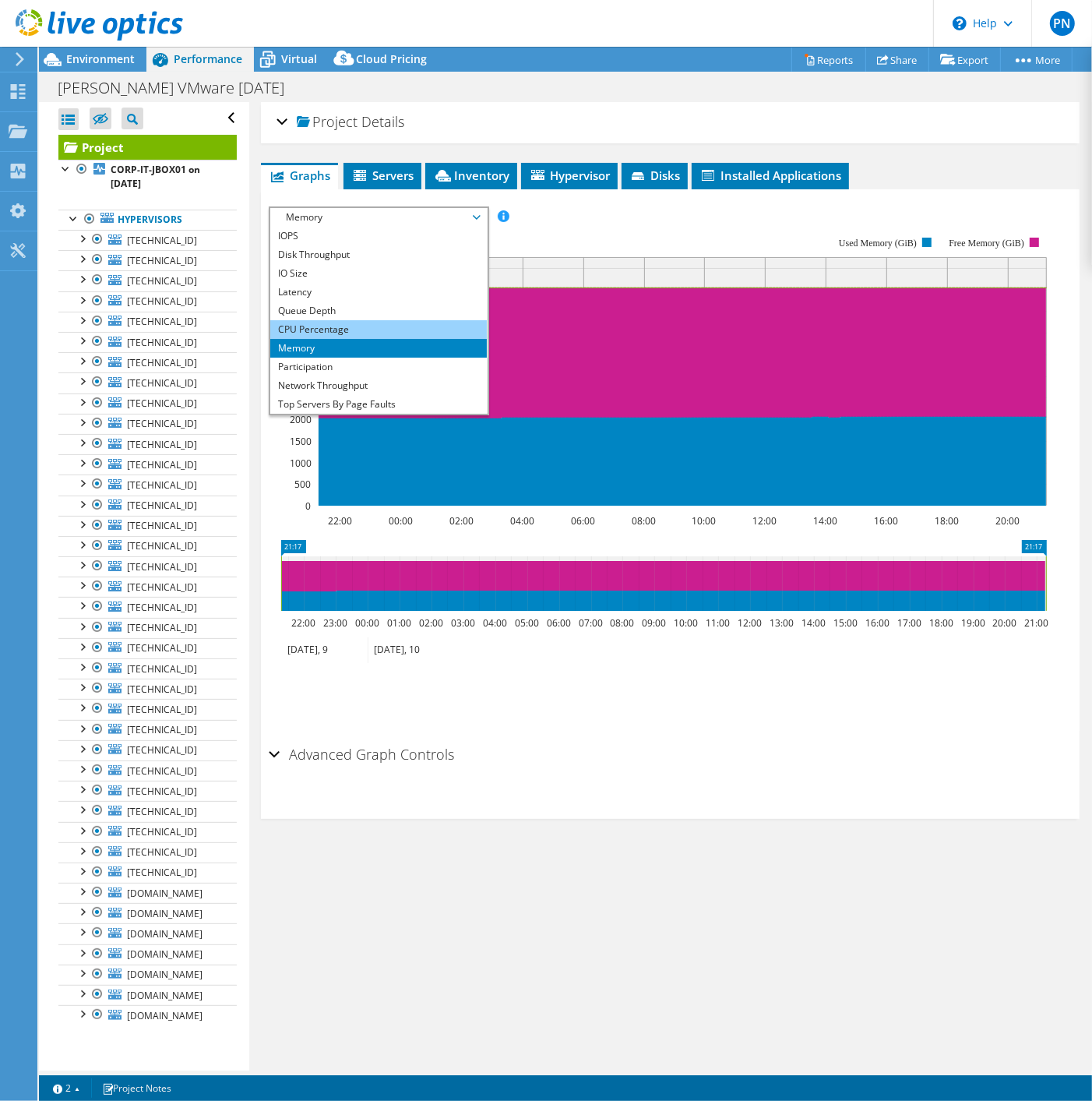 click on "CPU Percentage" at bounding box center (378, 330) 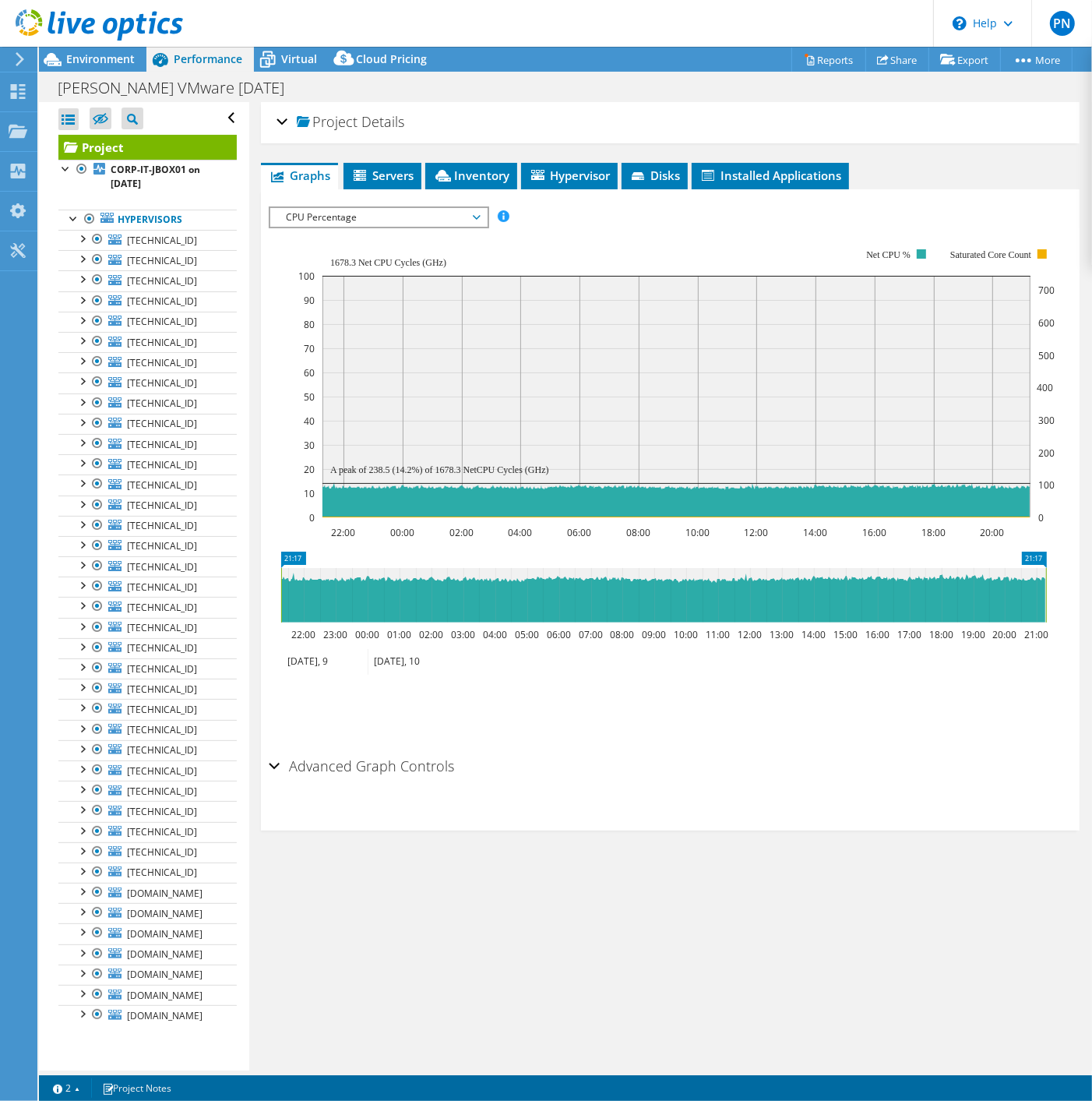 click on "CPU Percentage" at bounding box center (378, 217) 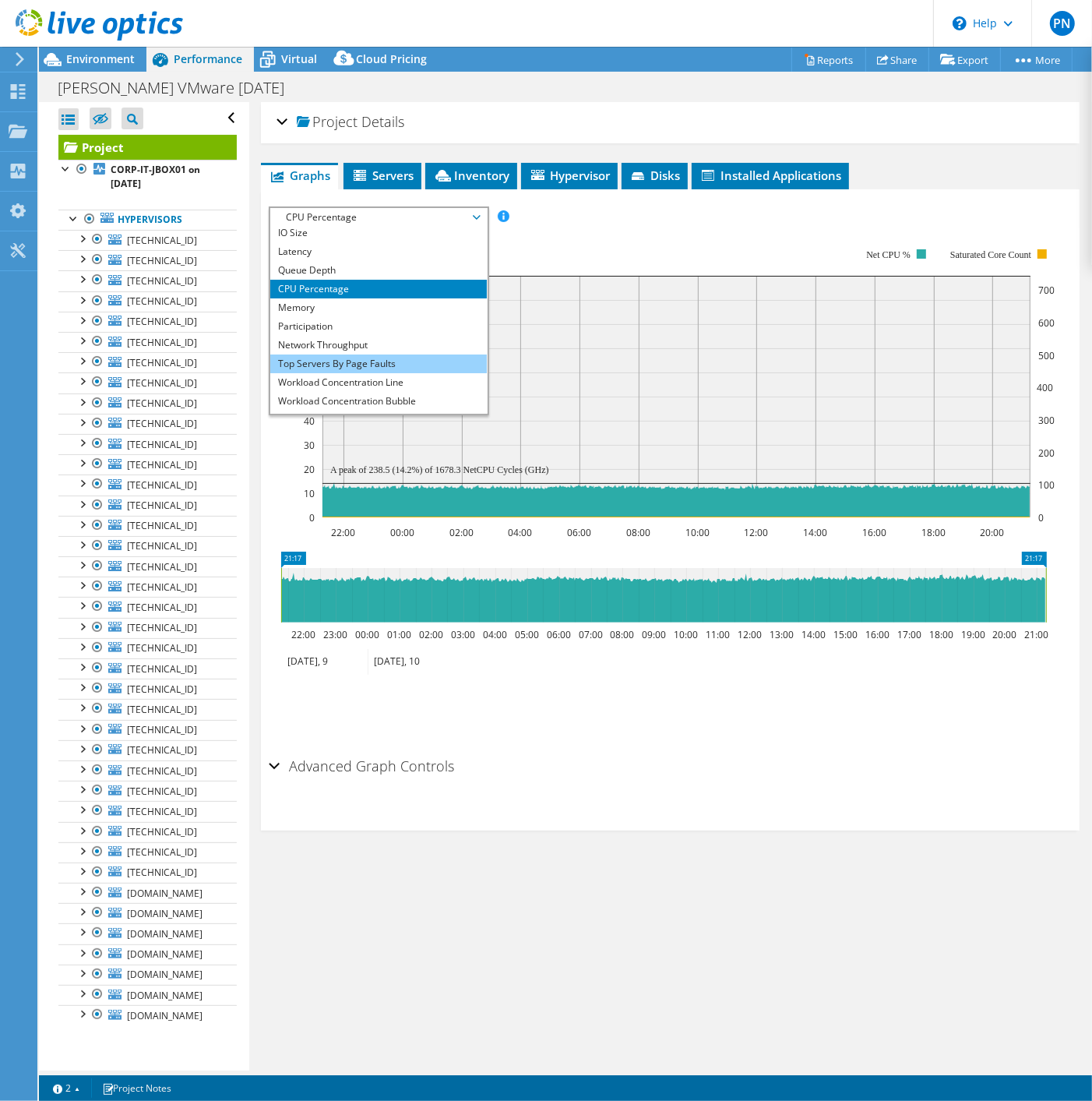 scroll, scrollTop: 56, scrollLeft: 0, axis: vertical 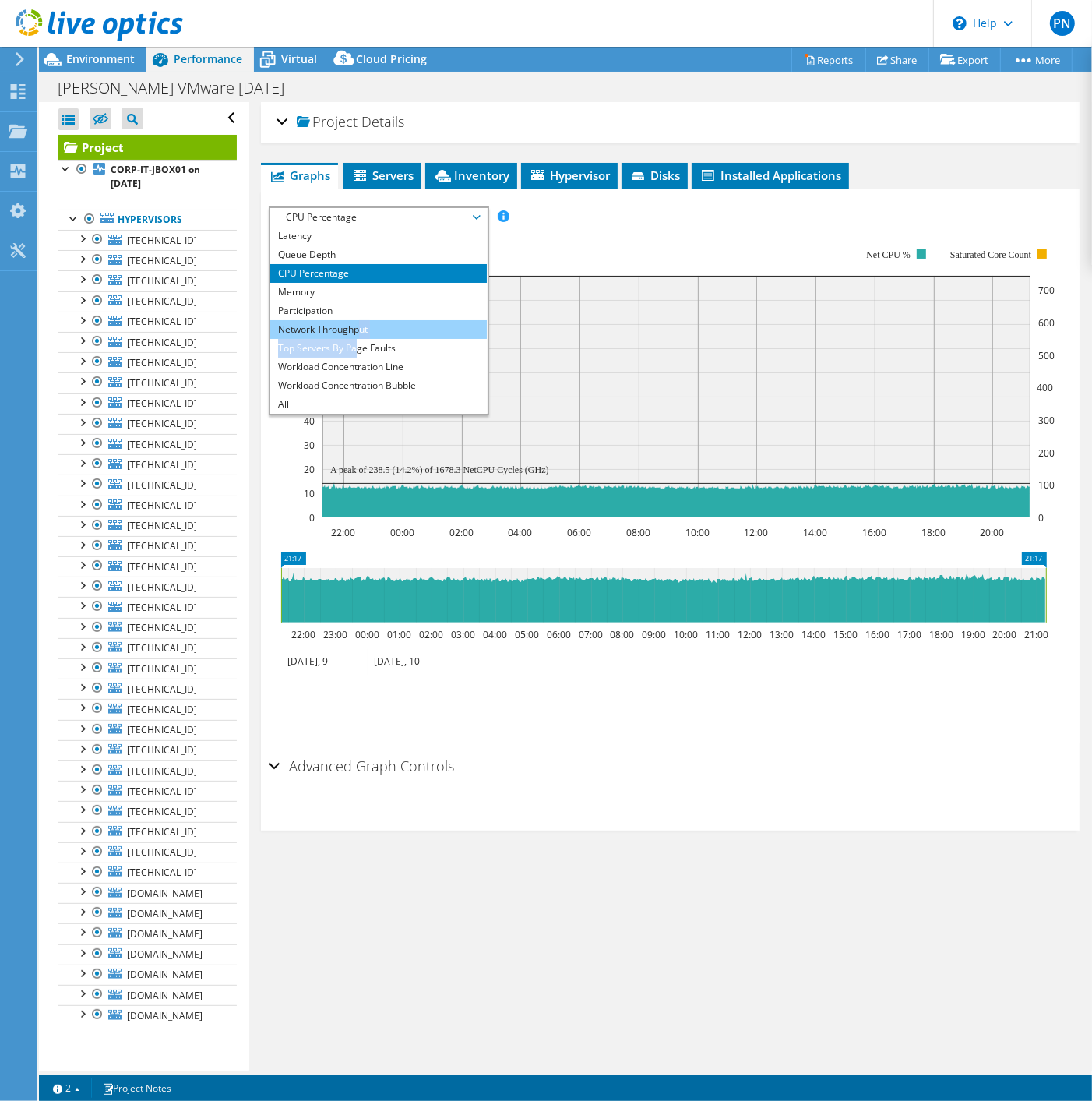 drag, startPoint x: 354, startPoint y: 336, endPoint x: 357, endPoint y: 323, distance: 13.34166 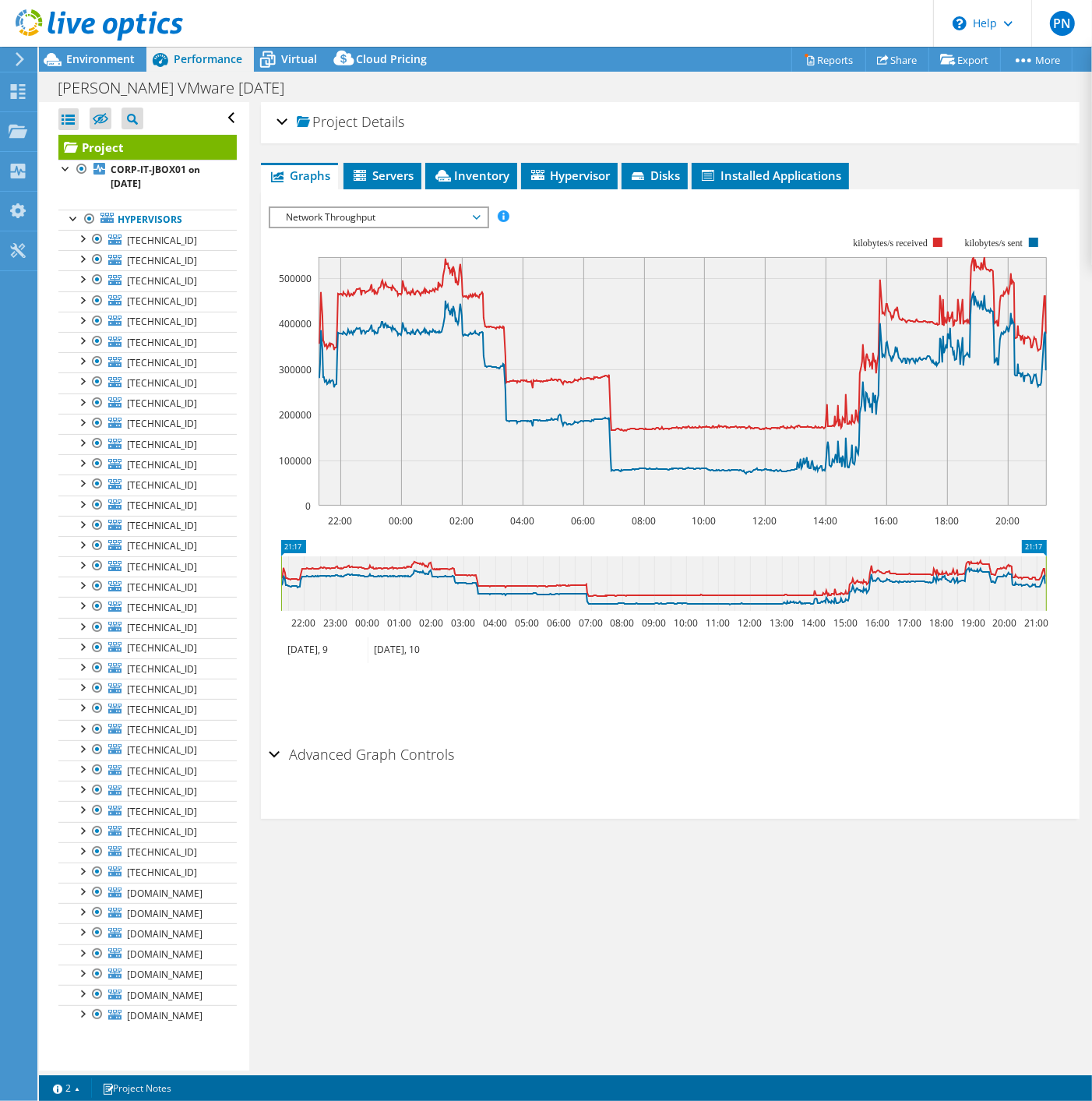 click on "Network Throughput" at bounding box center [378, 217] 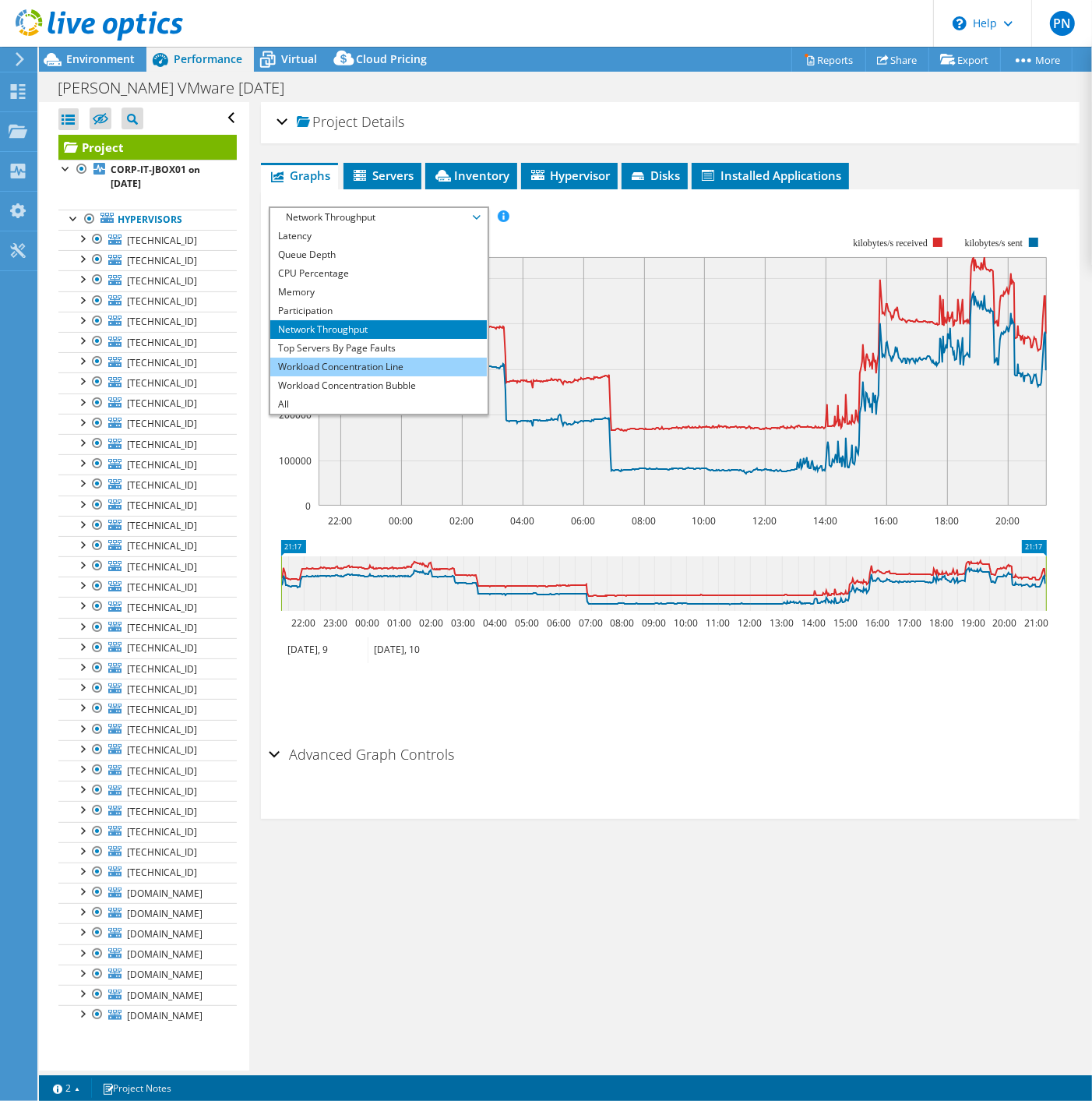 click on "Workload Concentration Line" at bounding box center [378, 367] 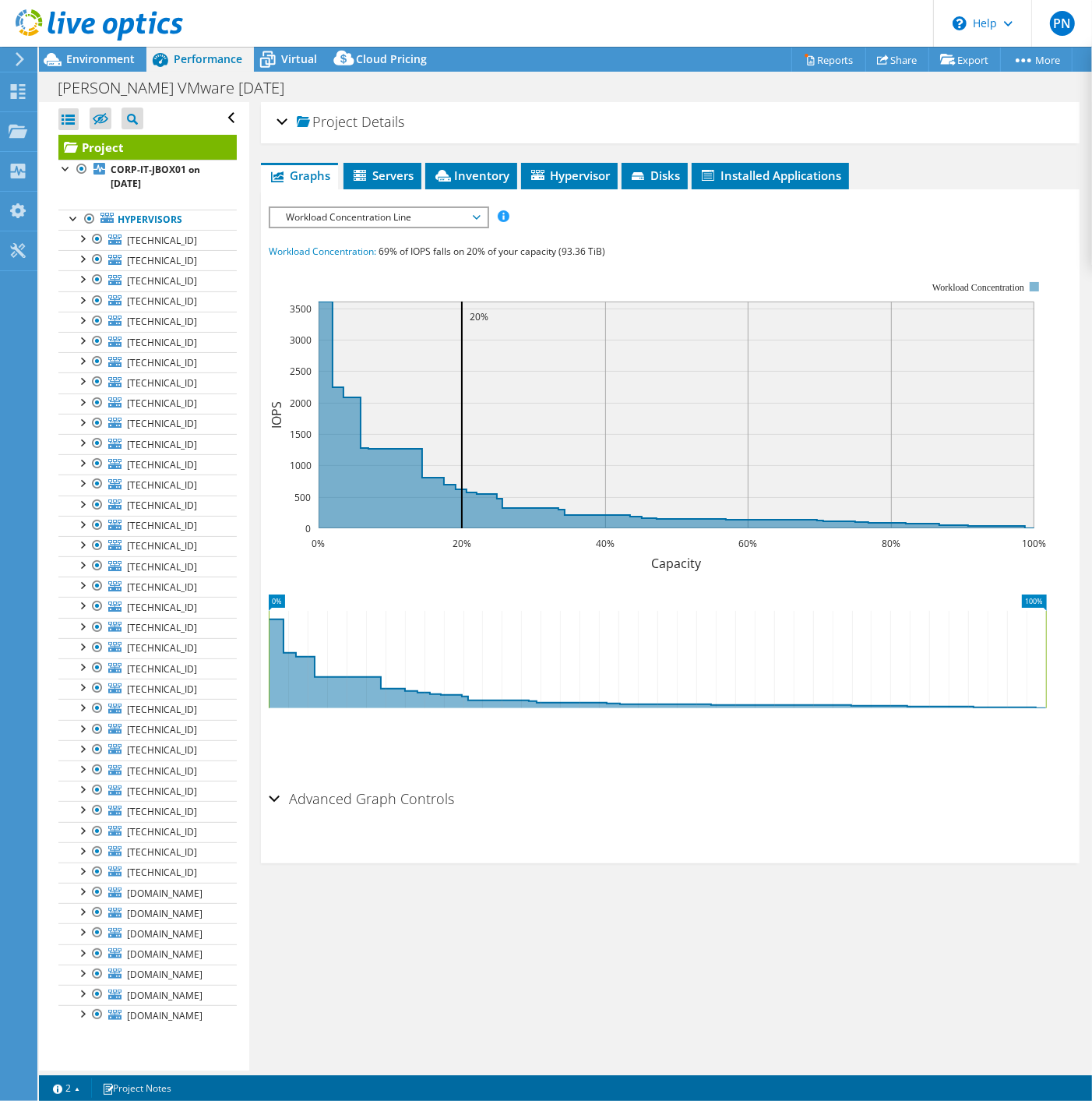 click on "Workload Concentration Line" at bounding box center [378, 217] 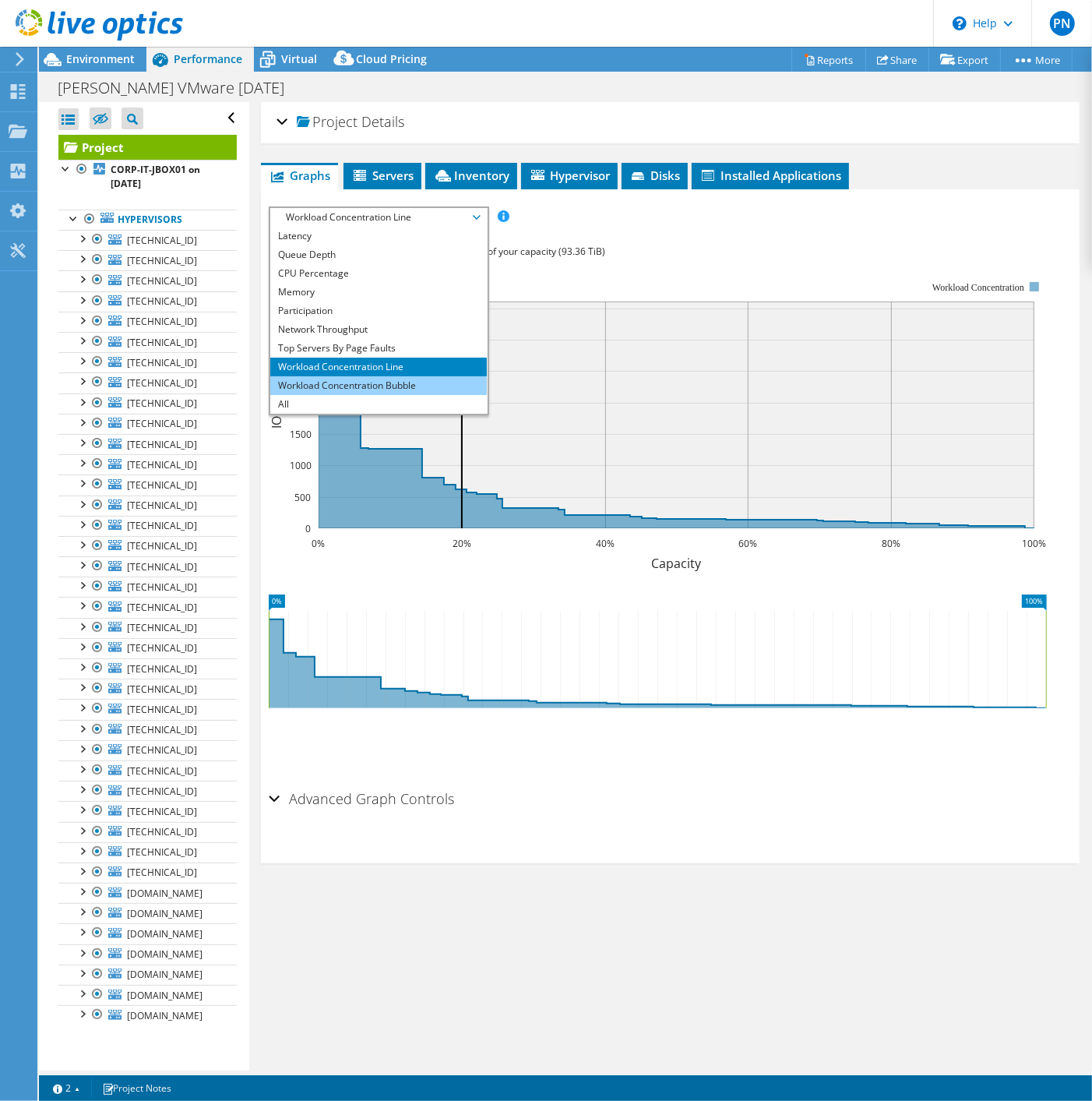 click on "Workload Concentration Bubble" at bounding box center (378, 386) 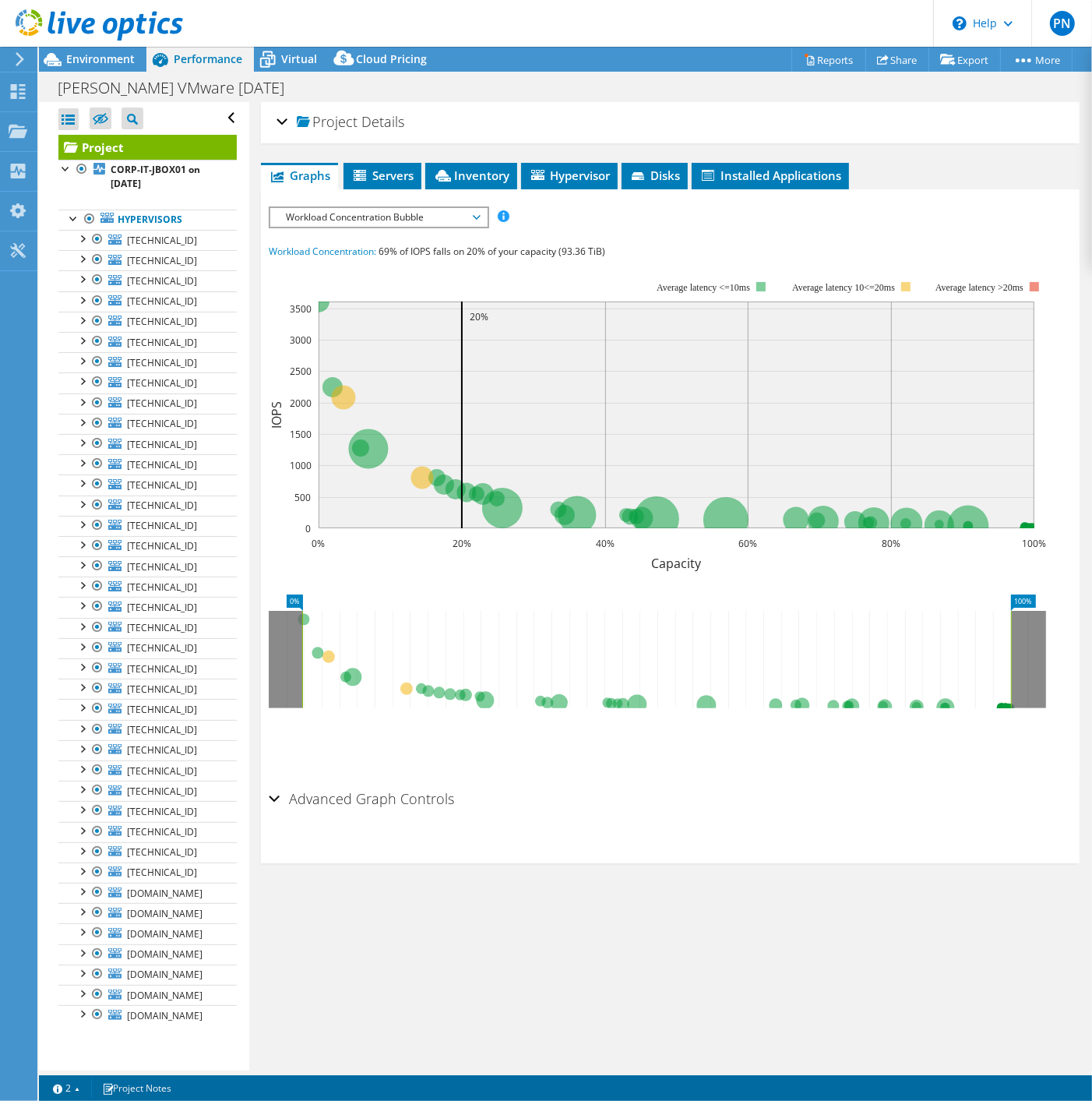 click 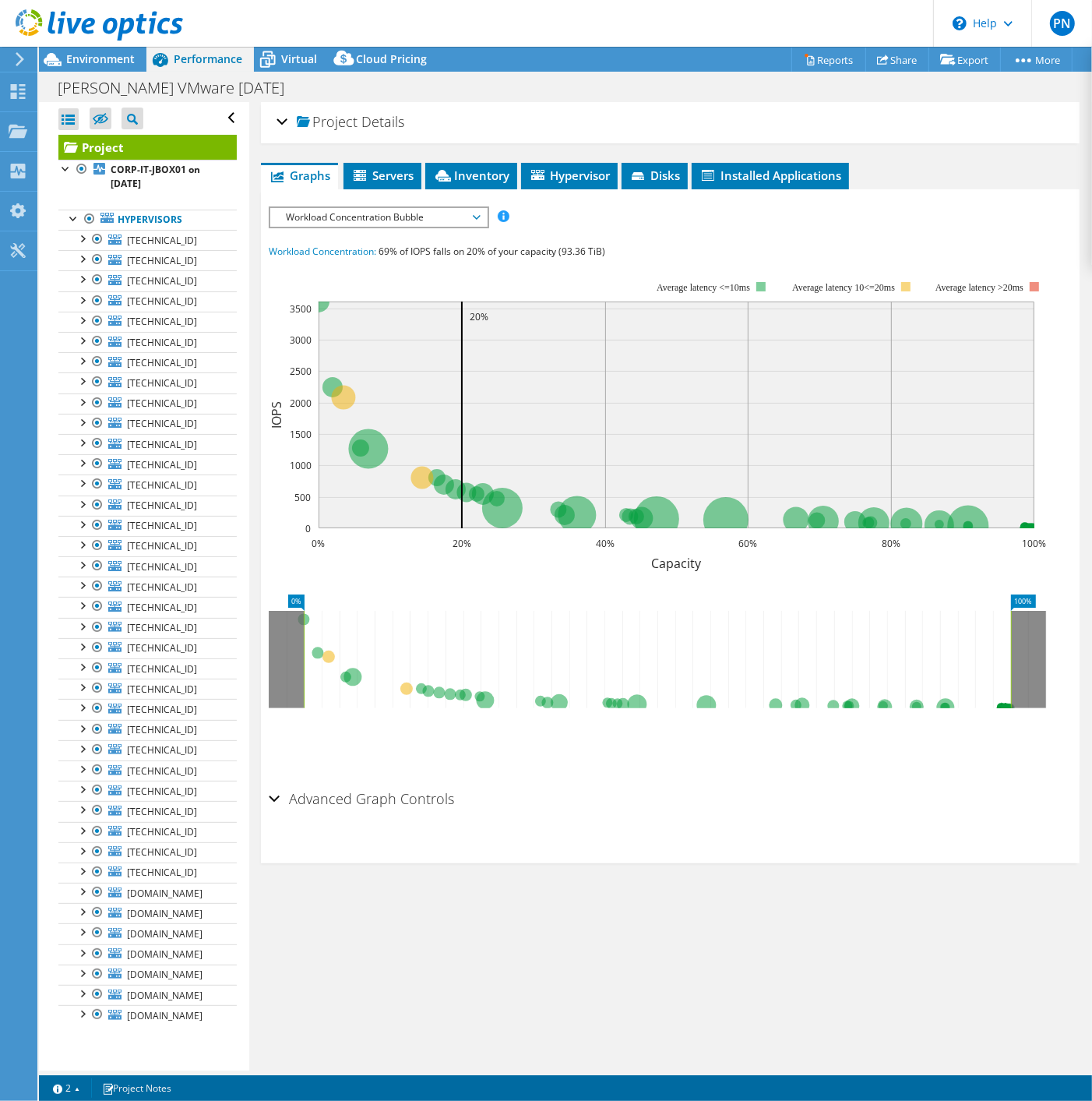 click on "Workload Concentration Bubble" at bounding box center (378, 217) 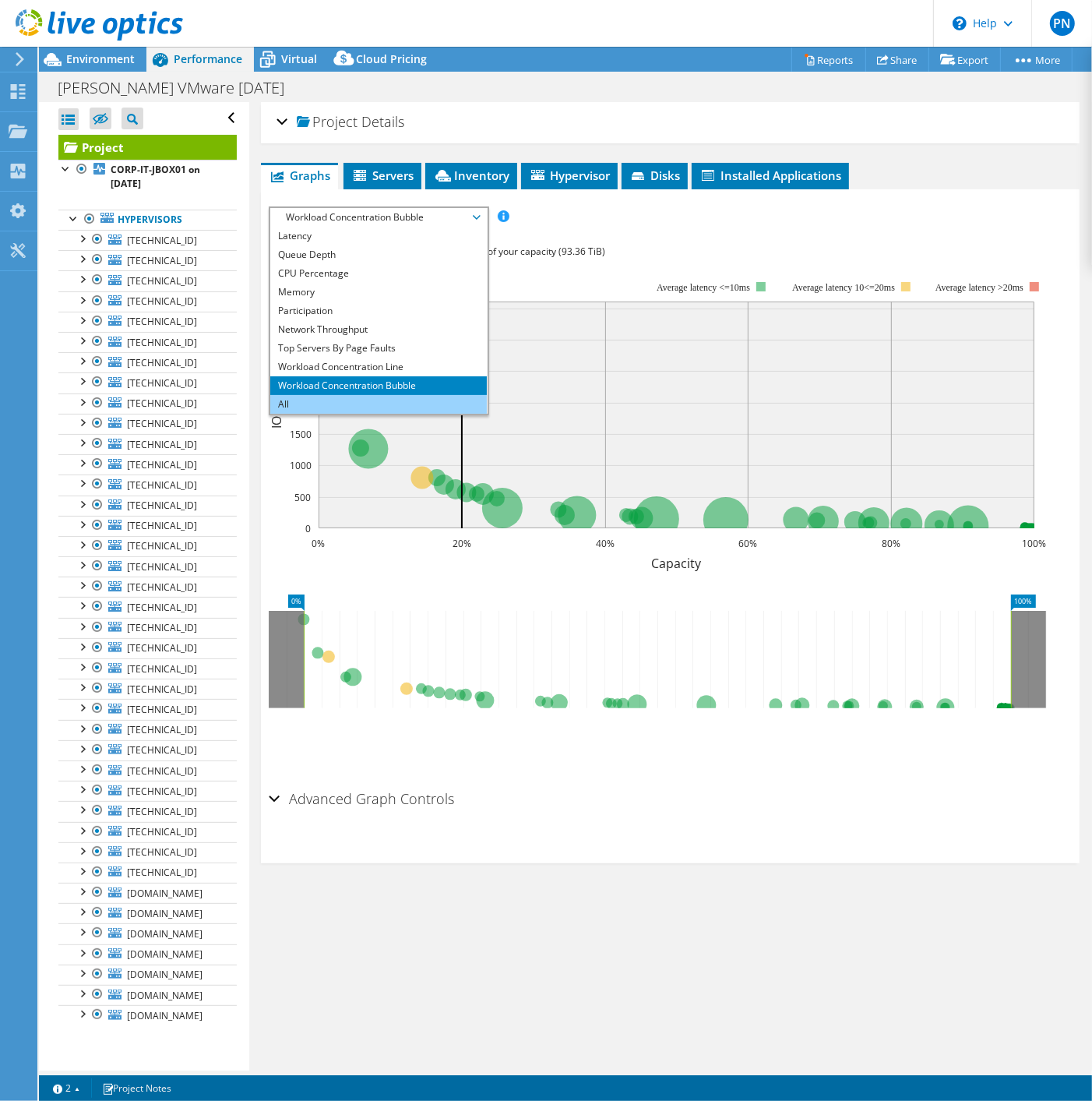 click on "All" at bounding box center (378, 404) 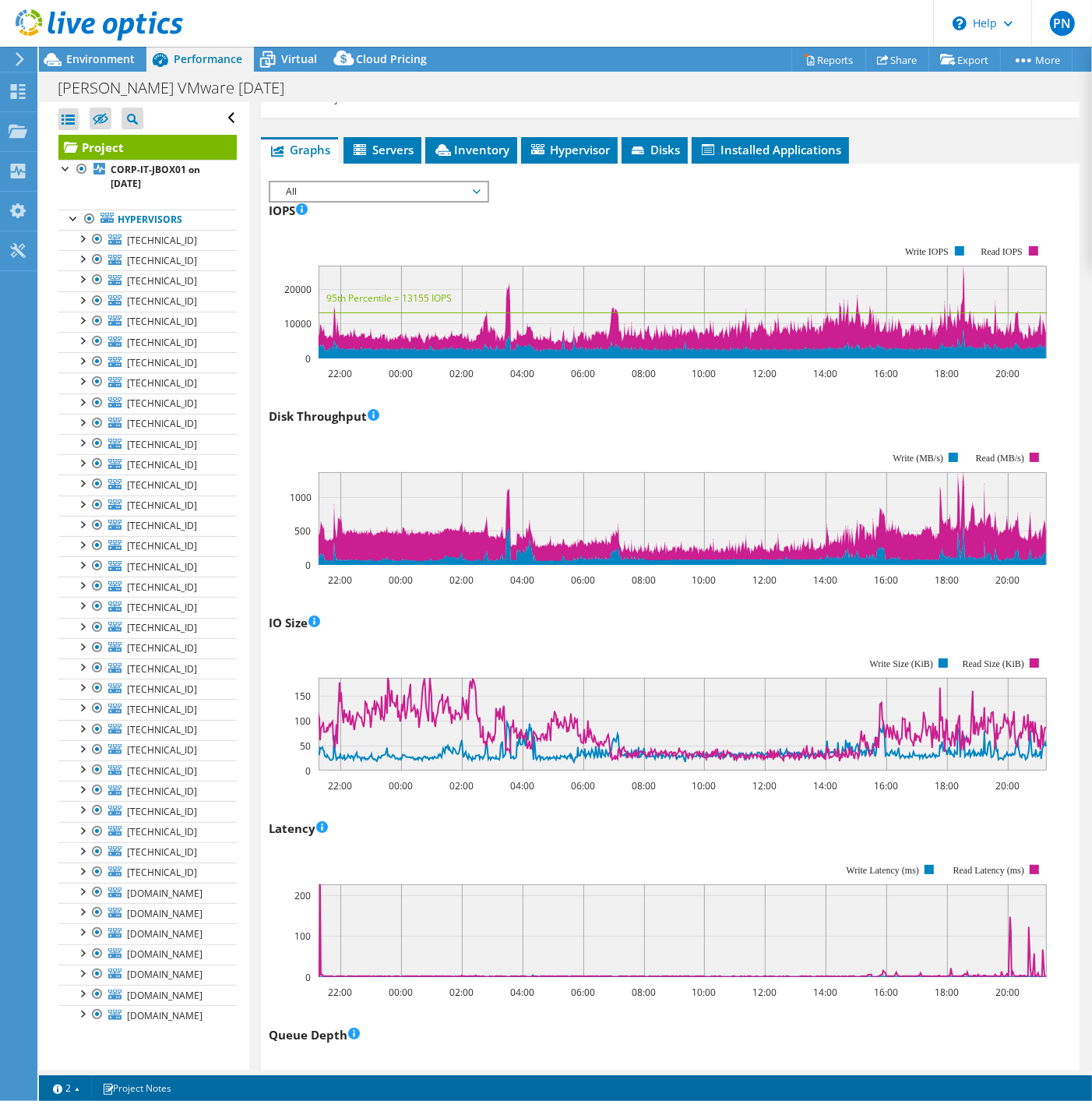 scroll, scrollTop: 0, scrollLeft: 0, axis: both 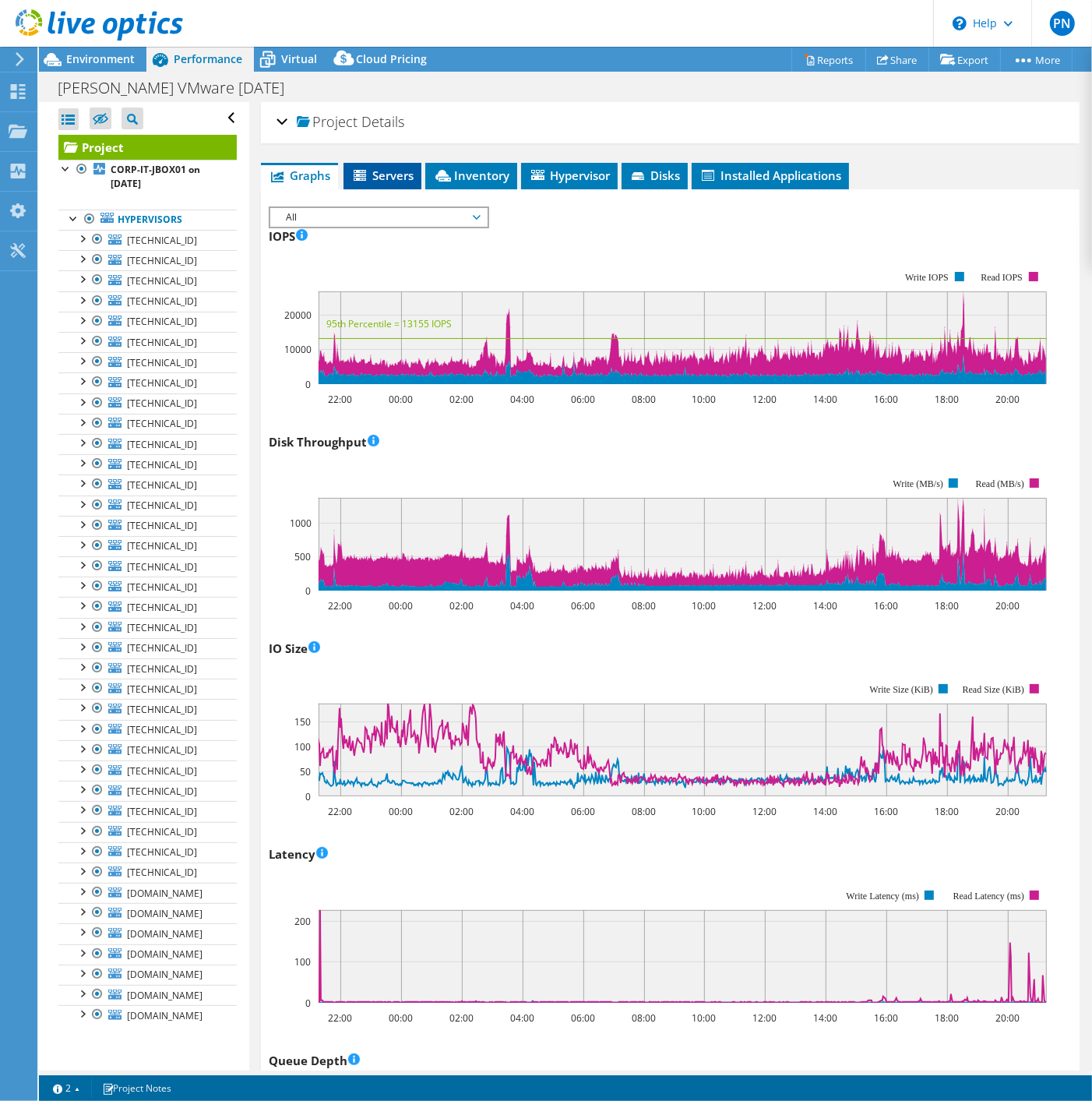 click on "Servers" at bounding box center (382, 176) 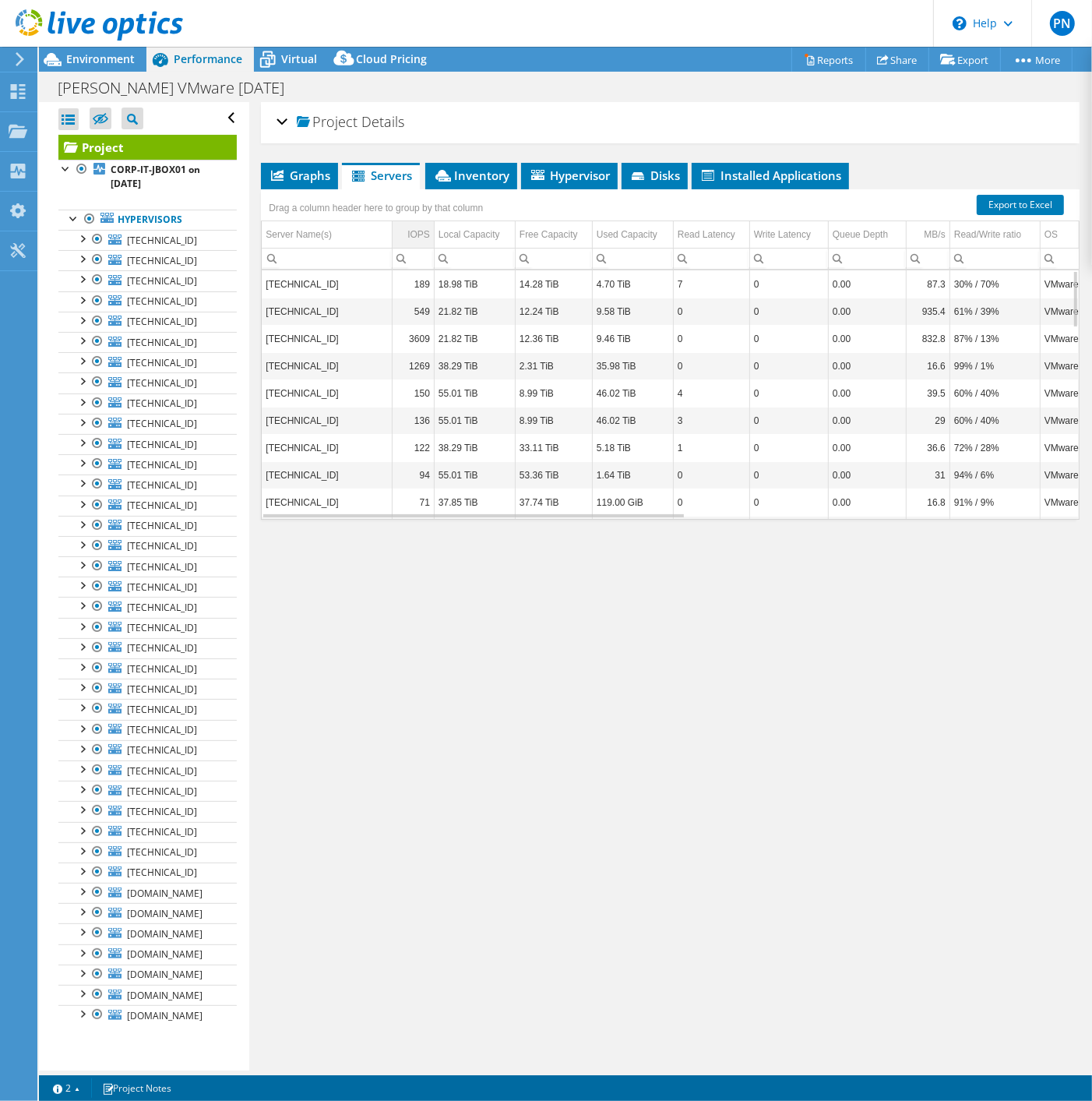 click on "IOPS" at bounding box center (418, 235) 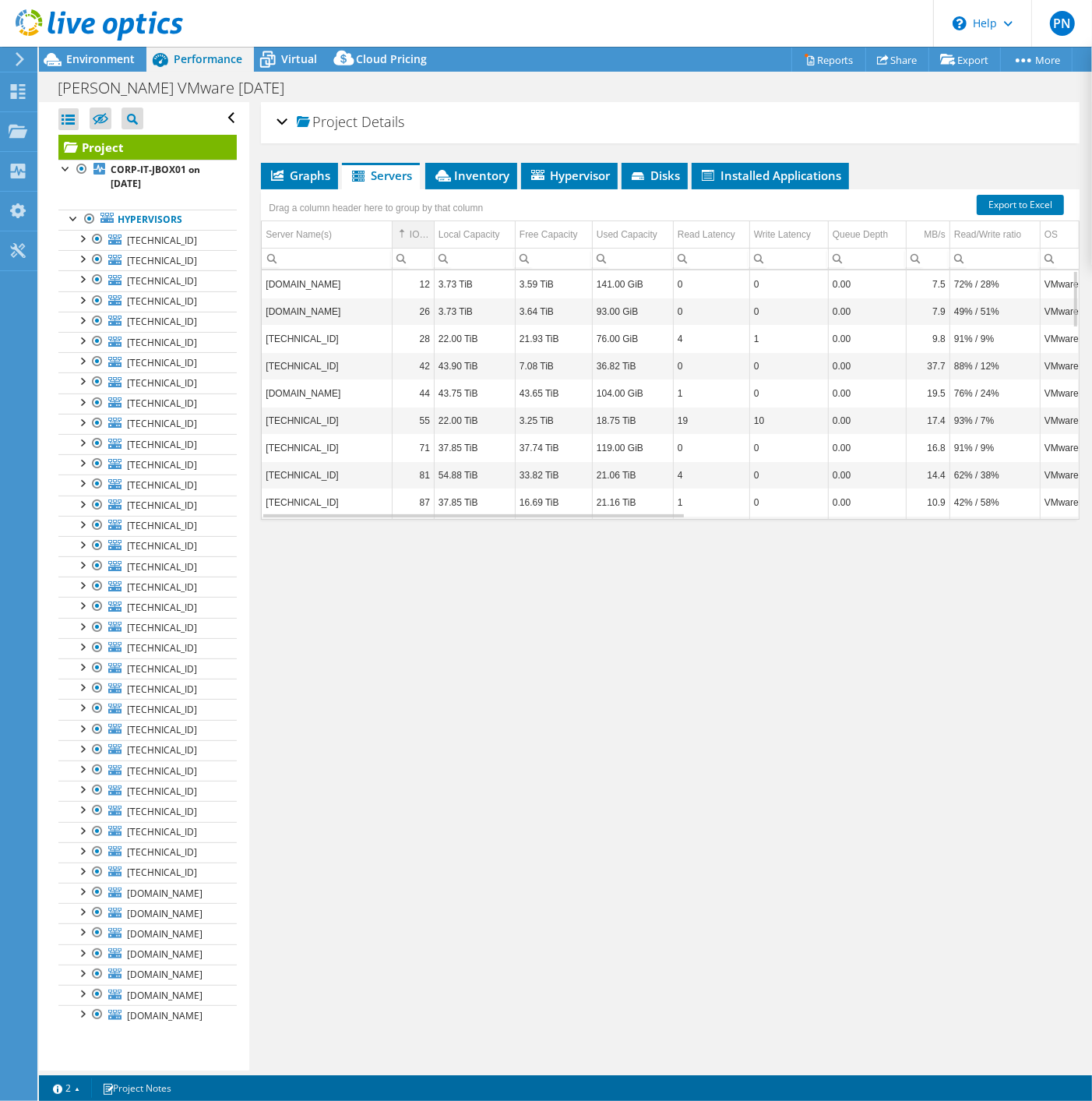 click on "IOPS" at bounding box center (420, 235) 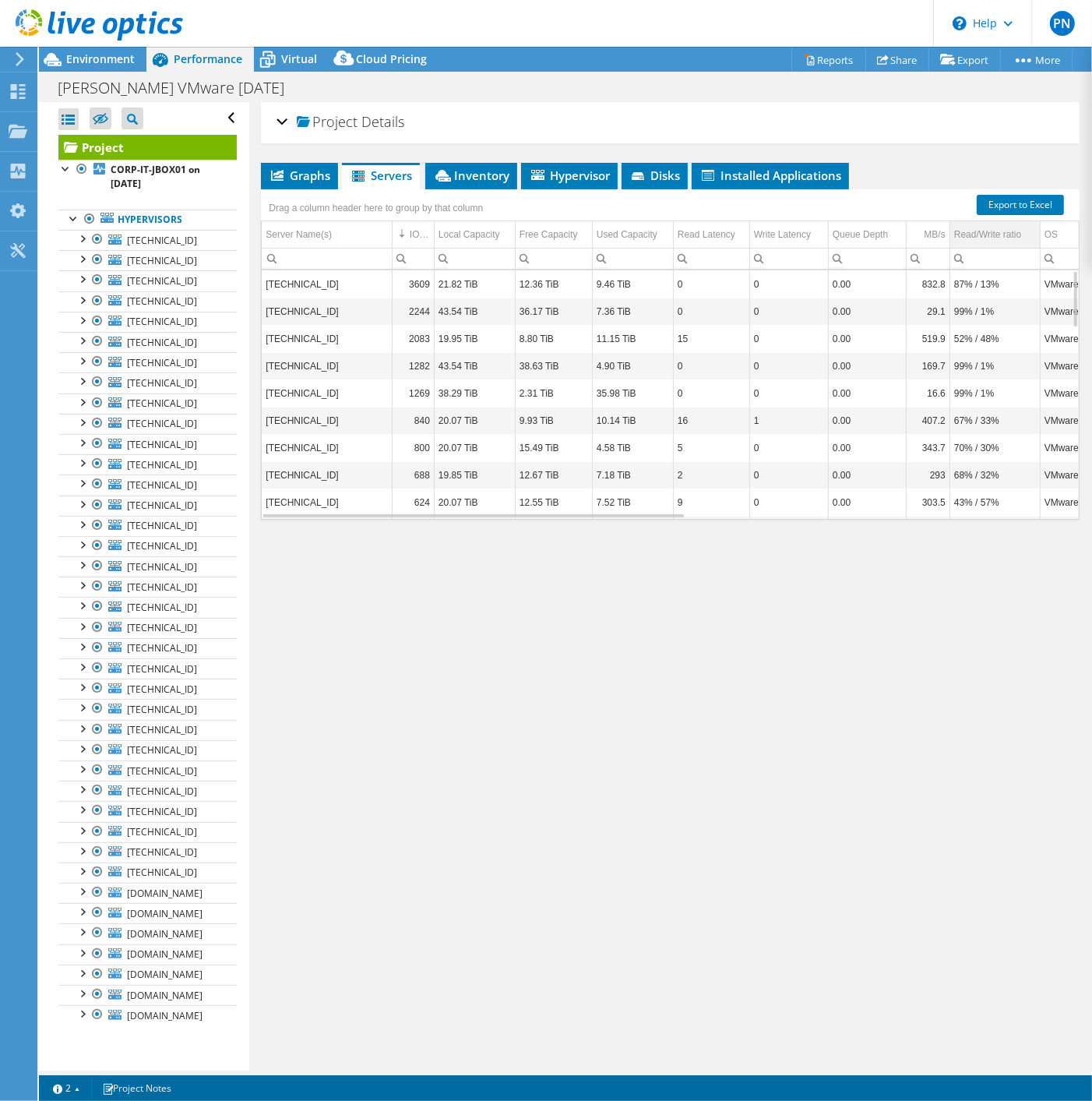 click on "Read/Write ratio" at bounding box center (995, 235) 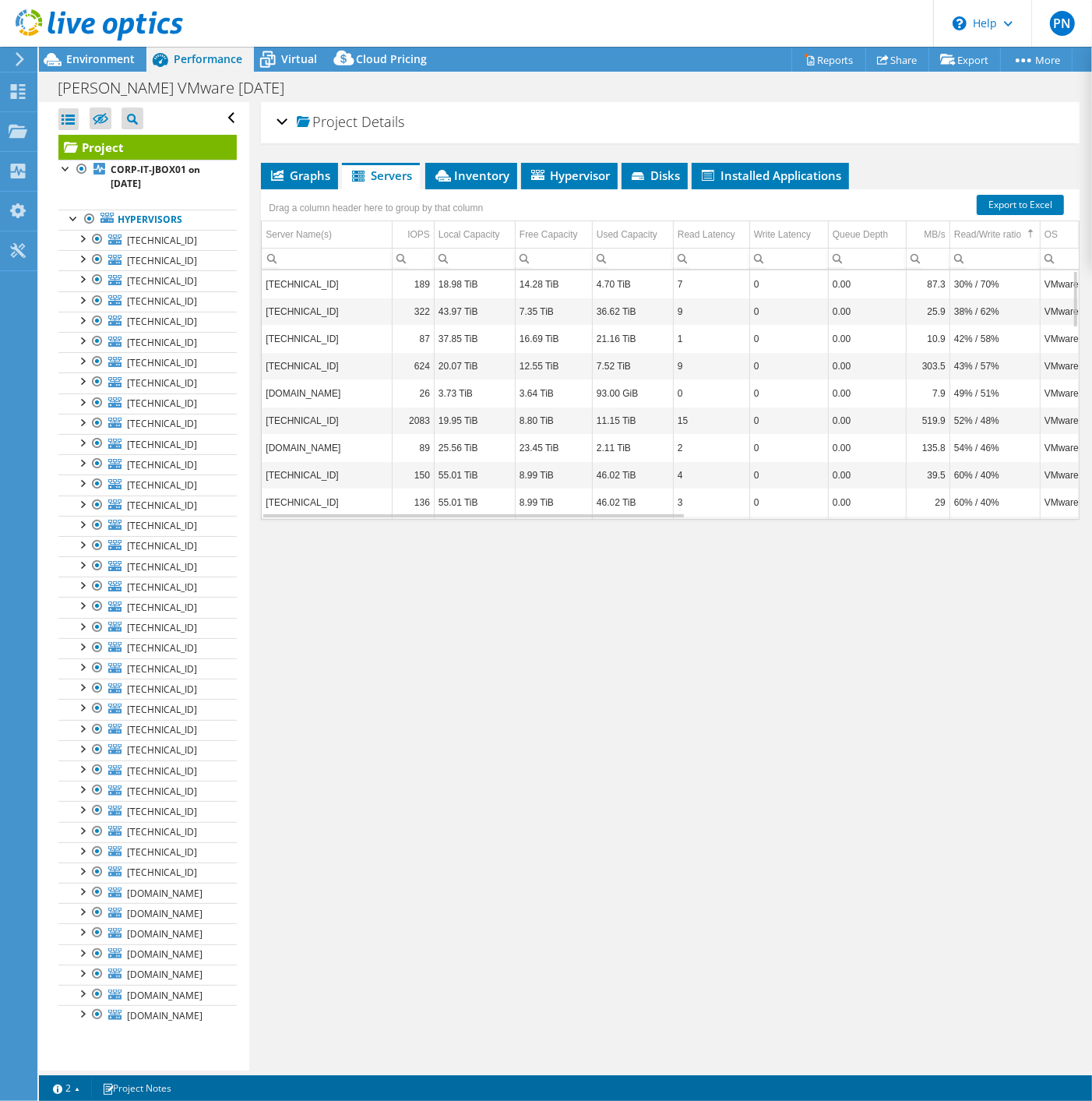 click on "Graphs
Servers
Inventory
Hypervisor
Disks
Cluster Disks
Installed Applications IOPS All" at bounding box center [670, 358] 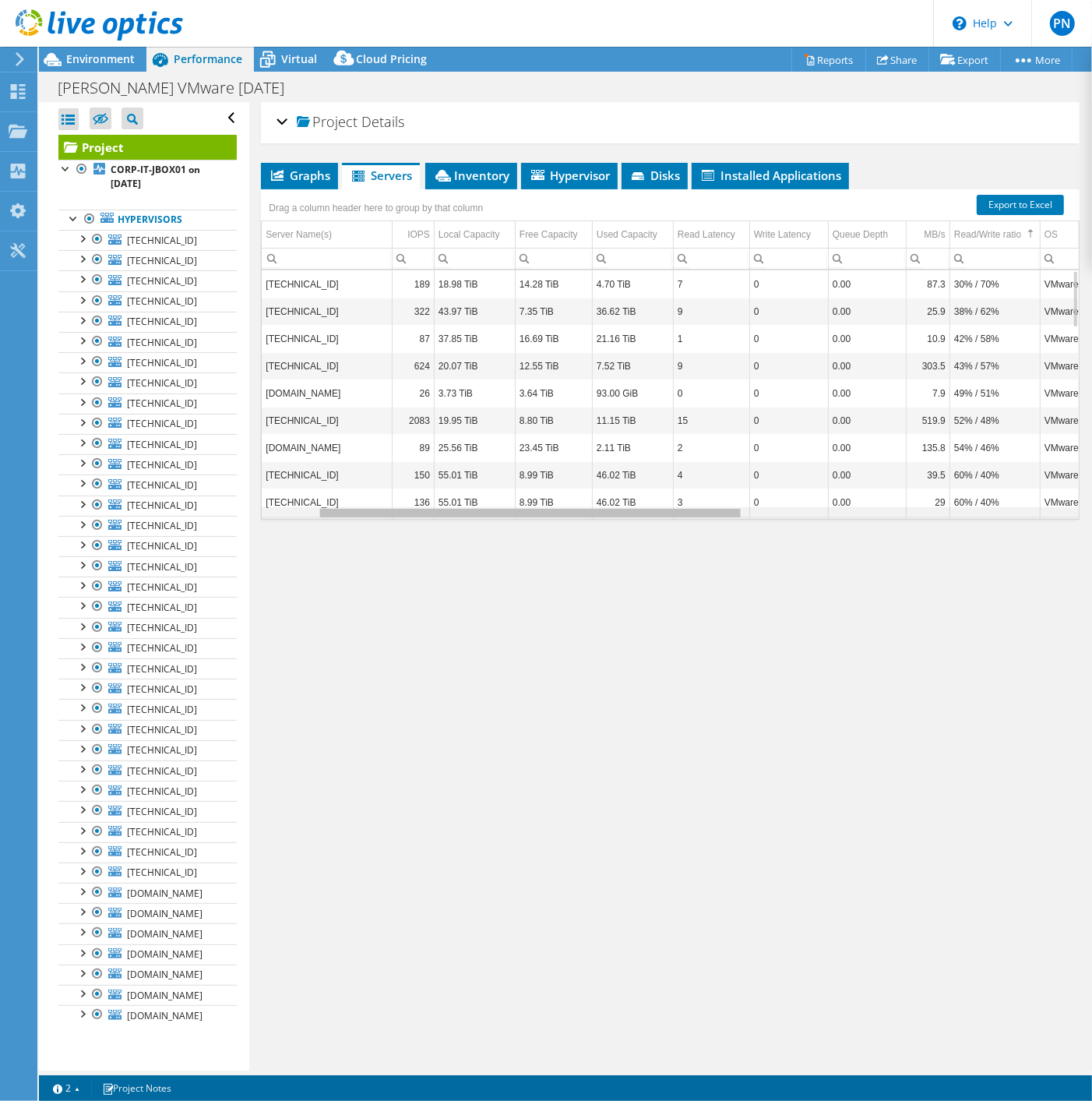 scroll, scrollTop: 0, scrollLeft: 160, axis: horizontal 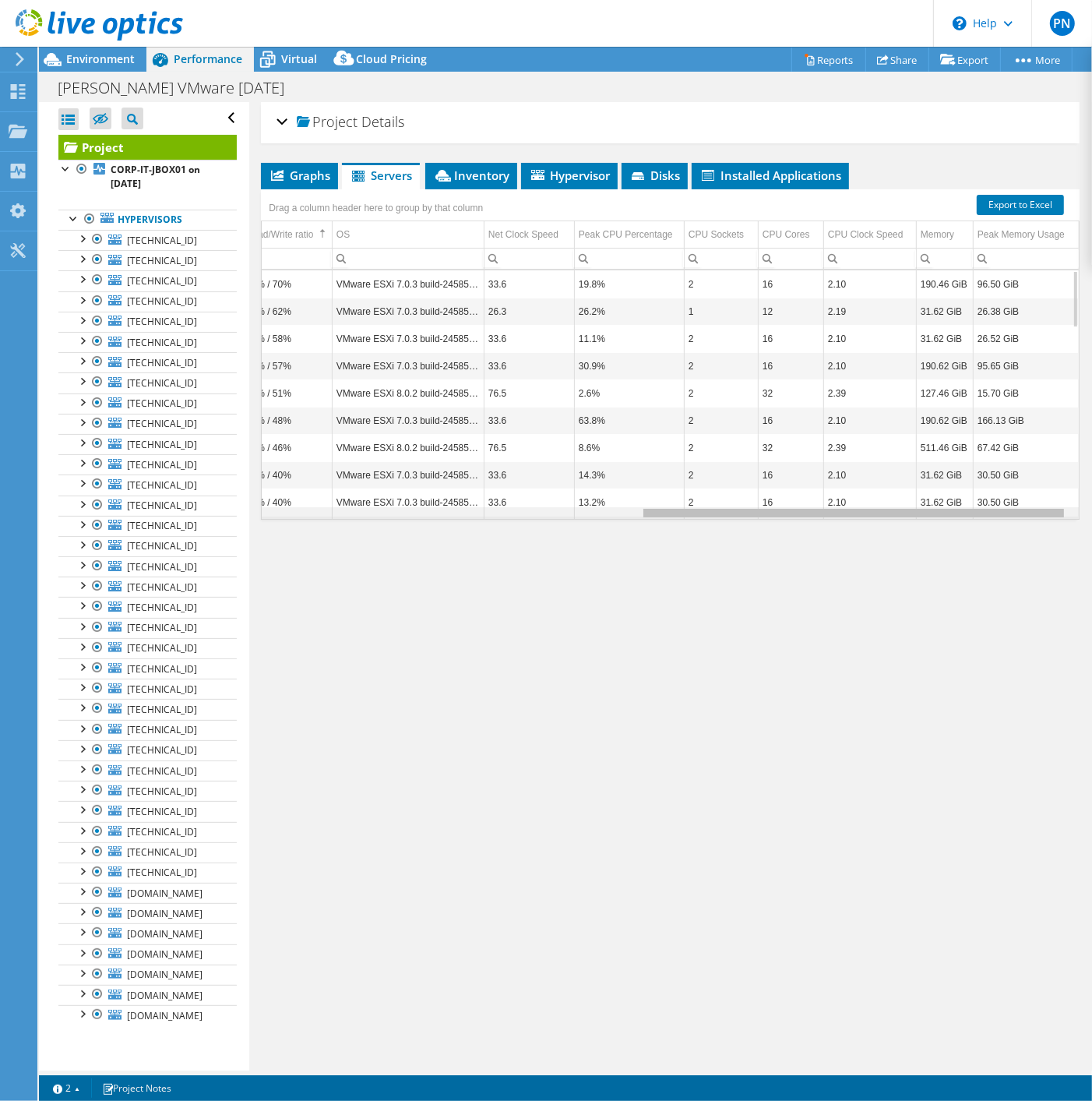 drag, startPoint x: 572, startPoint y: 516, endPoint x: 990, endPoint y: 499, distance: 418.34555 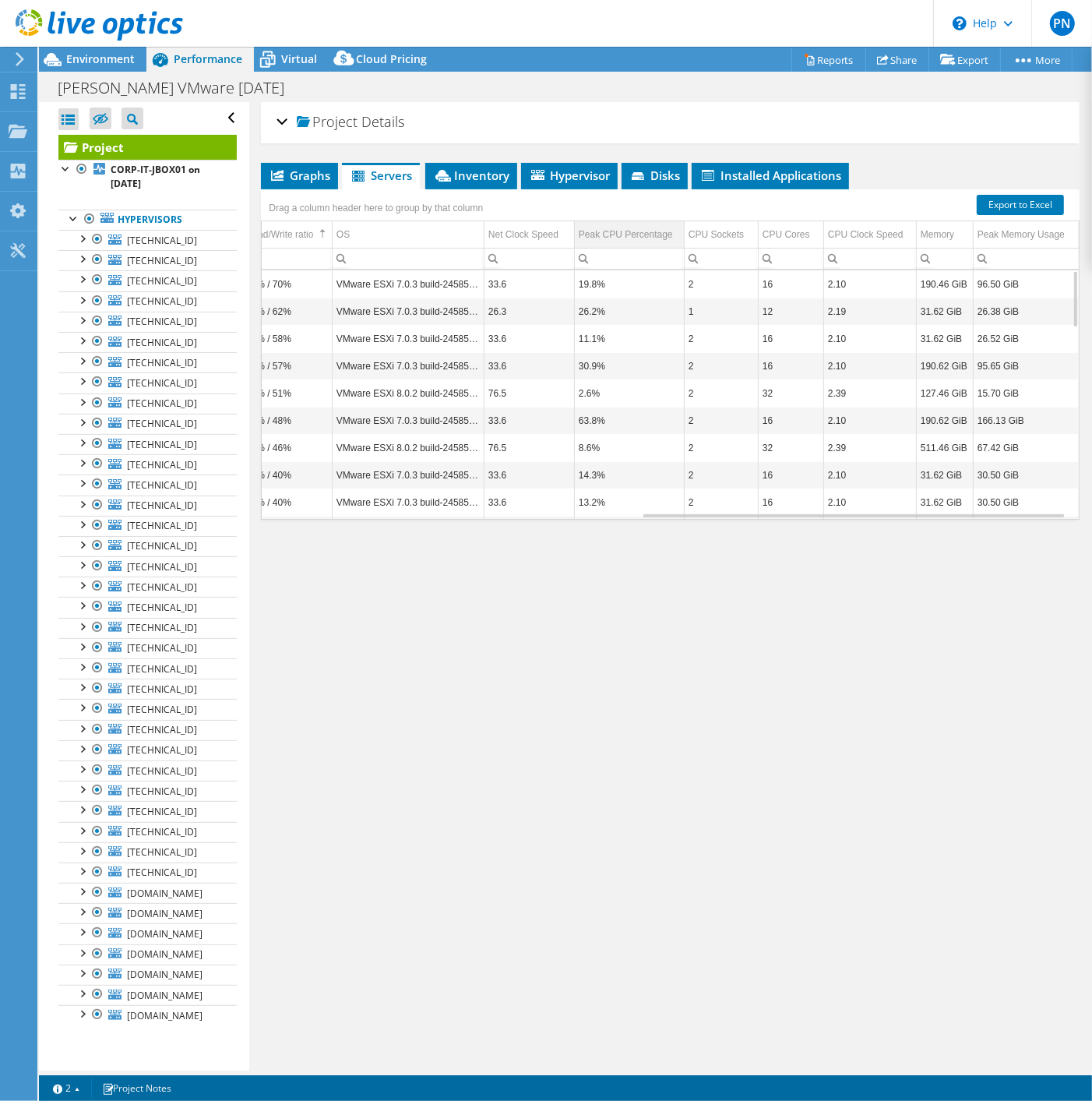 click on "Peak CPU Percentage" at bounding box center [625, 235] 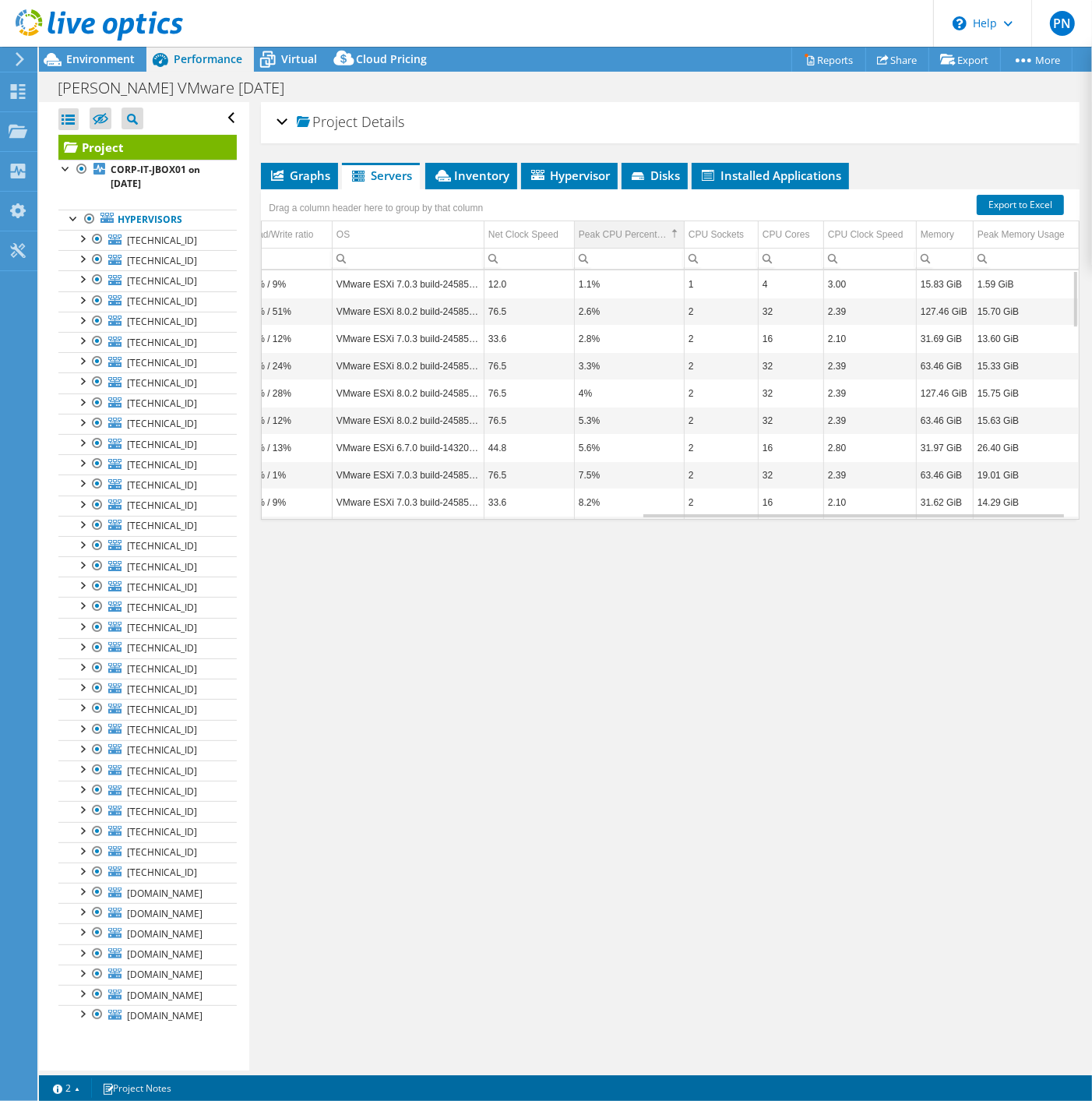 click on "Peak CPU Percentage" at bounding box center (622, 235) 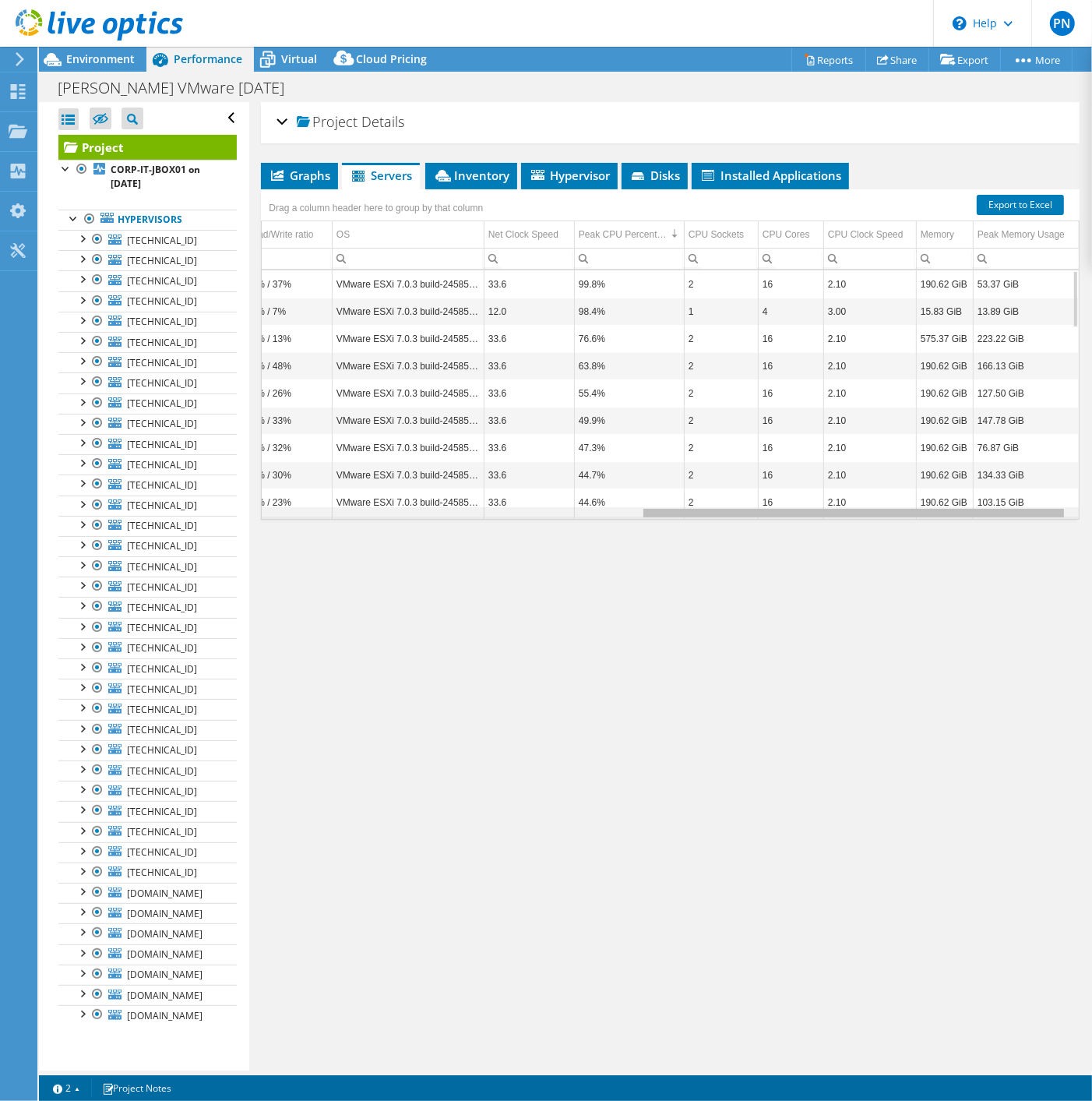 drag, startPoint x: 766, startPoint y: 511, endPoint x: 662, endPoint y: 503, distance: 104.30724 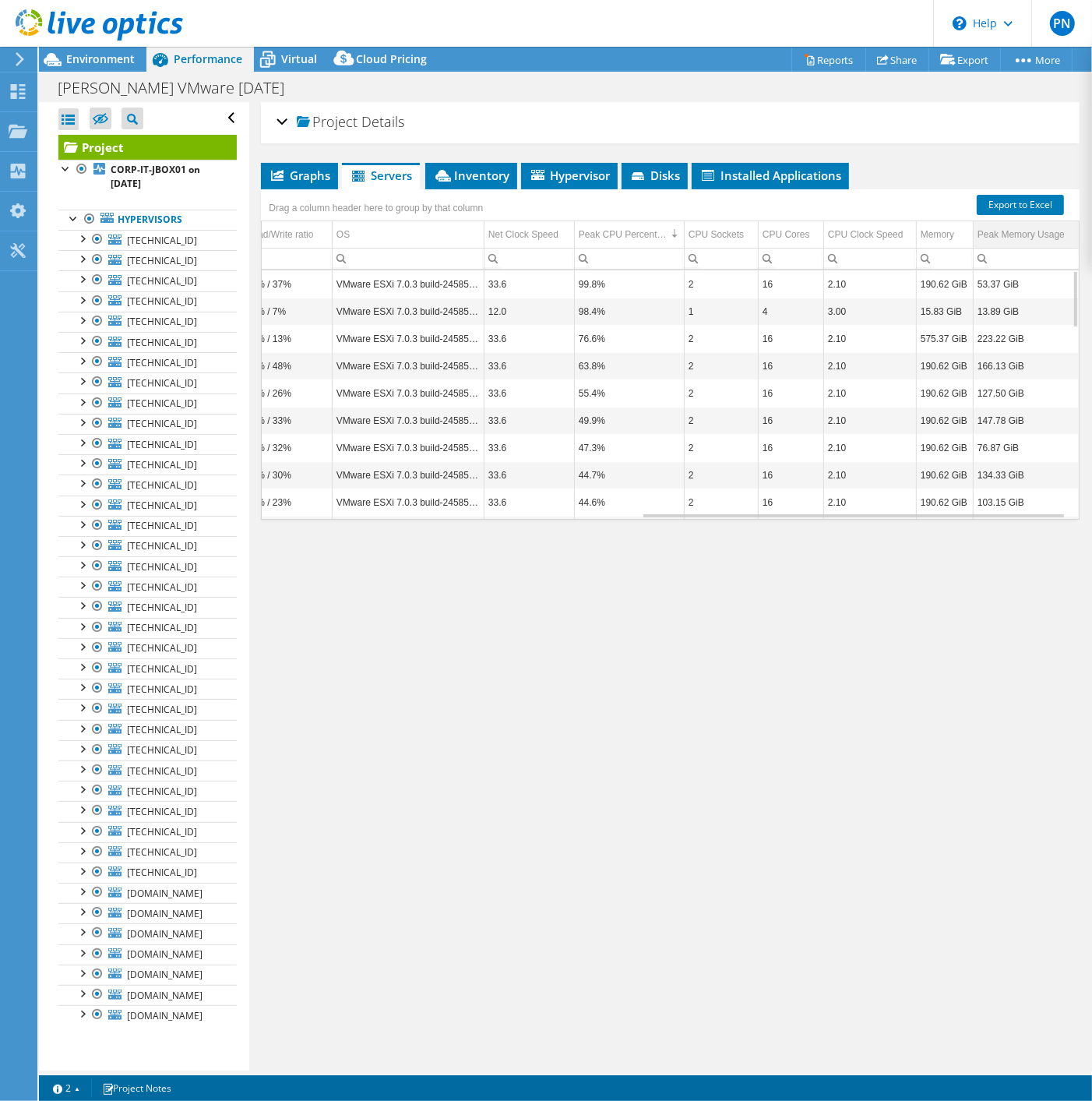 click on "Peak Memory Usage" at bounding box center (1021, 235) 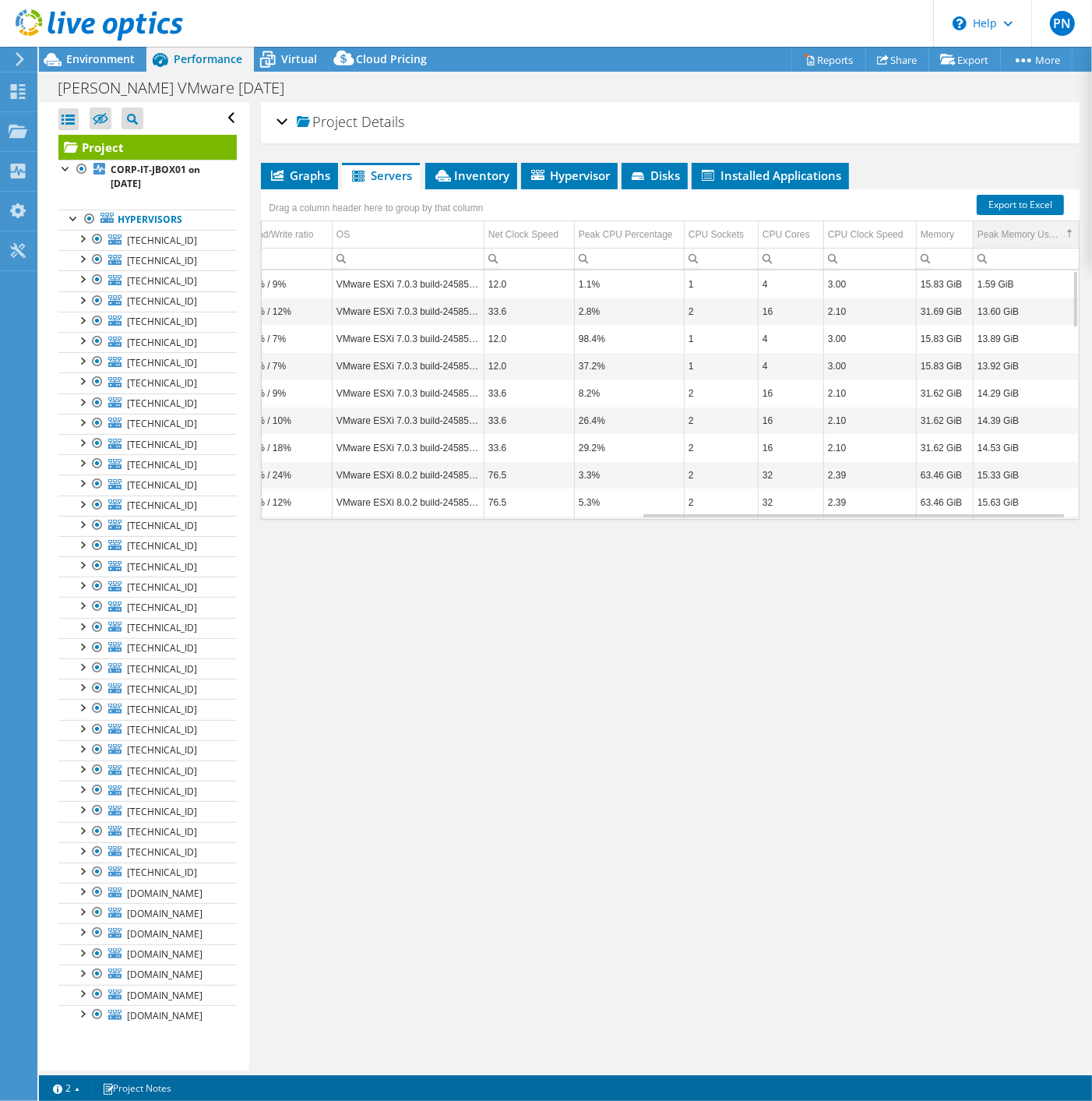 click on "Peak Memory Usage" at bounding box center [1020, 235] 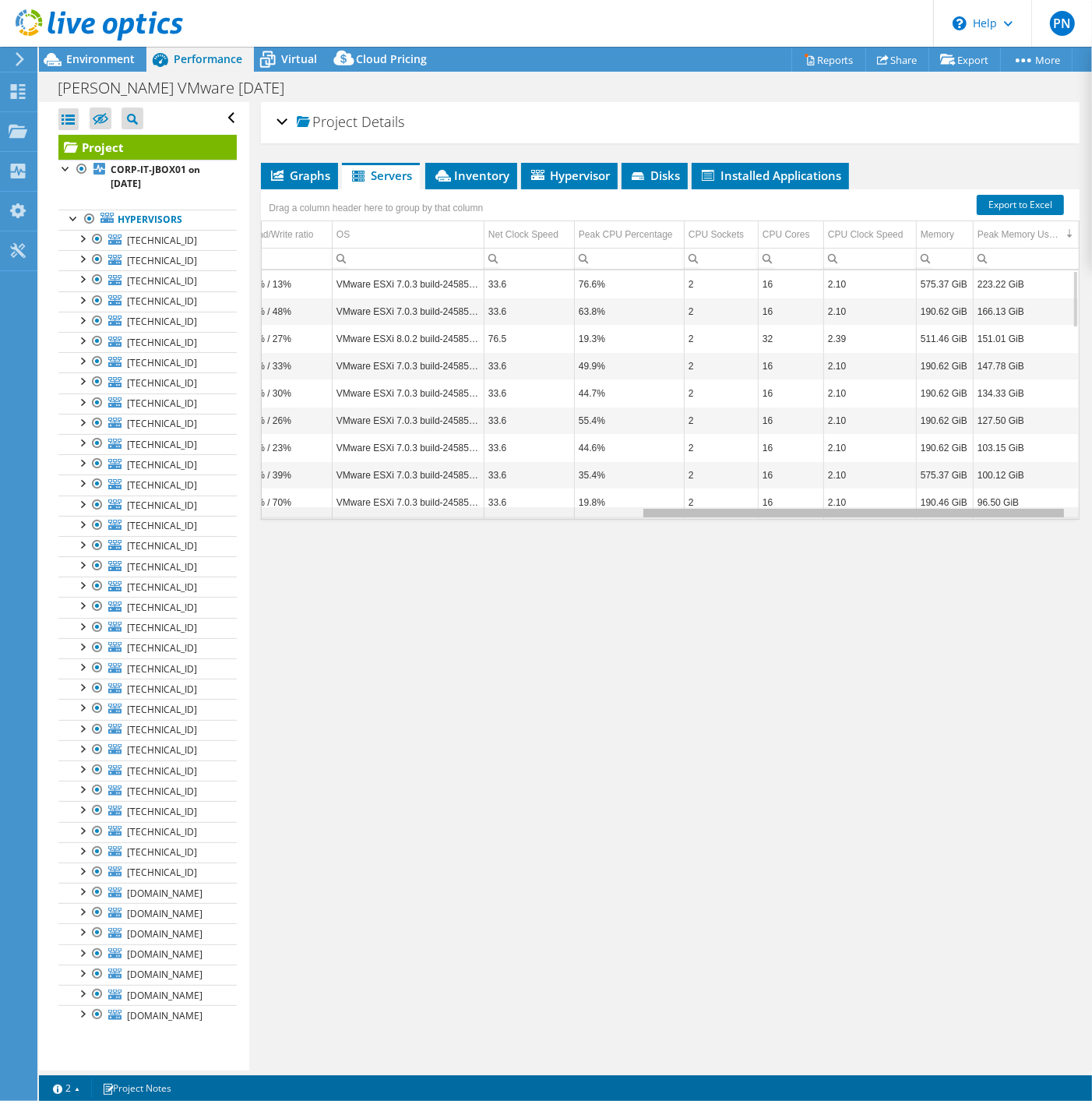 drag, startPoint x: 803, startPoint y: 511, endPoint x: 939, endPoint y: 499, distance: 136.52839 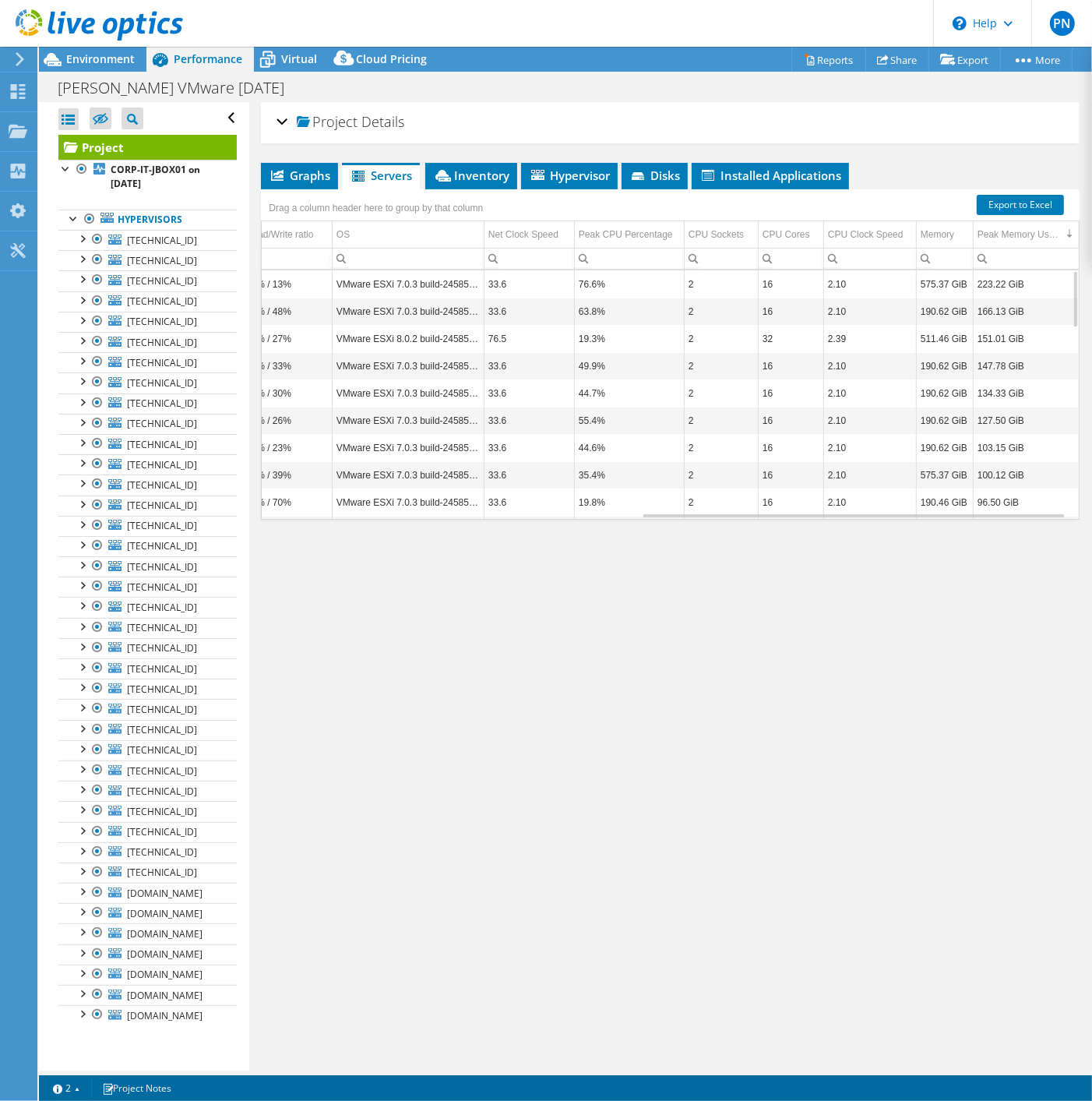 click on "Project
Details
Prepared for:
Peter Nikodem,  peter.nikodem@sabey.com
Account
SABEY CORP
Duration
1 day, 0 hr, 0 min
Start Time
07/09/2025, 21:17 (-07:00)
End Time
07/10/2025, 21:17 (-07:00)
39
90" at bounding box center (670, 586) 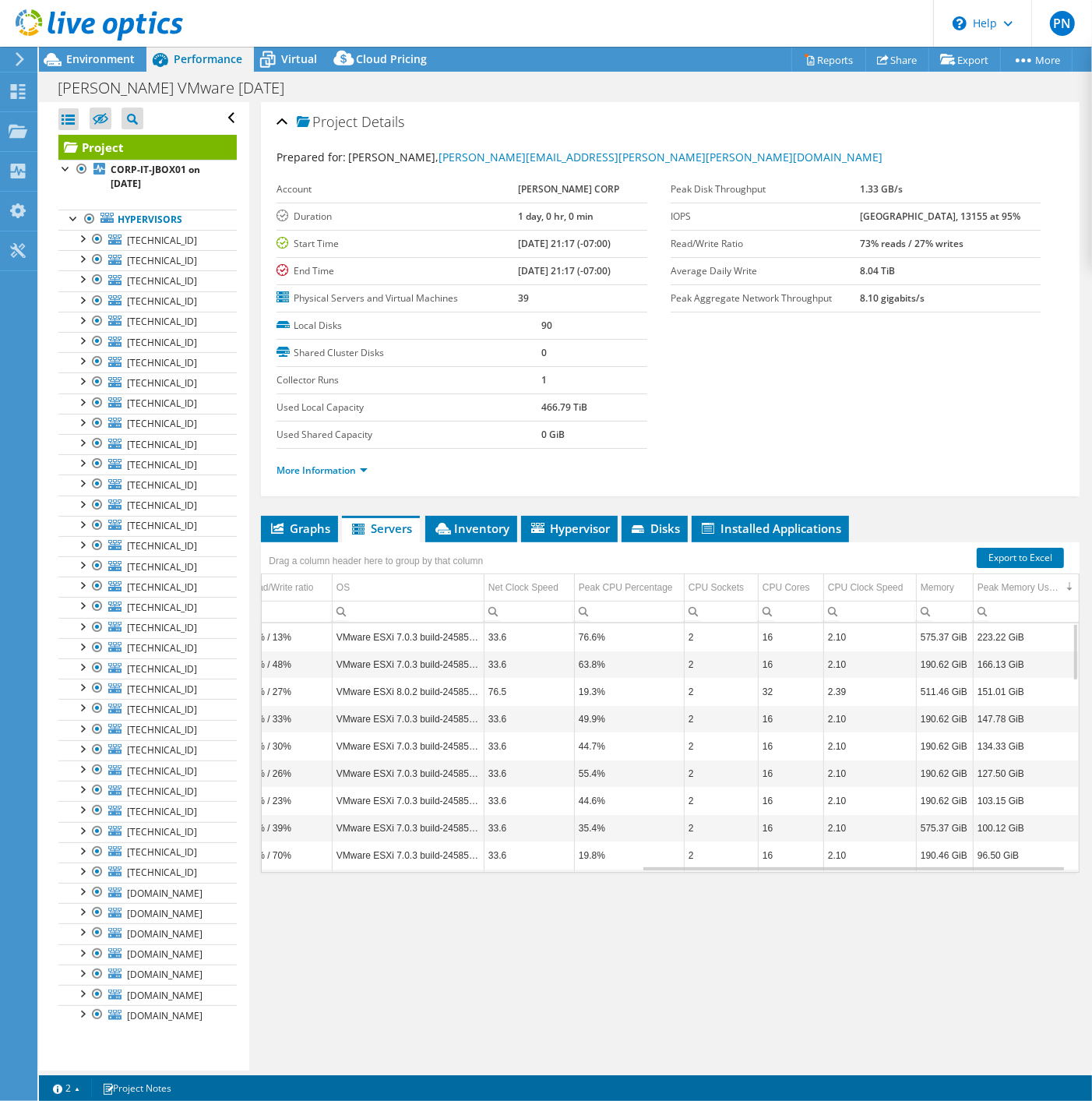 click on "Project
Details" at bounding box center (670, 122) 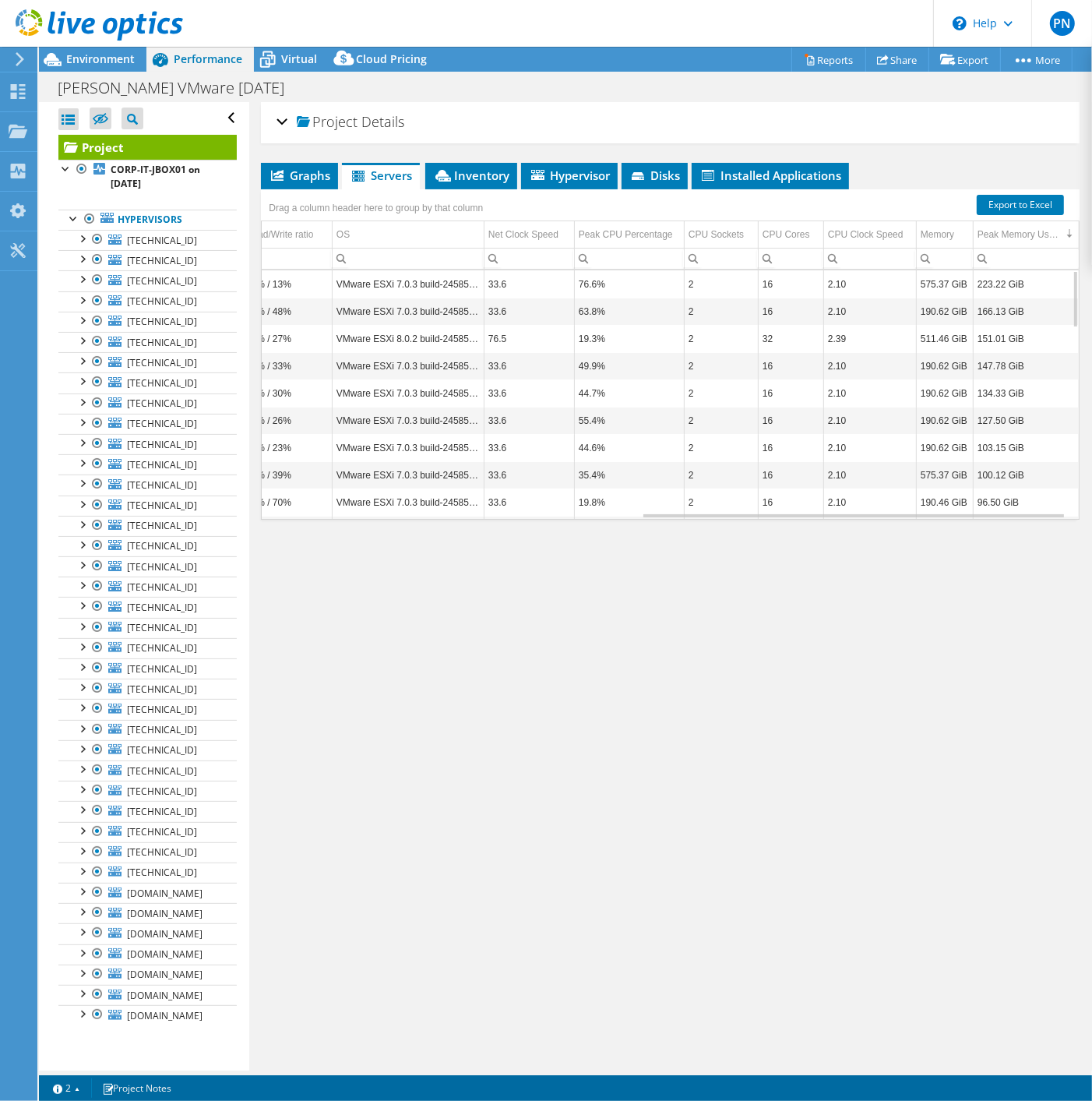 click on "Project
Details
Prepared for:
Peter Nikodem,  peter.nikodem@sabey.com
Account
SABEY CORP
Duration
1 day, 0 hr, 0 min
Start Time
07/09/2025, 21:17 (-07:00)
End Time
07/10/2025, 21:17 (-07:00)
39
90" at bounding box center [670, 586] 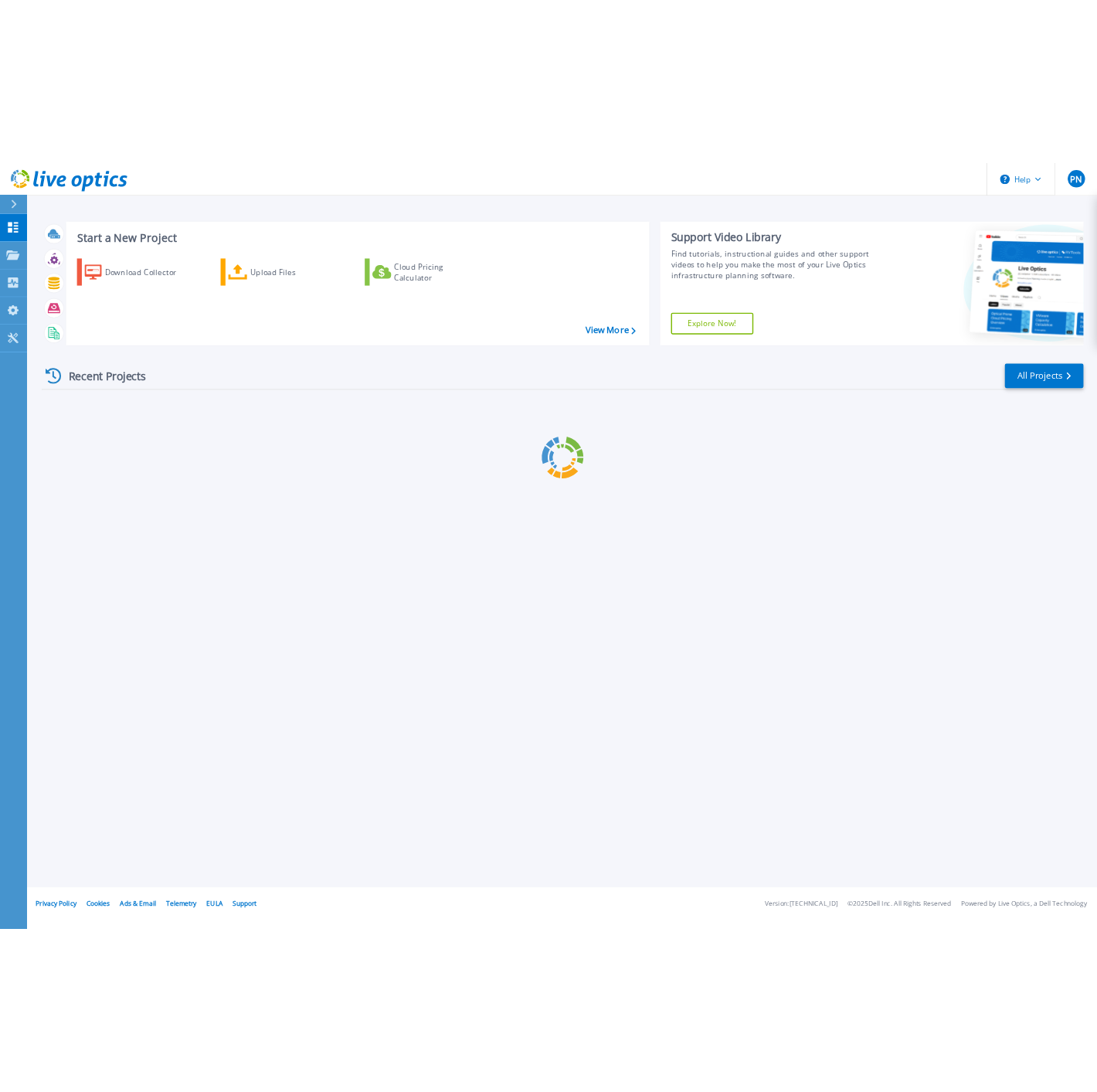 scroll, scrollTop: 0, scrollLeft: 0, axis: both 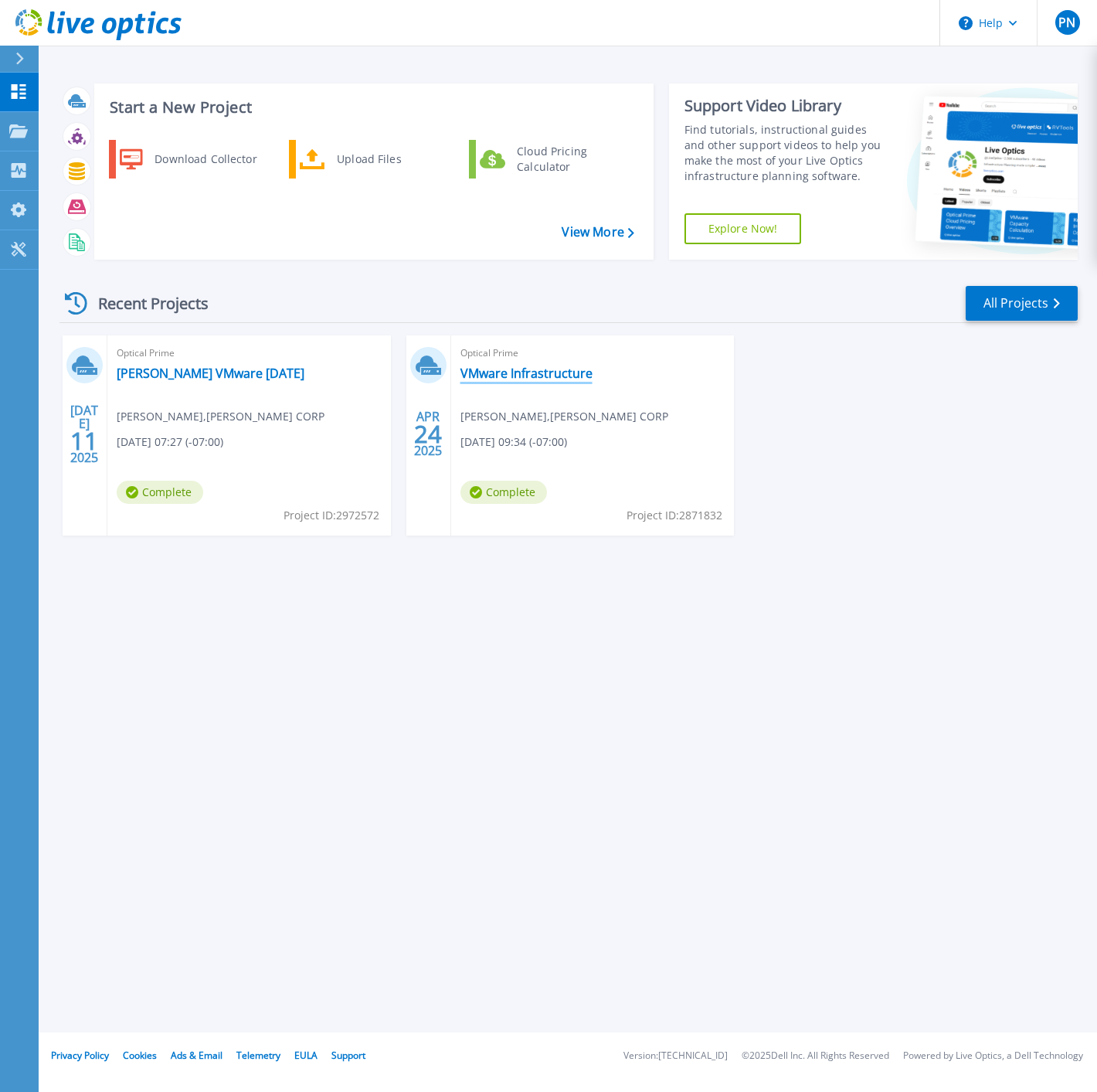 click on "VMware Infrastructure" at bounding box center [526, 373] 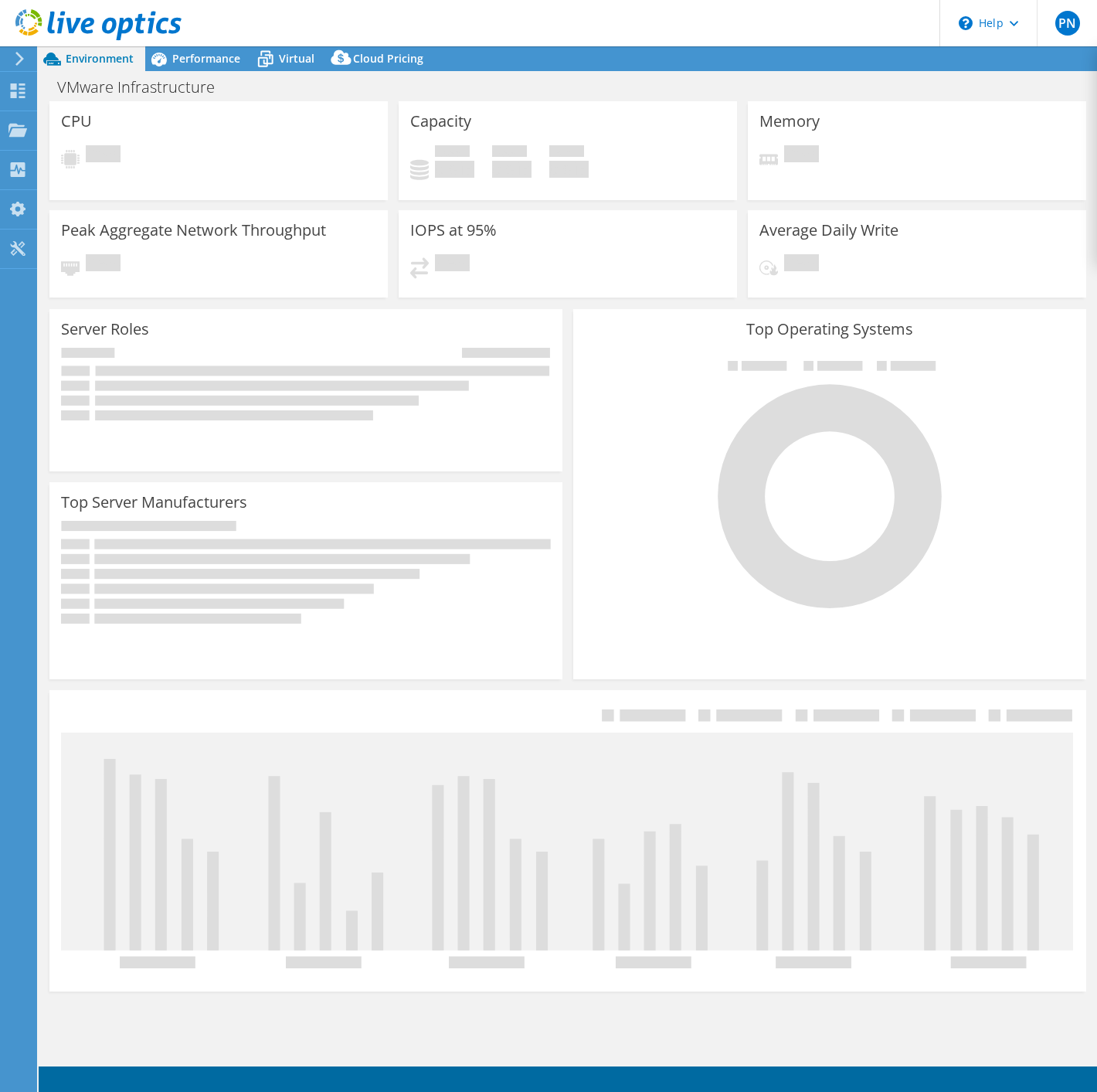 scroll, scrollTop: 0, scrollLeft: 0, axis: both 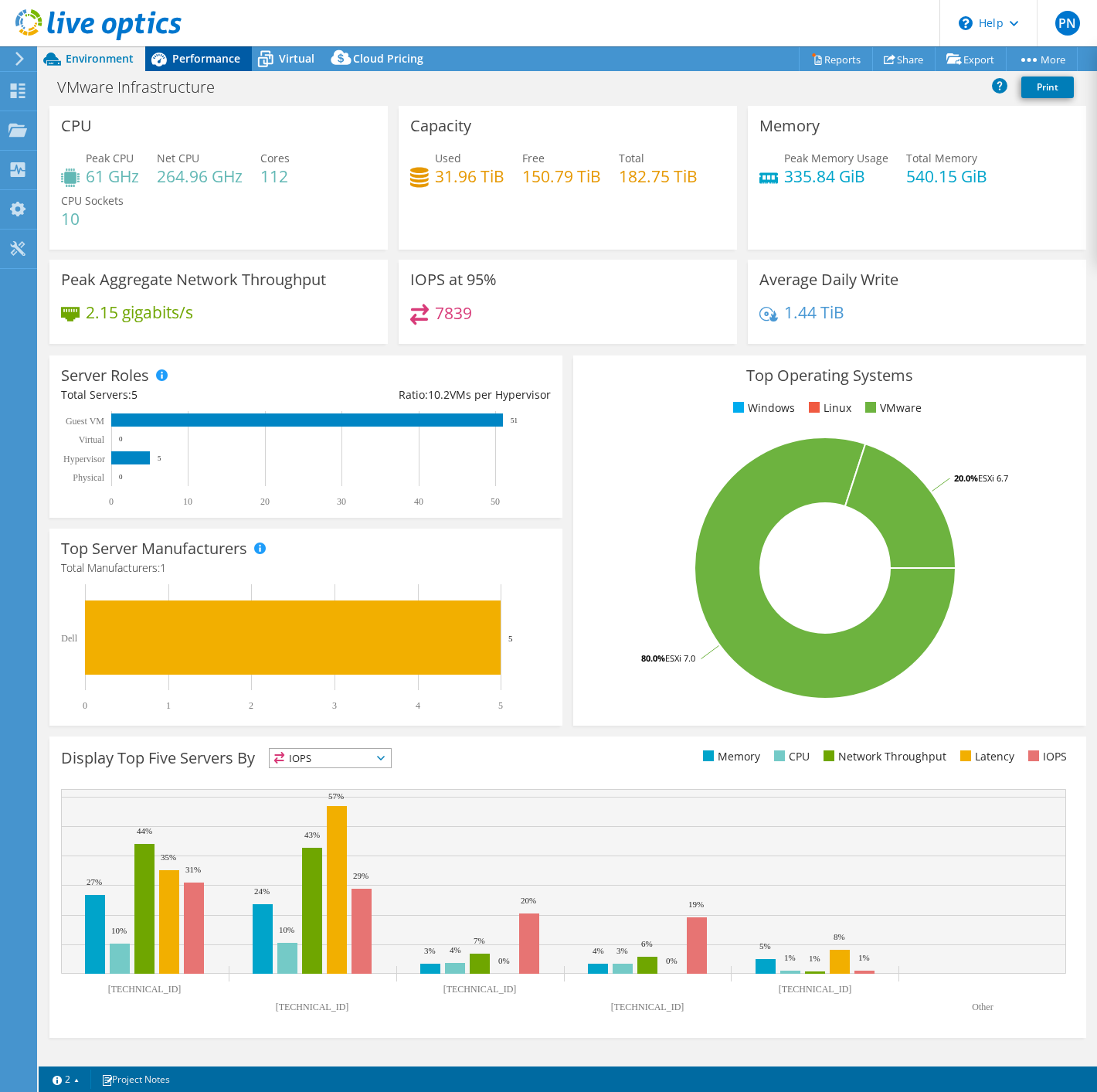 click on "Performance" at bounding box center [206, 58] 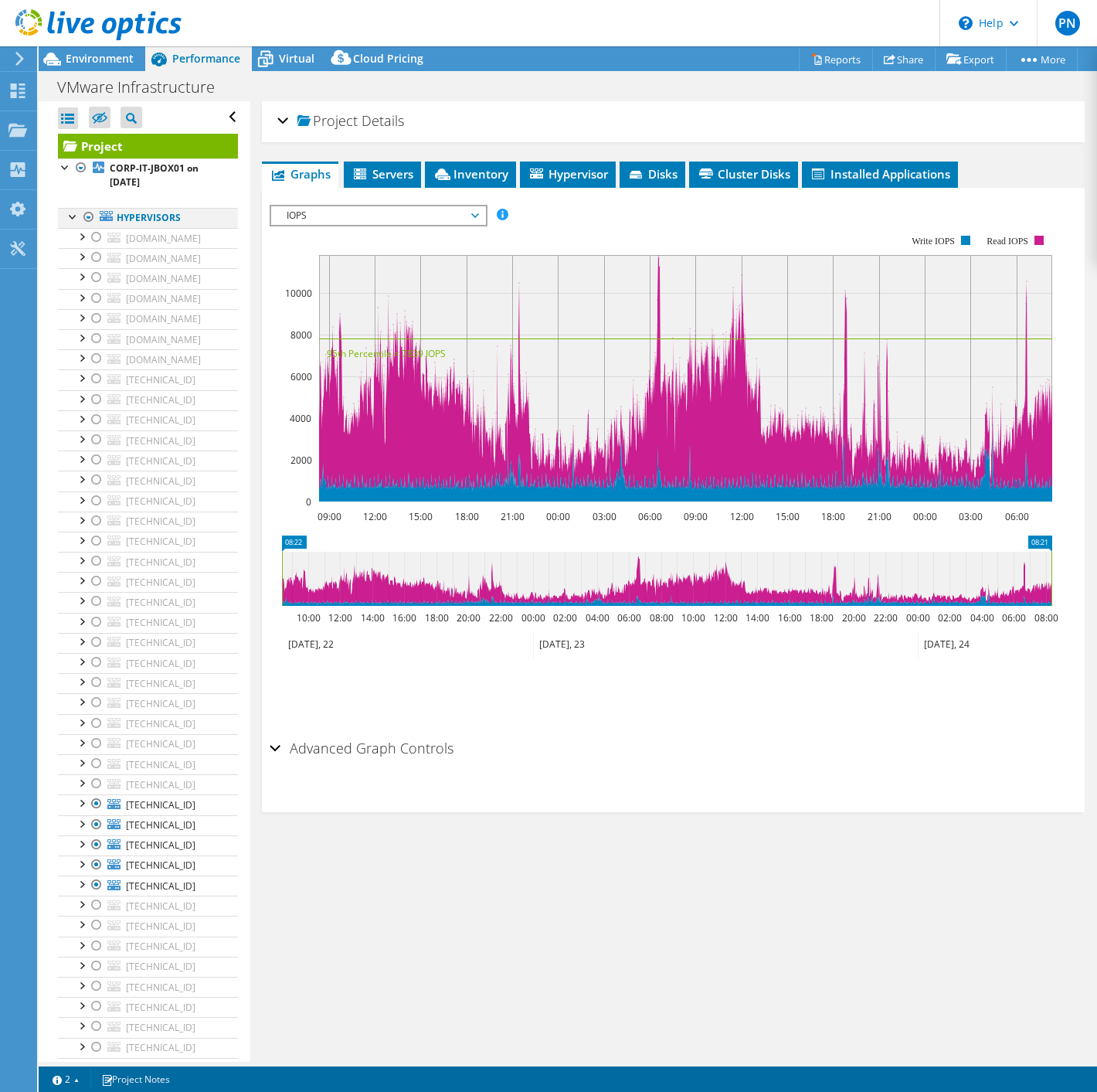 click at bounding box center (89, 217) 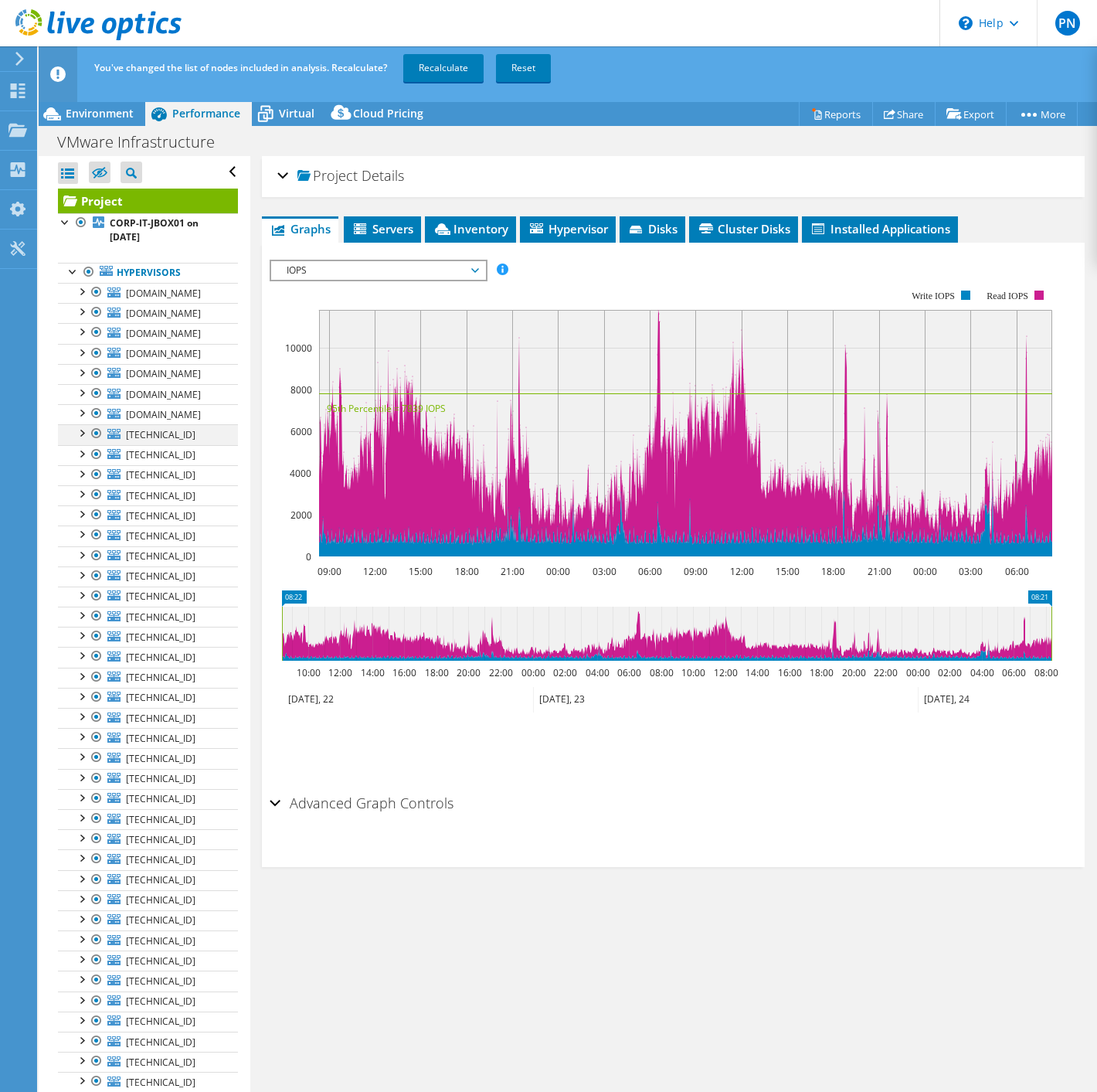 click at bounding box center [97, 434] 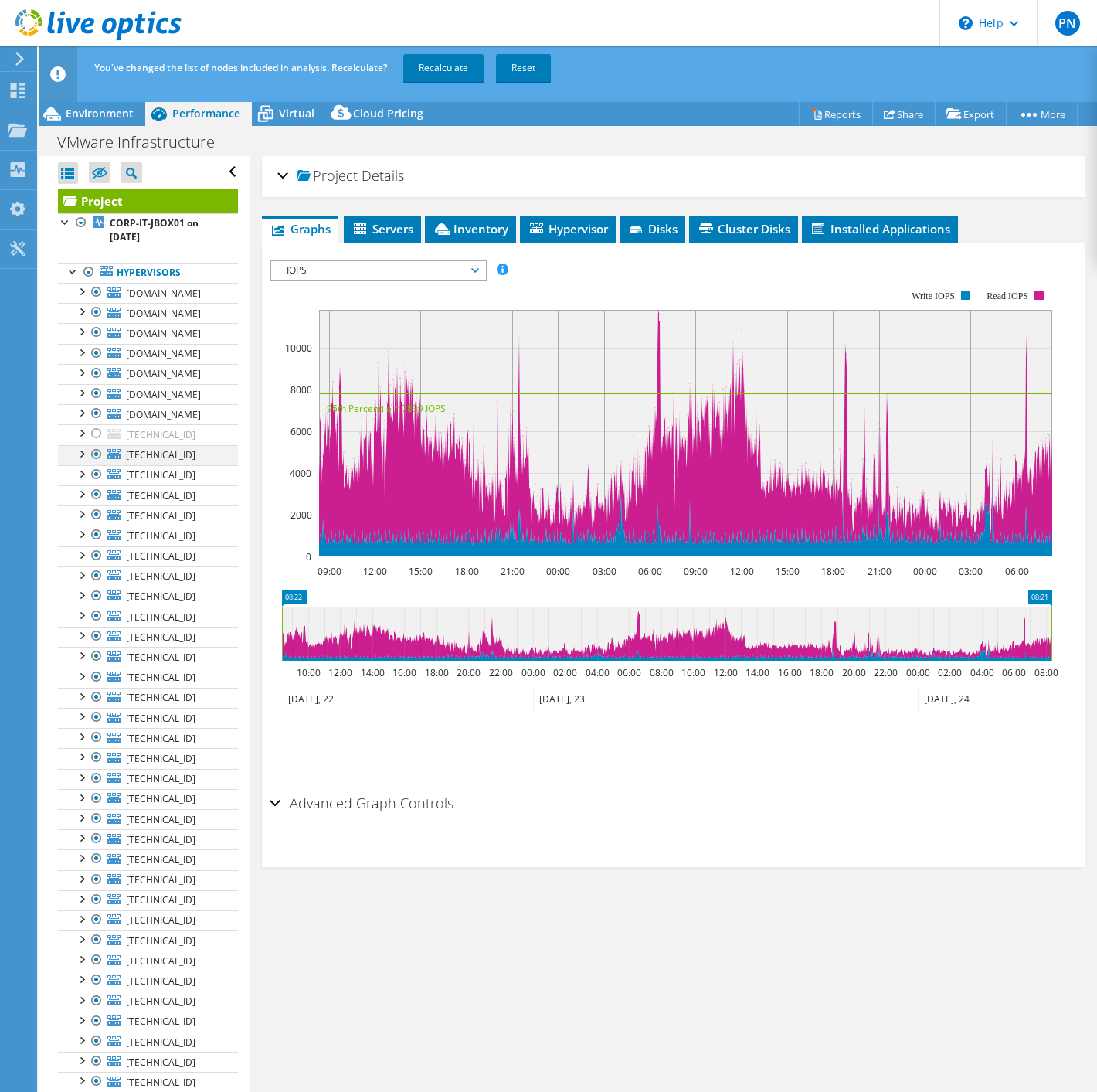 click at bounding box center (97, 454) 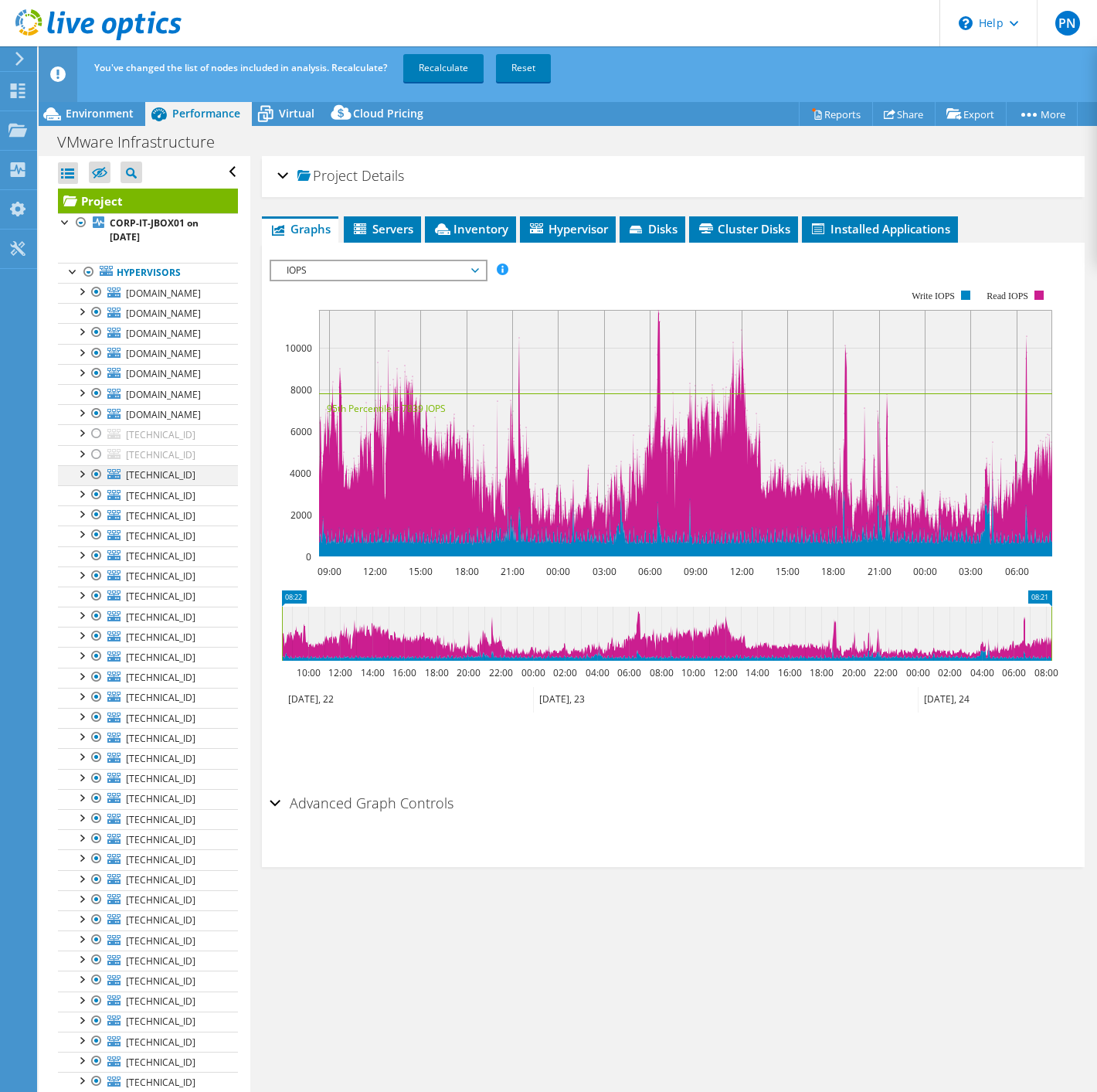 click at bounding box center [97, 475] 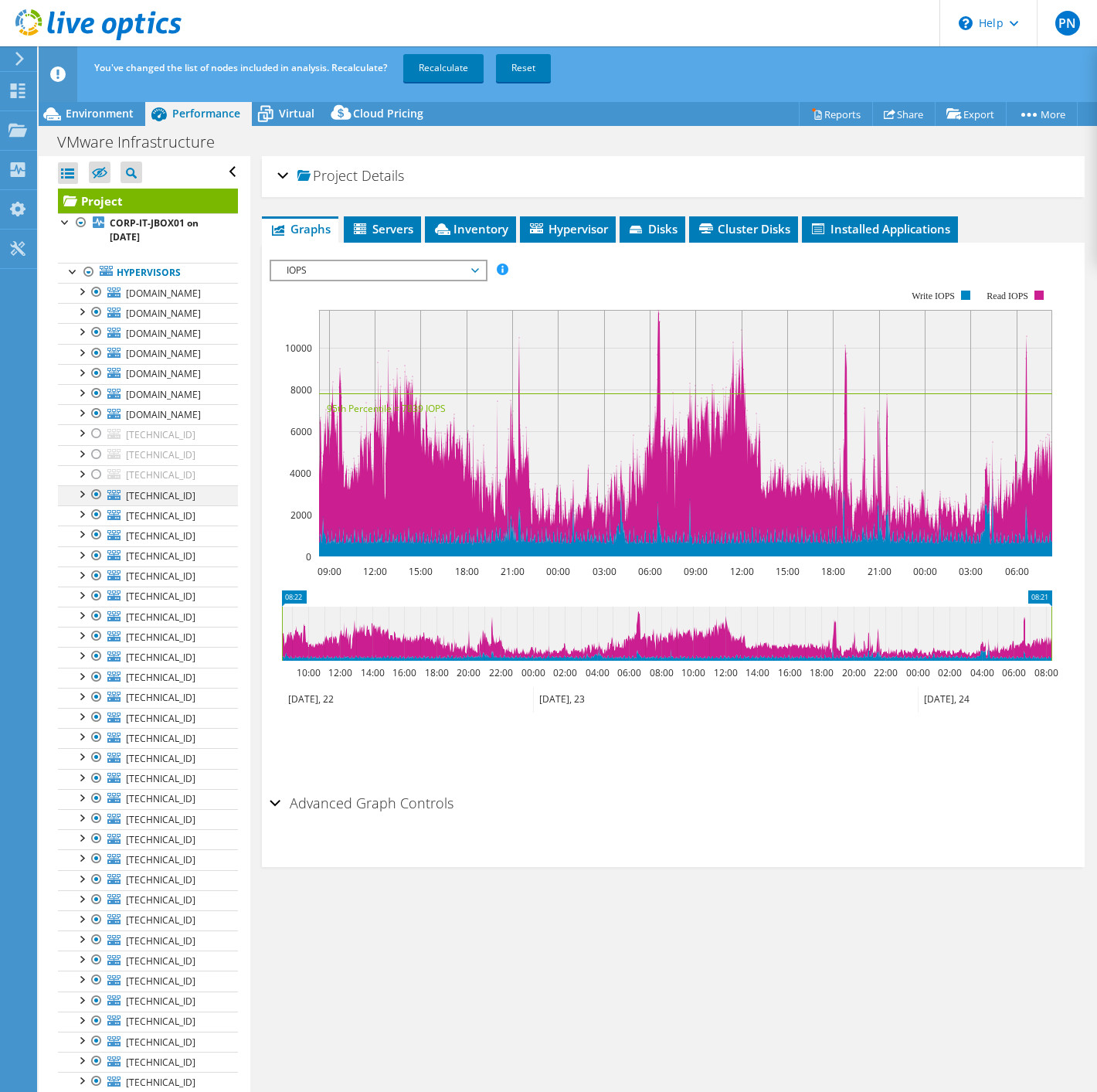 click at bounding box center [97, 495] 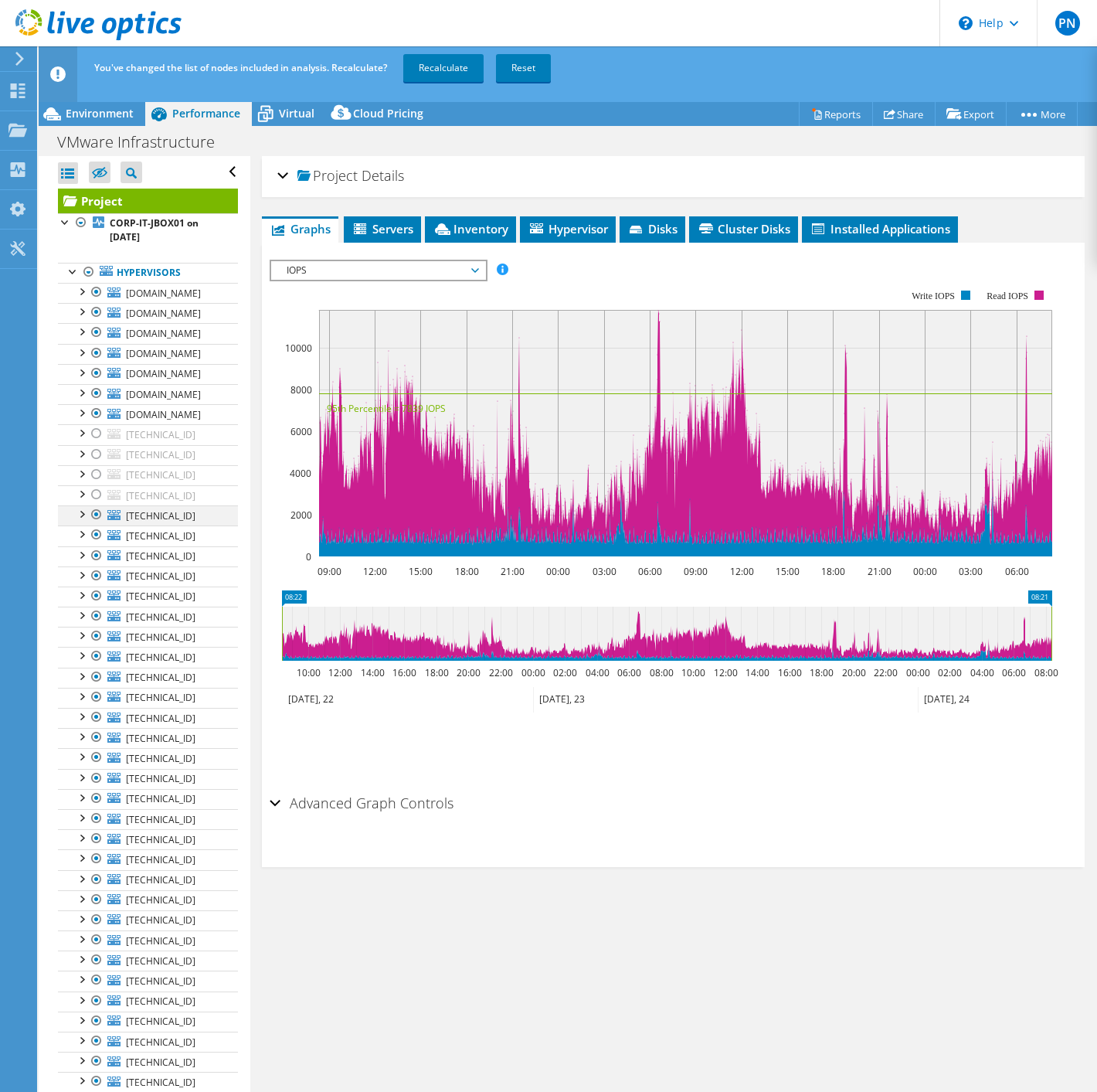 click at bounding box center (97, 515) 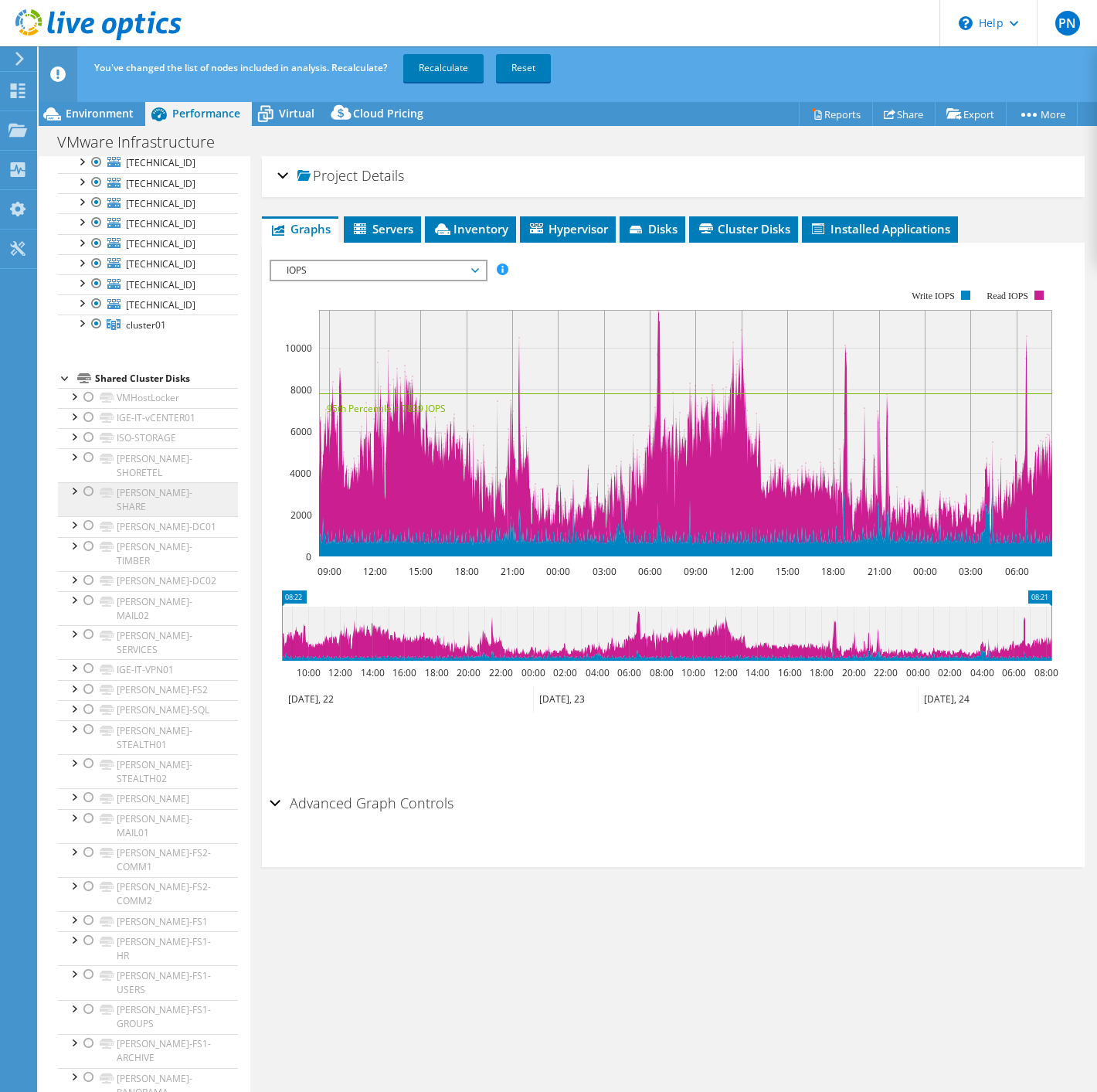 scroll, scrollTop: 600, scrollLeft: 0, axis: vertical 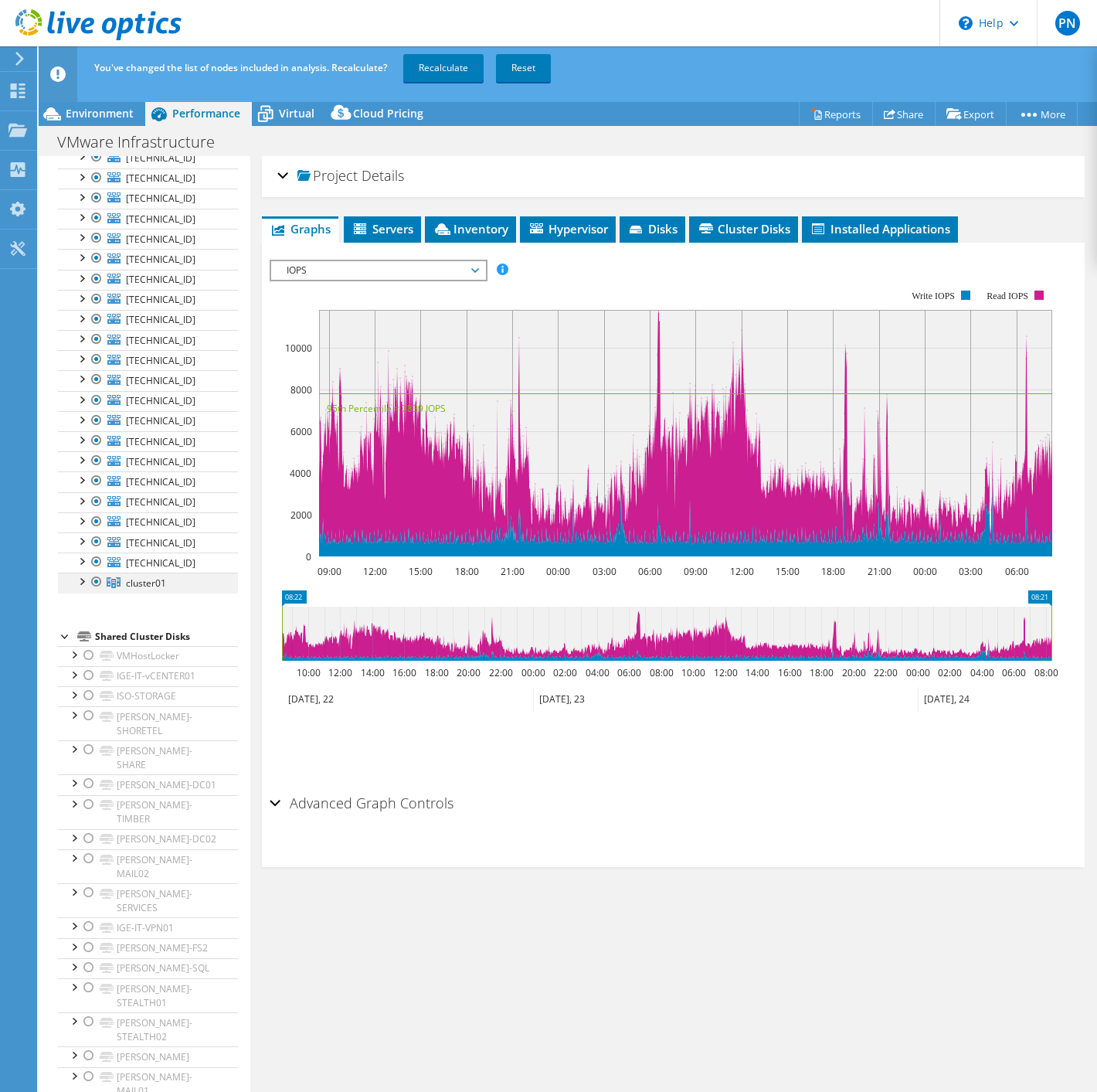 click at bounding box center [97, 582] 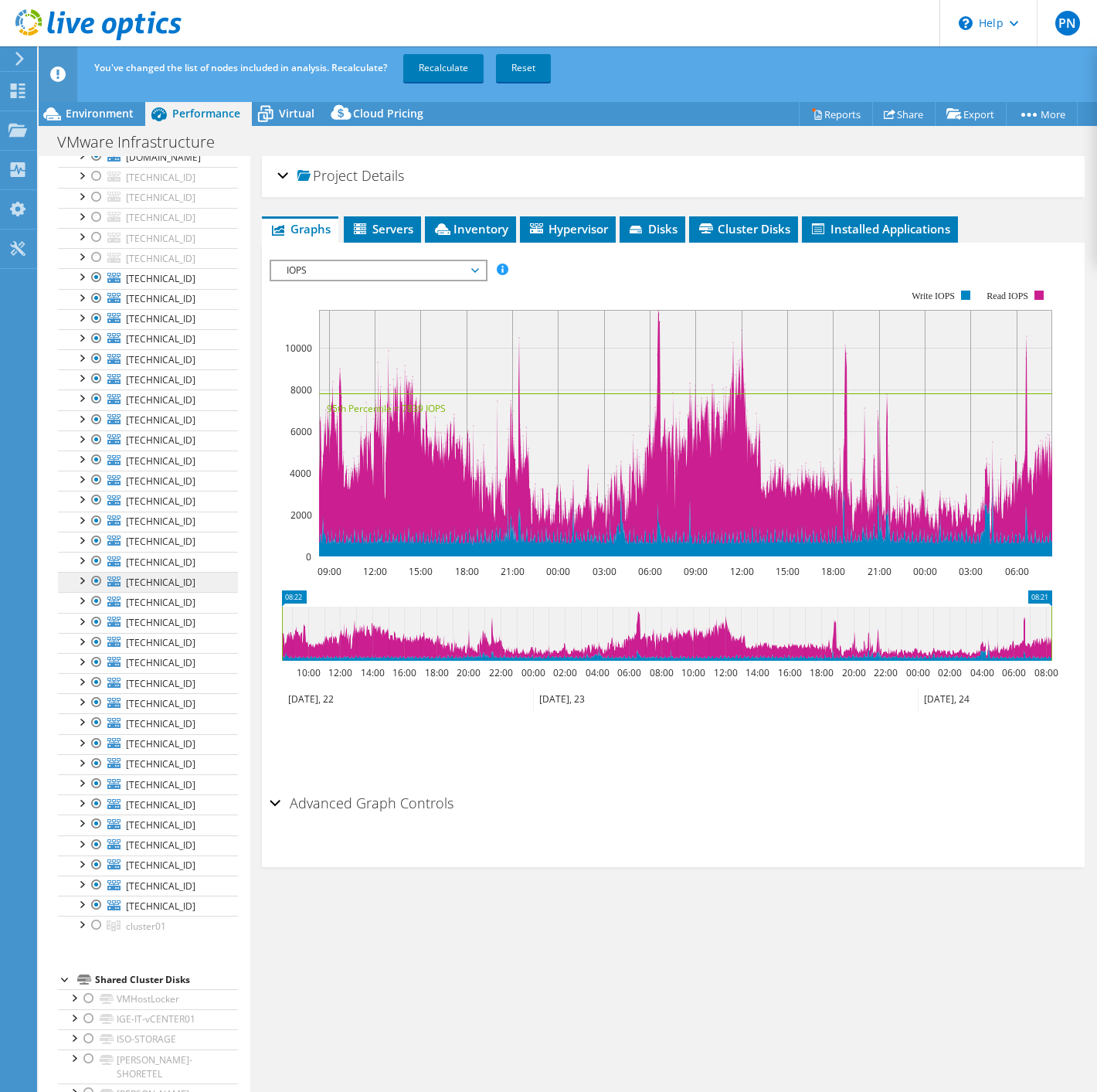 scroll, scrollTop: 0, scrollLeft: 0, axis: both 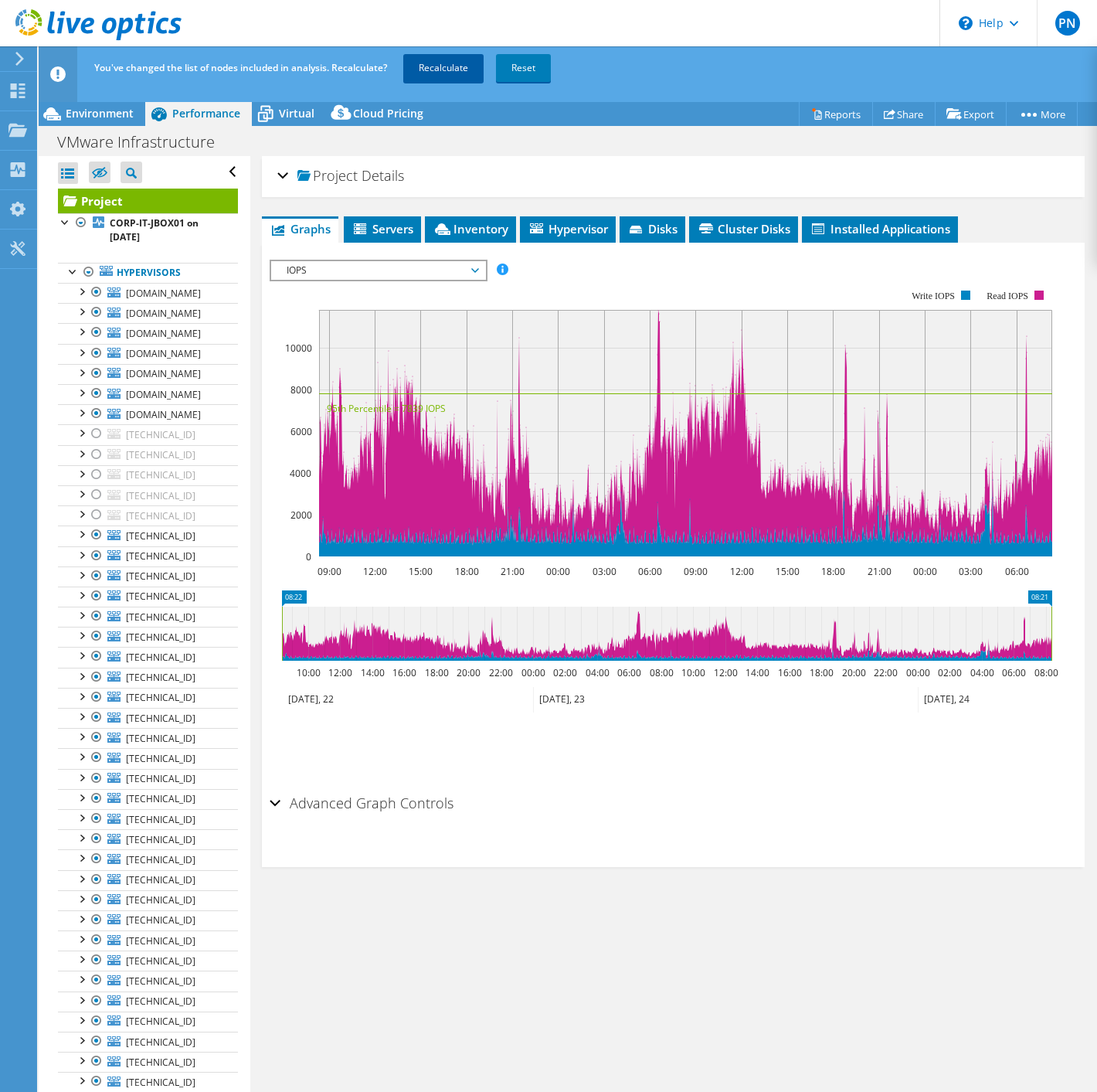 click on "Recalculate" at bounding box center (443, 68) 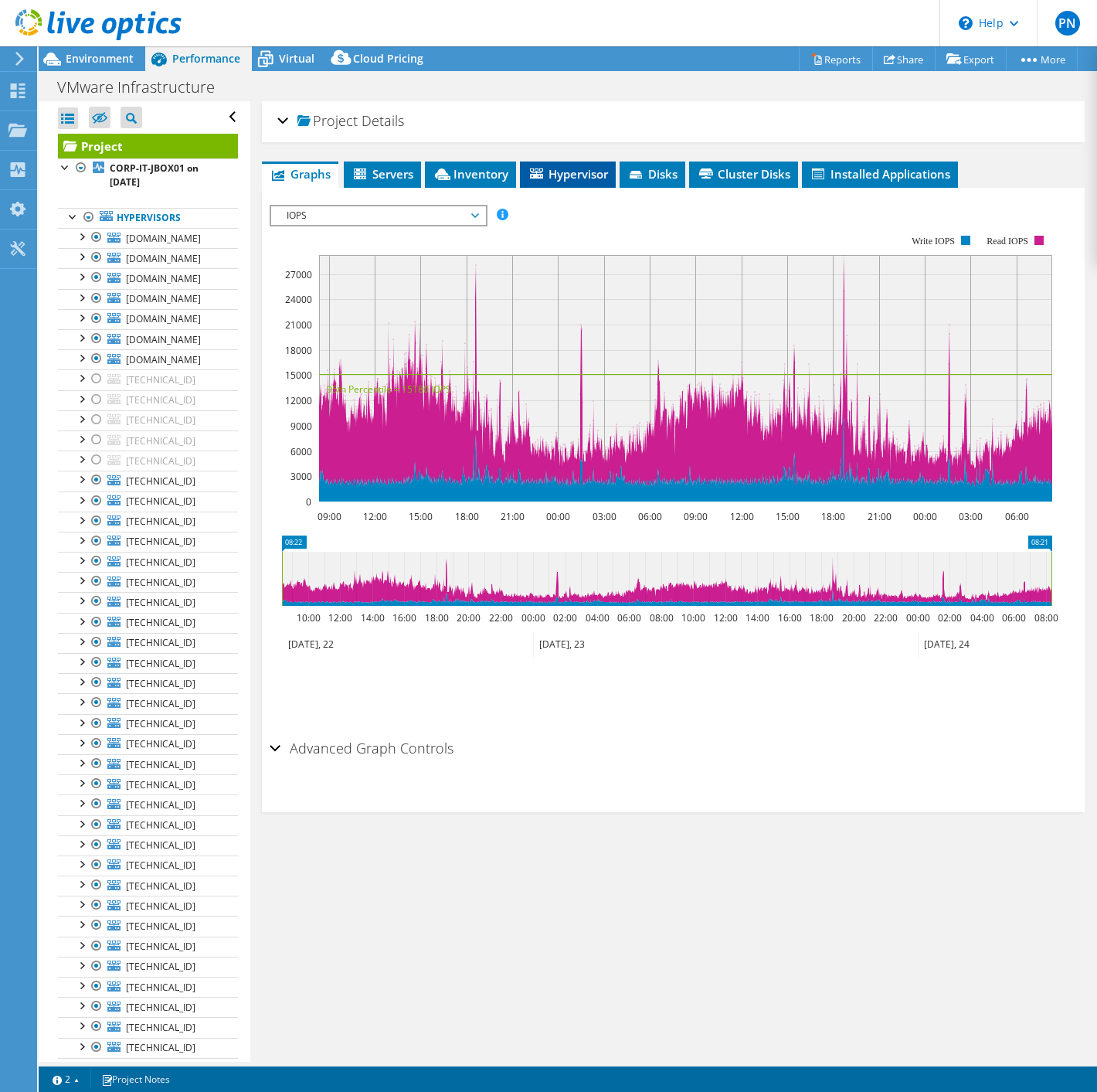 click on "Hypervisor" at bounding box center [568, 174] 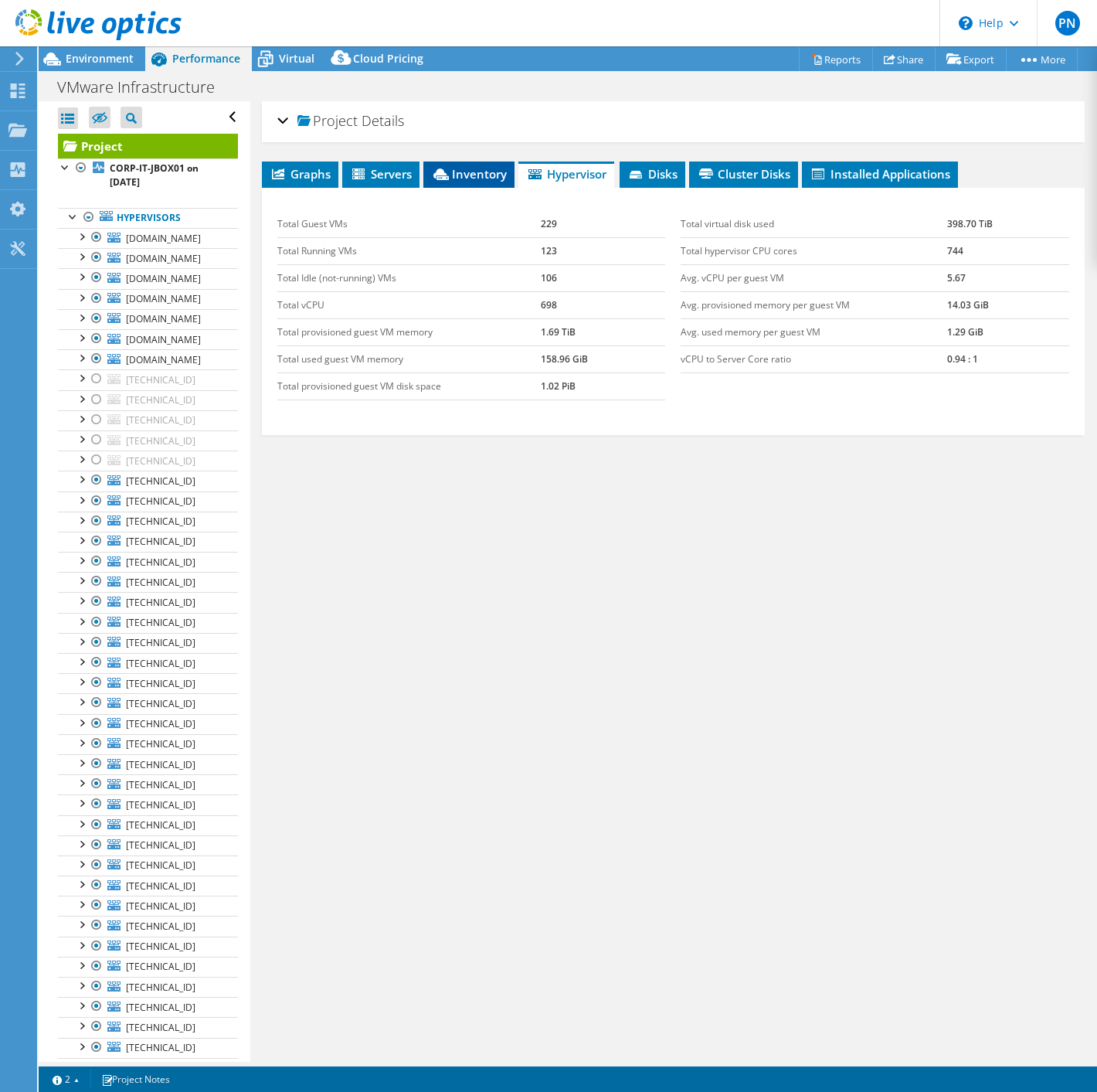 click on "Inventory" at bounding box center [469, 174] 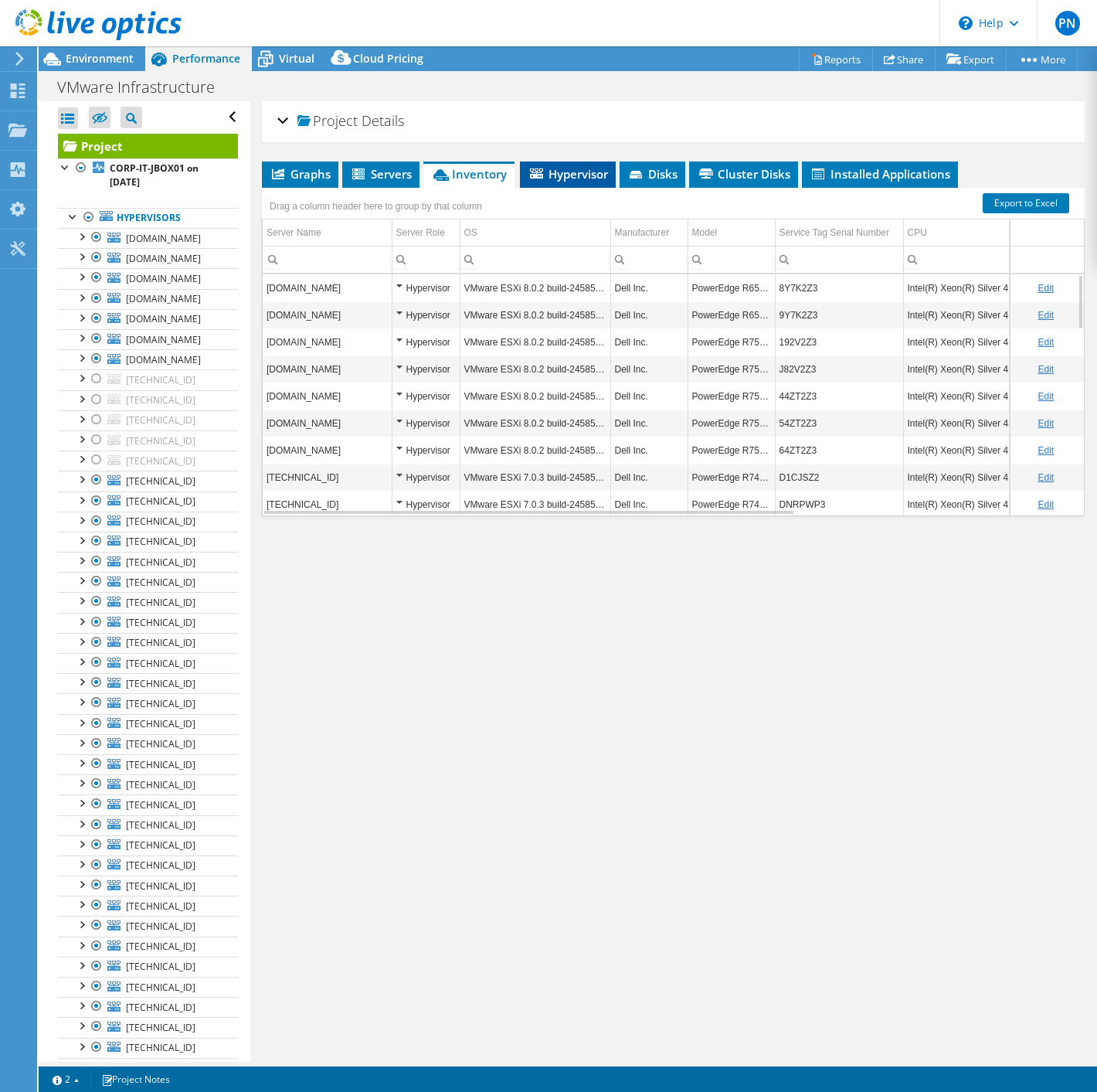 click on "Hypervisor" at bounding box center (568, 174) 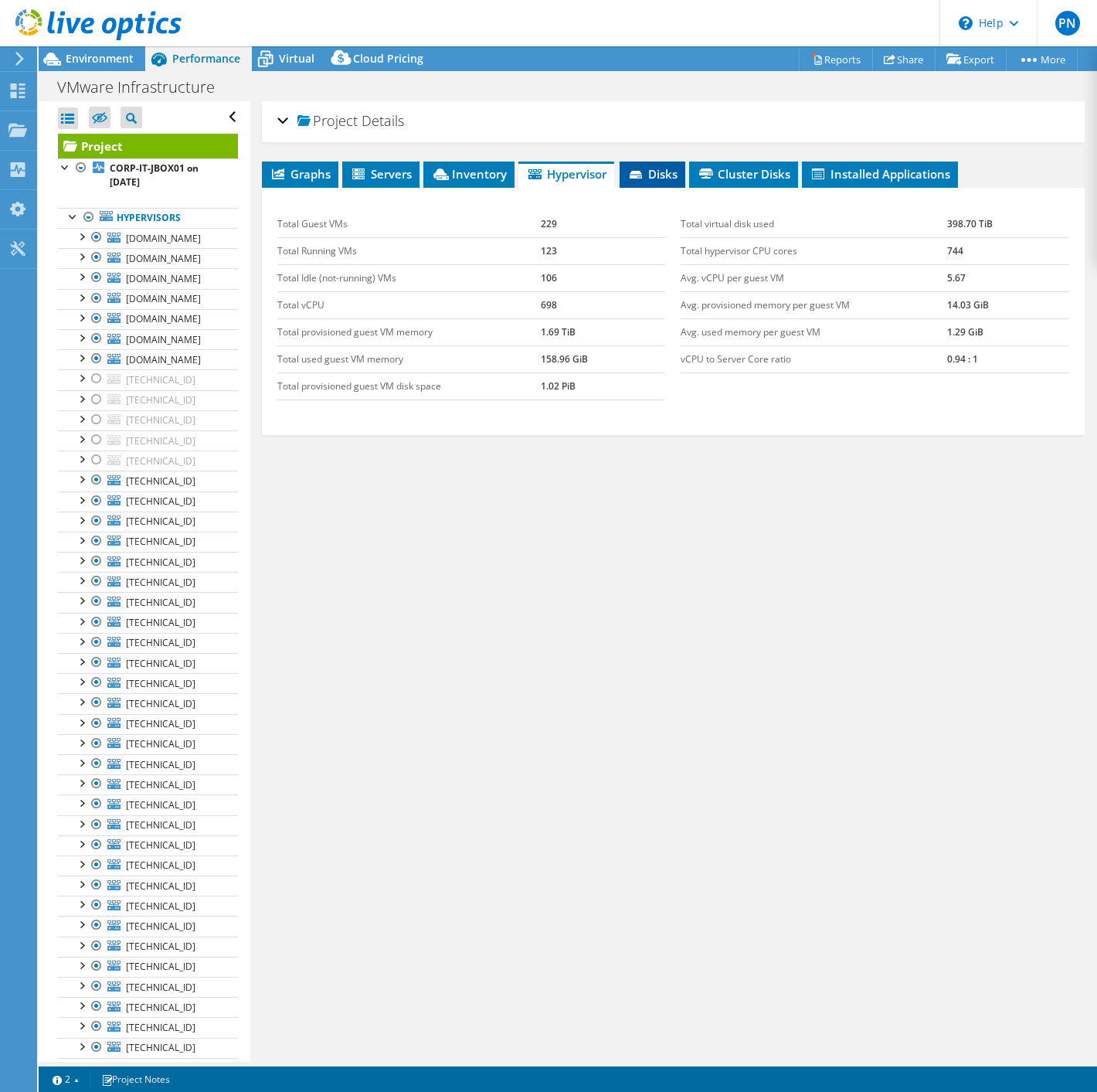 click on "Disks" at bounding box center [652, 174] 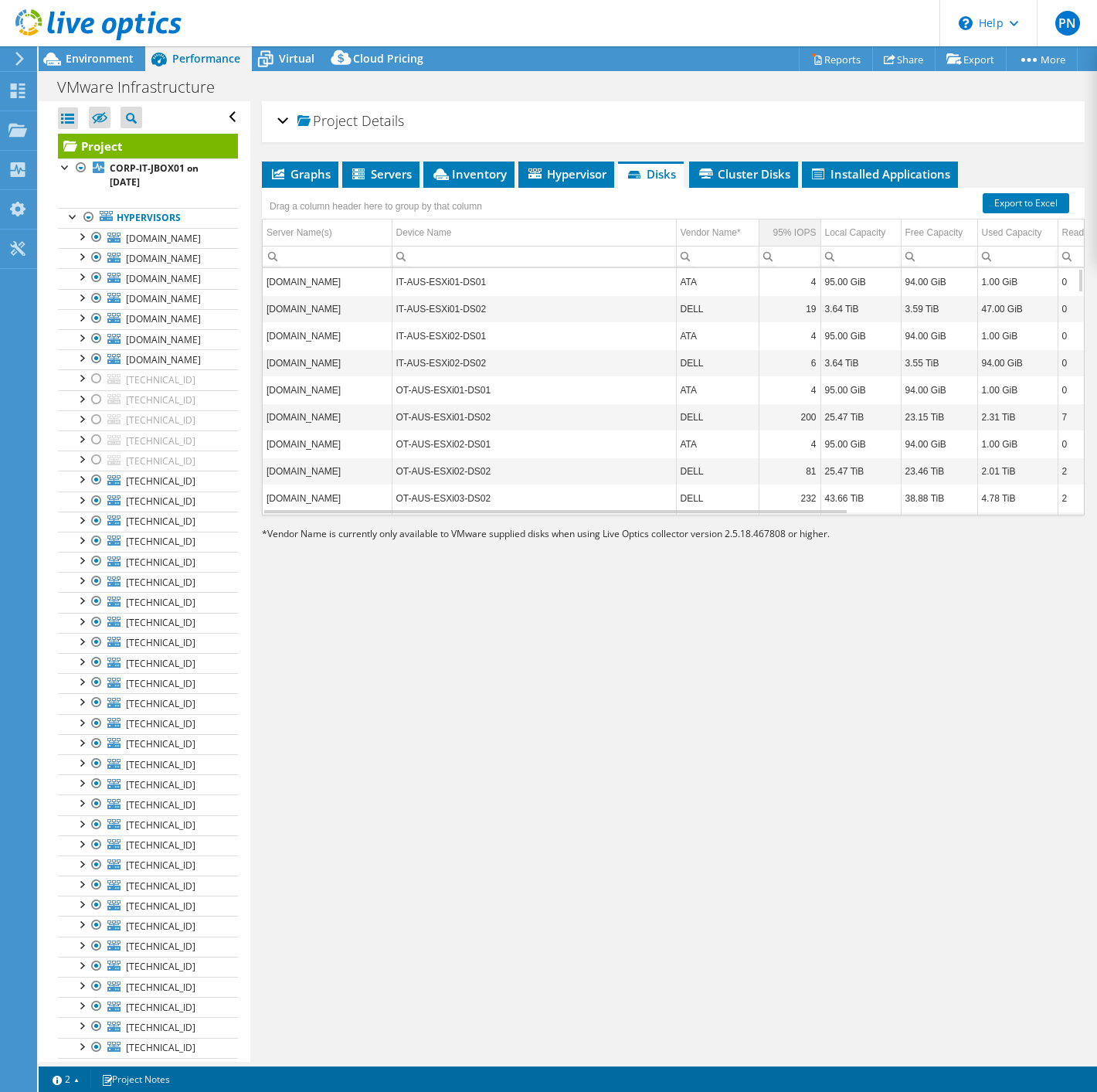 click on "95% IOPS" at bounding box center (794, 233) 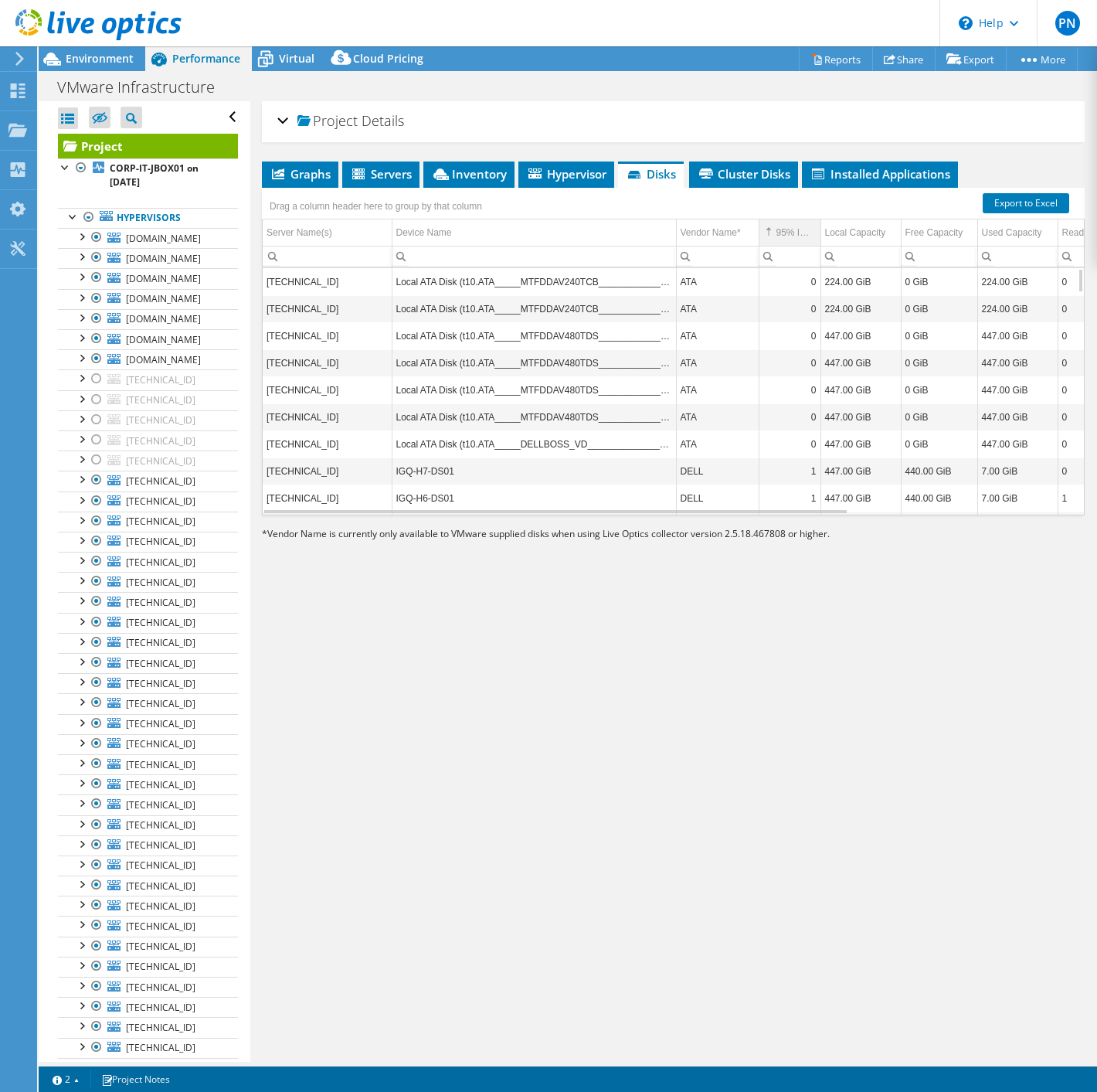 click on "95% IOPS" at bounding box center [796, 233] 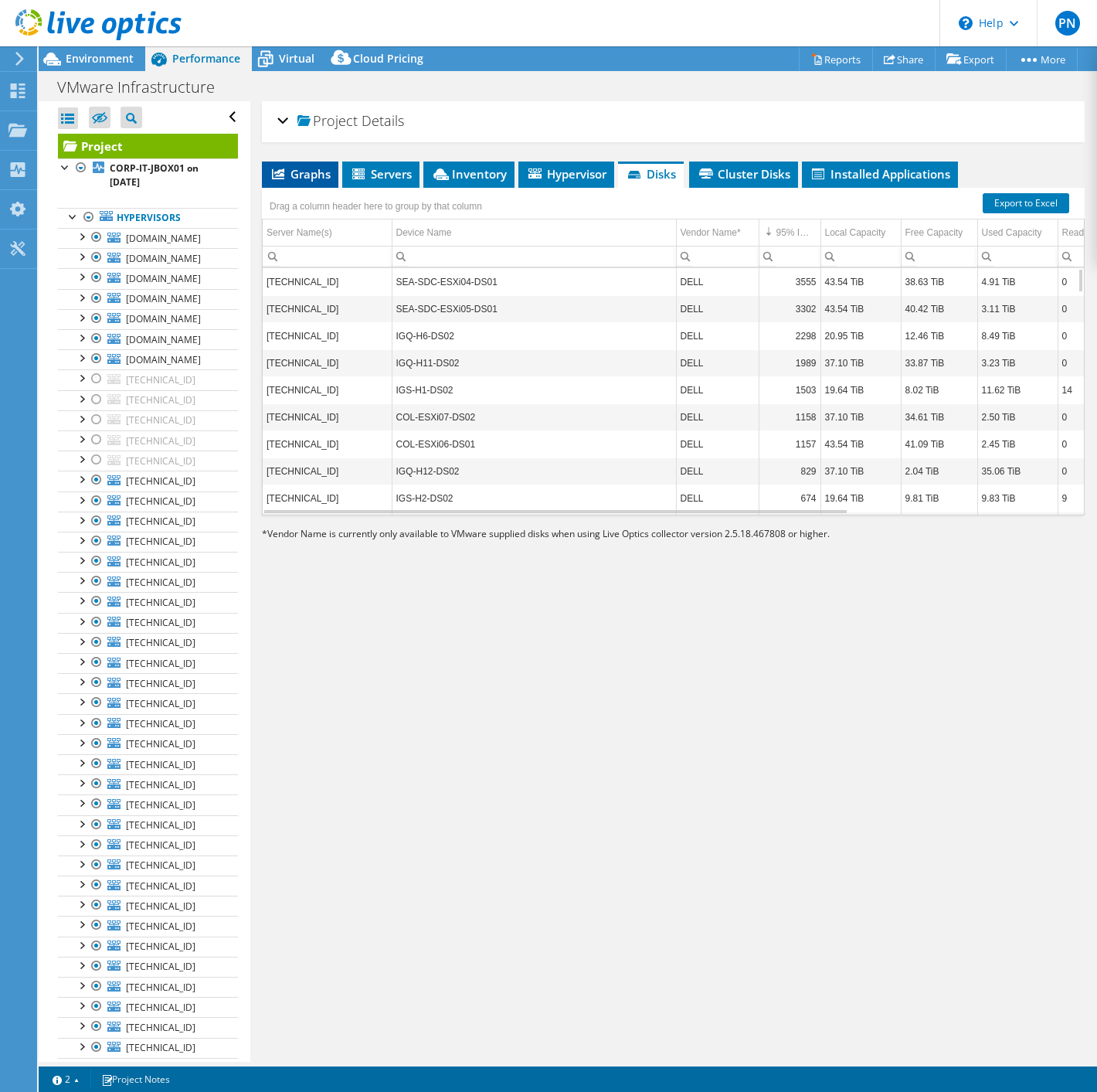 click 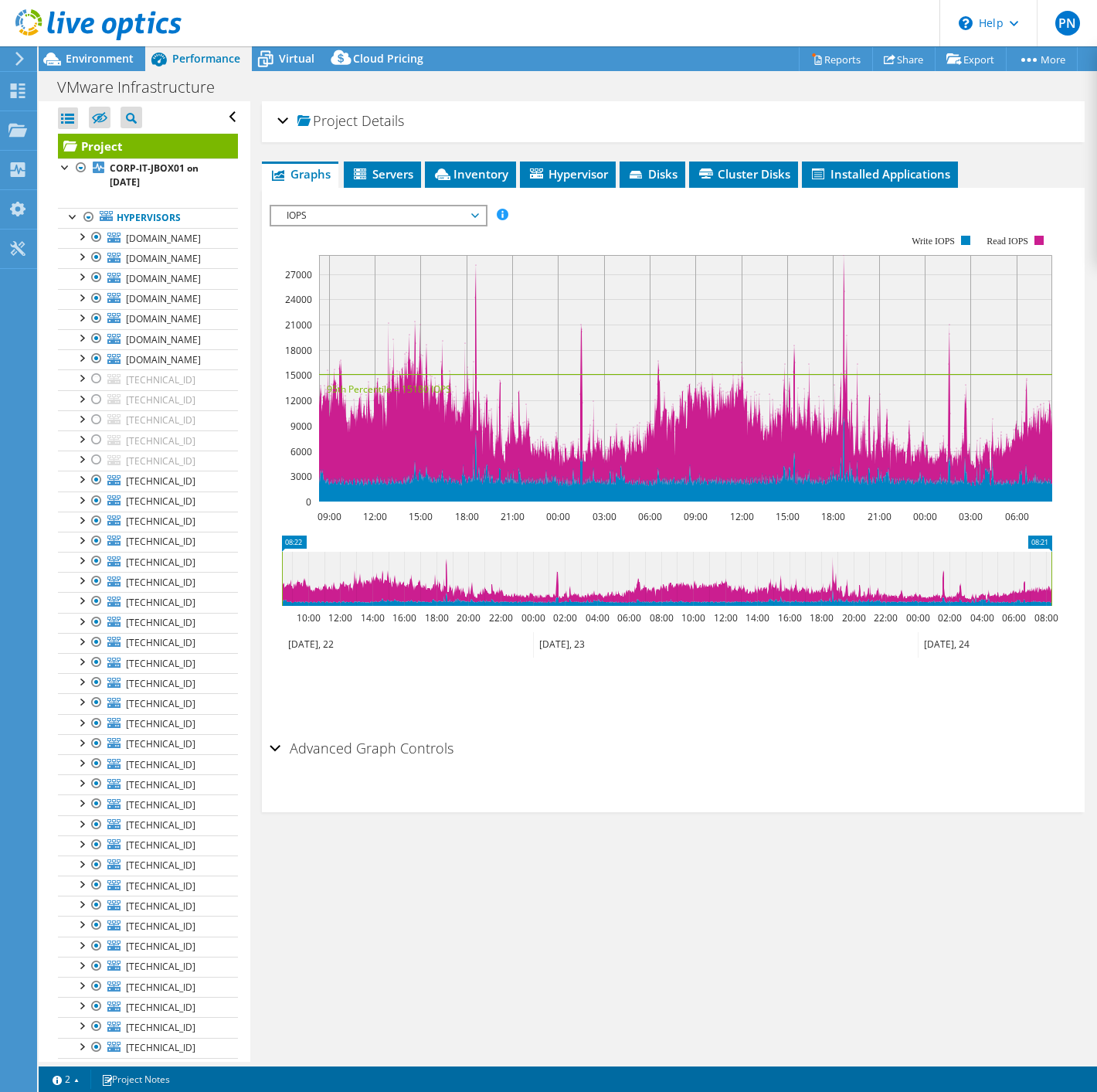 click on "IOPS" at bounding box center [378, 216] 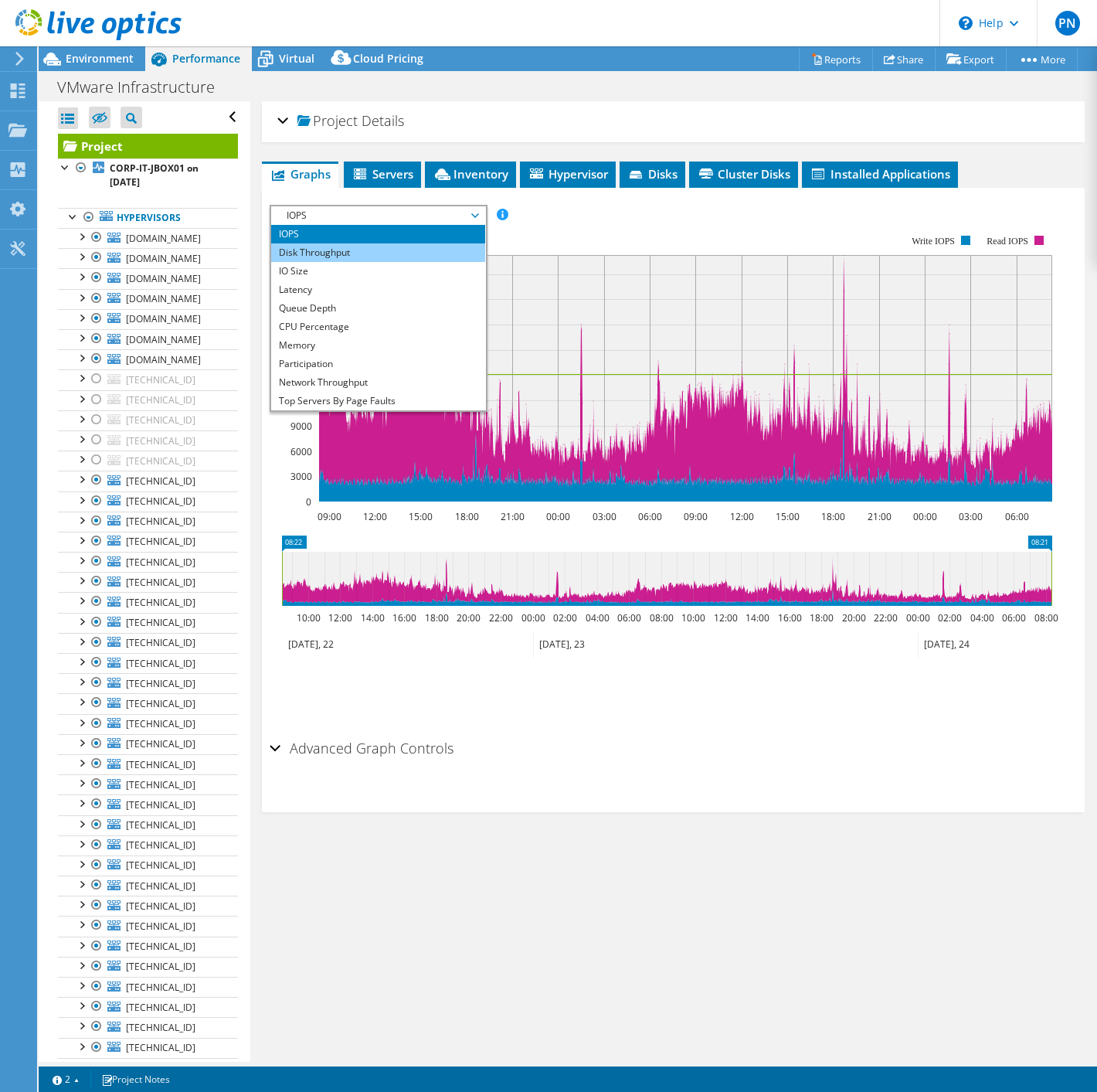 click on "Disk Throughput" at bounding box center [378, 253] 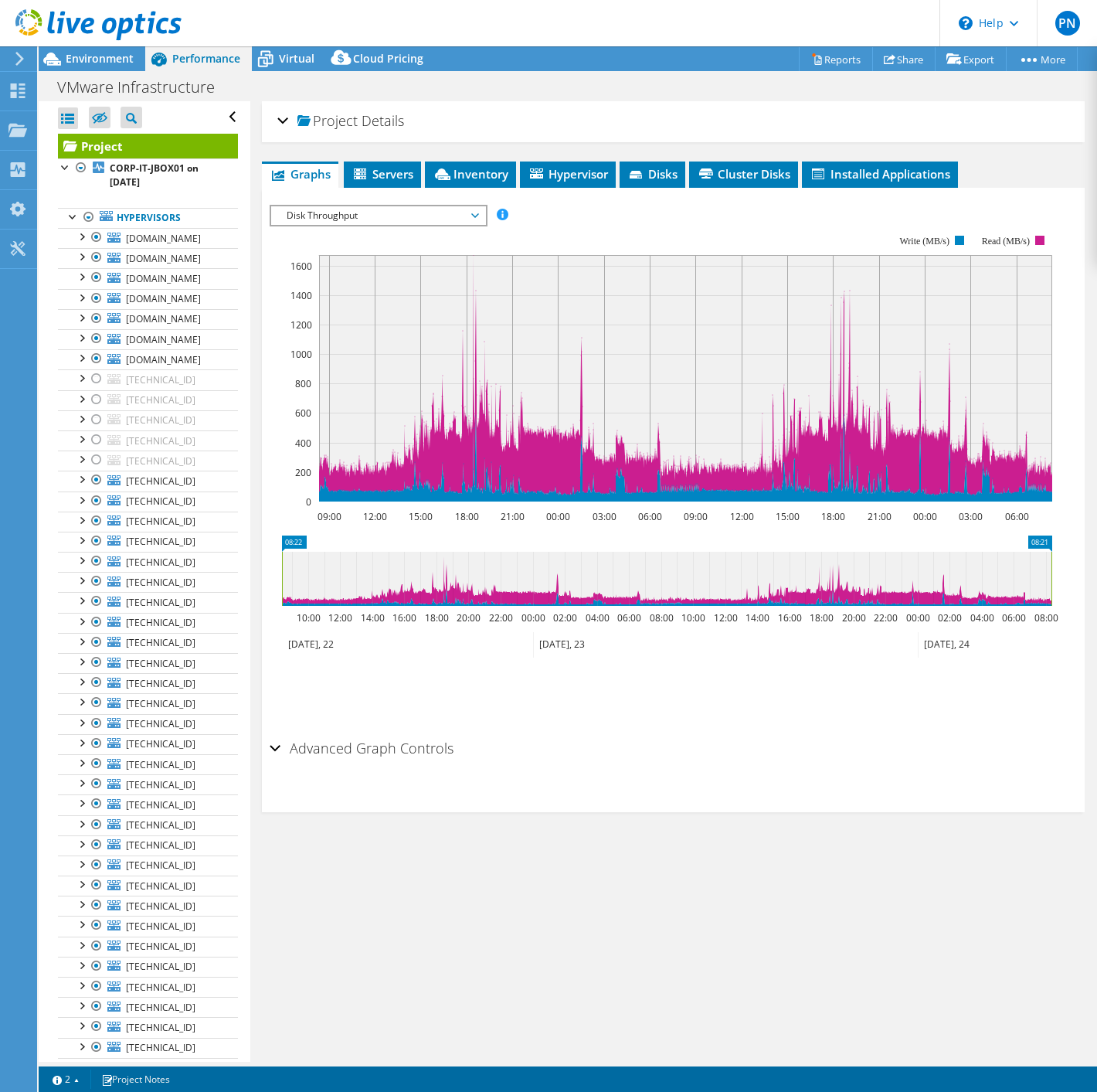click on "Disk Throughput" at bounding box center (378, 216) 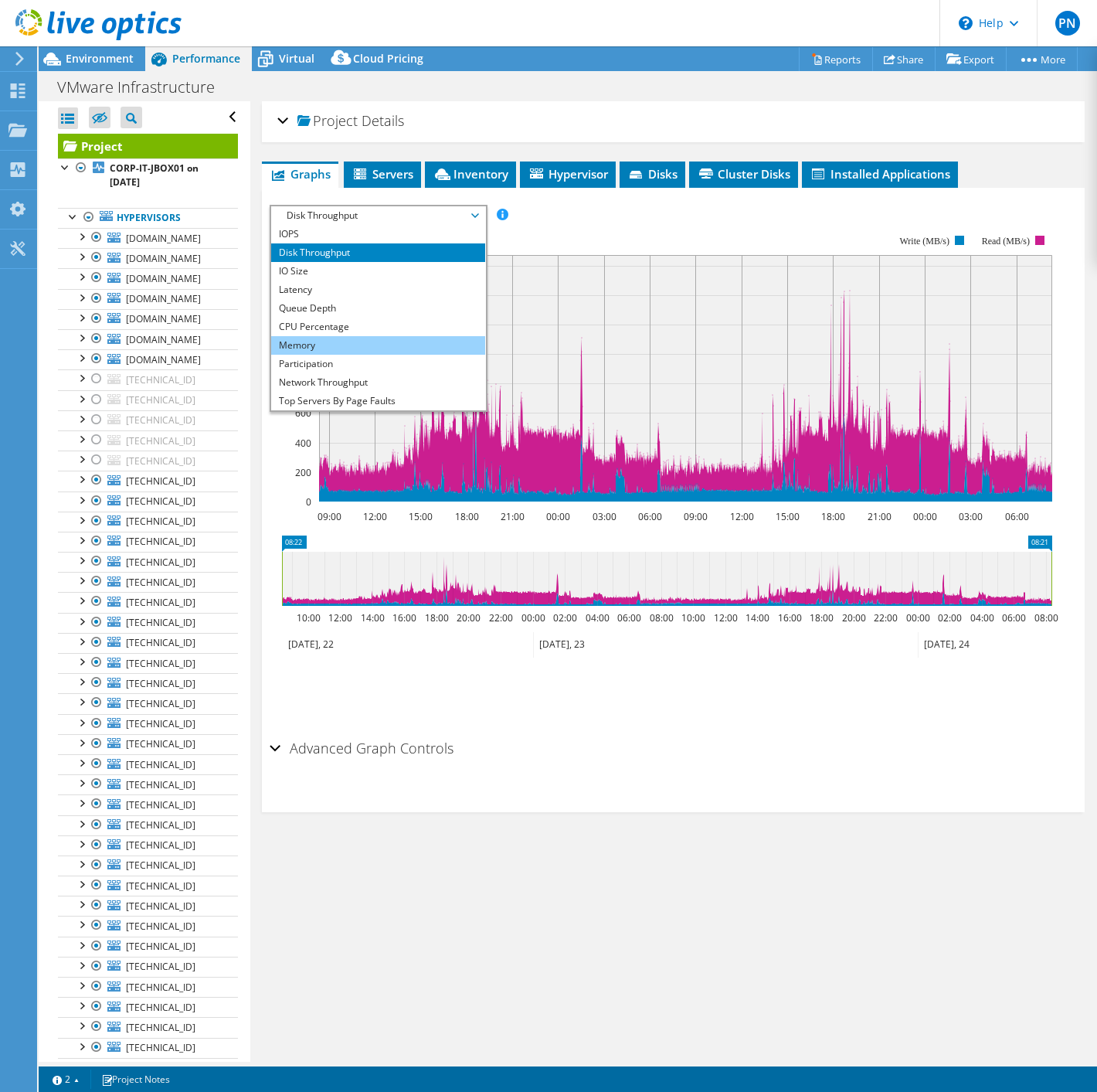 click on "Memory" at bounding box center [378, 345] 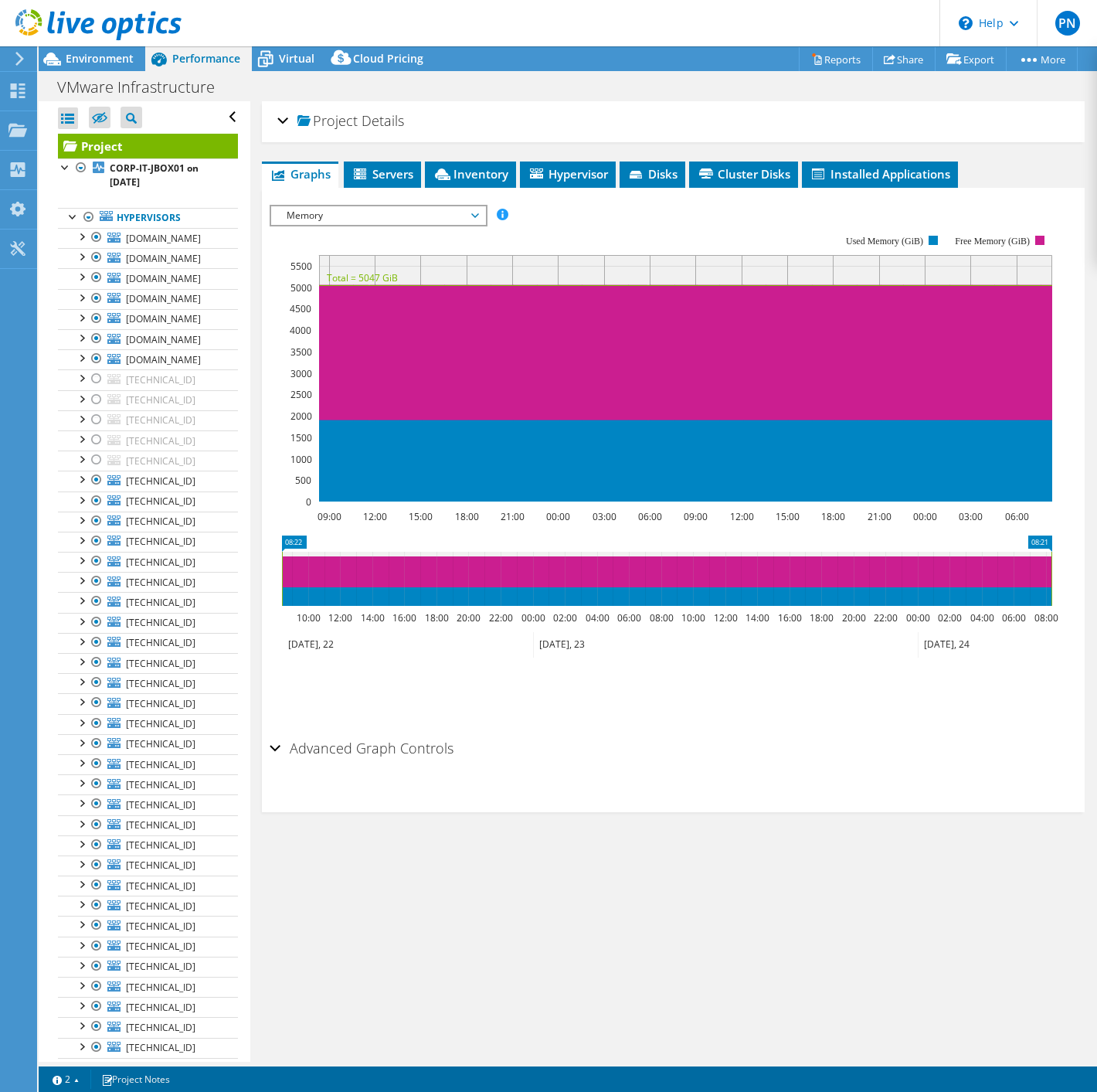 click on "Memory" at bounding box center [378, 216] 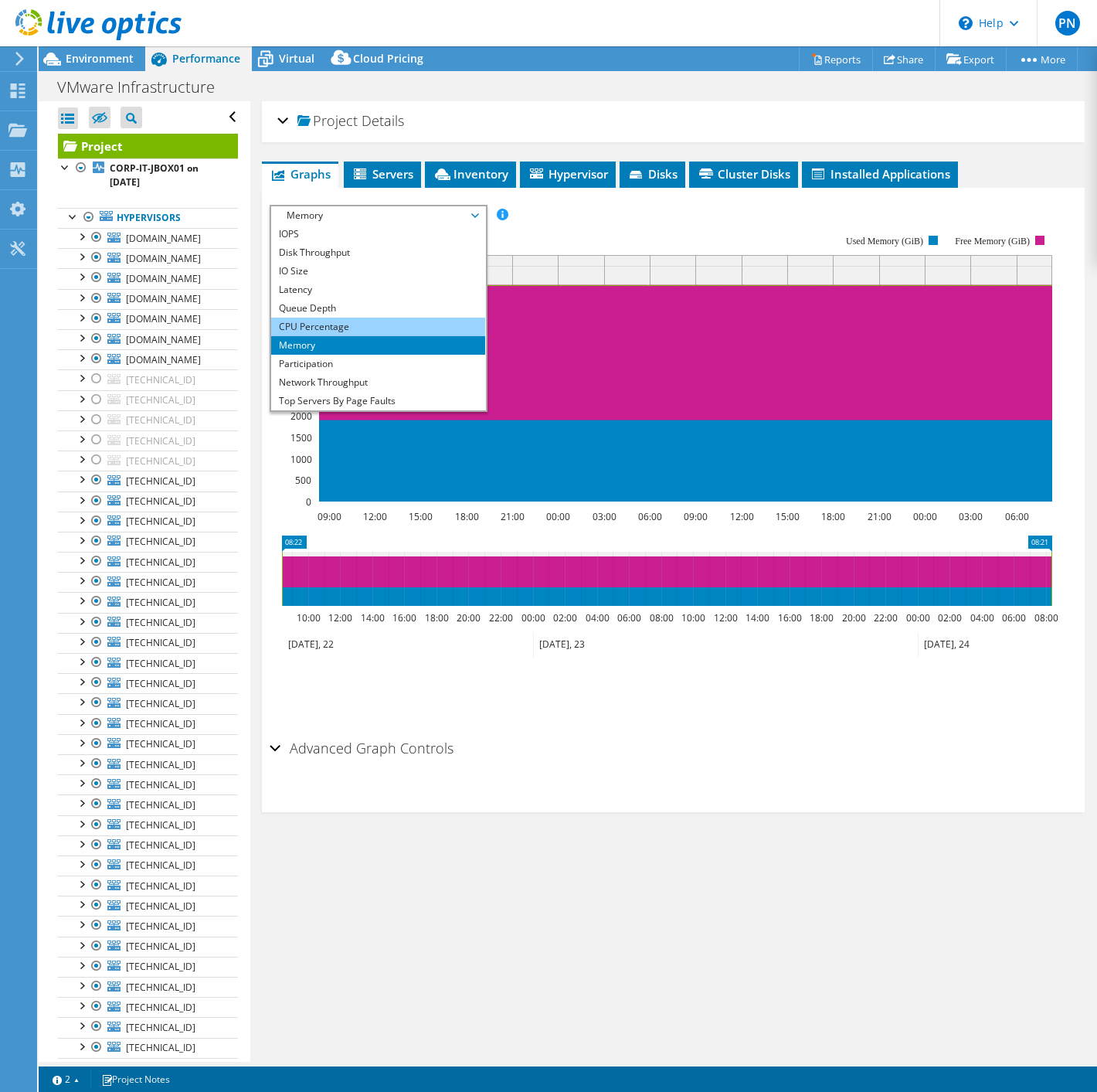 click on "CPU Percentage" at bounding box center (378, 327) 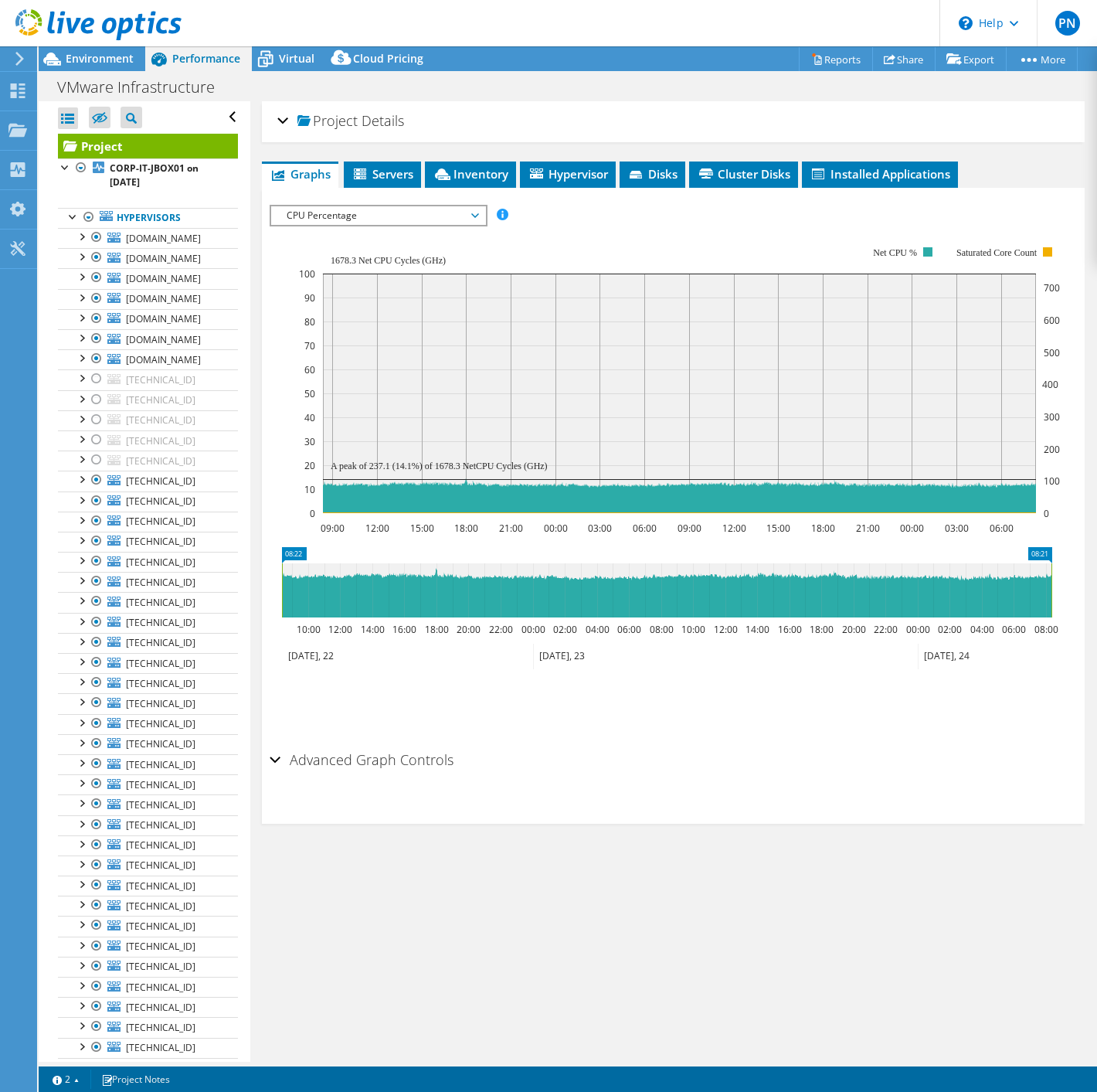 click on "IOPS
Disk Throughput
IO Size
Latency
Queue Depth
CPU Percentage
Memory
Page Faults
Participation
Network Throughput
Top Servers By Page Faults
Workload Concentration Line
Workload Concentration Bubble All CPU Percentage 						 All" at bounding box center (673, 471) 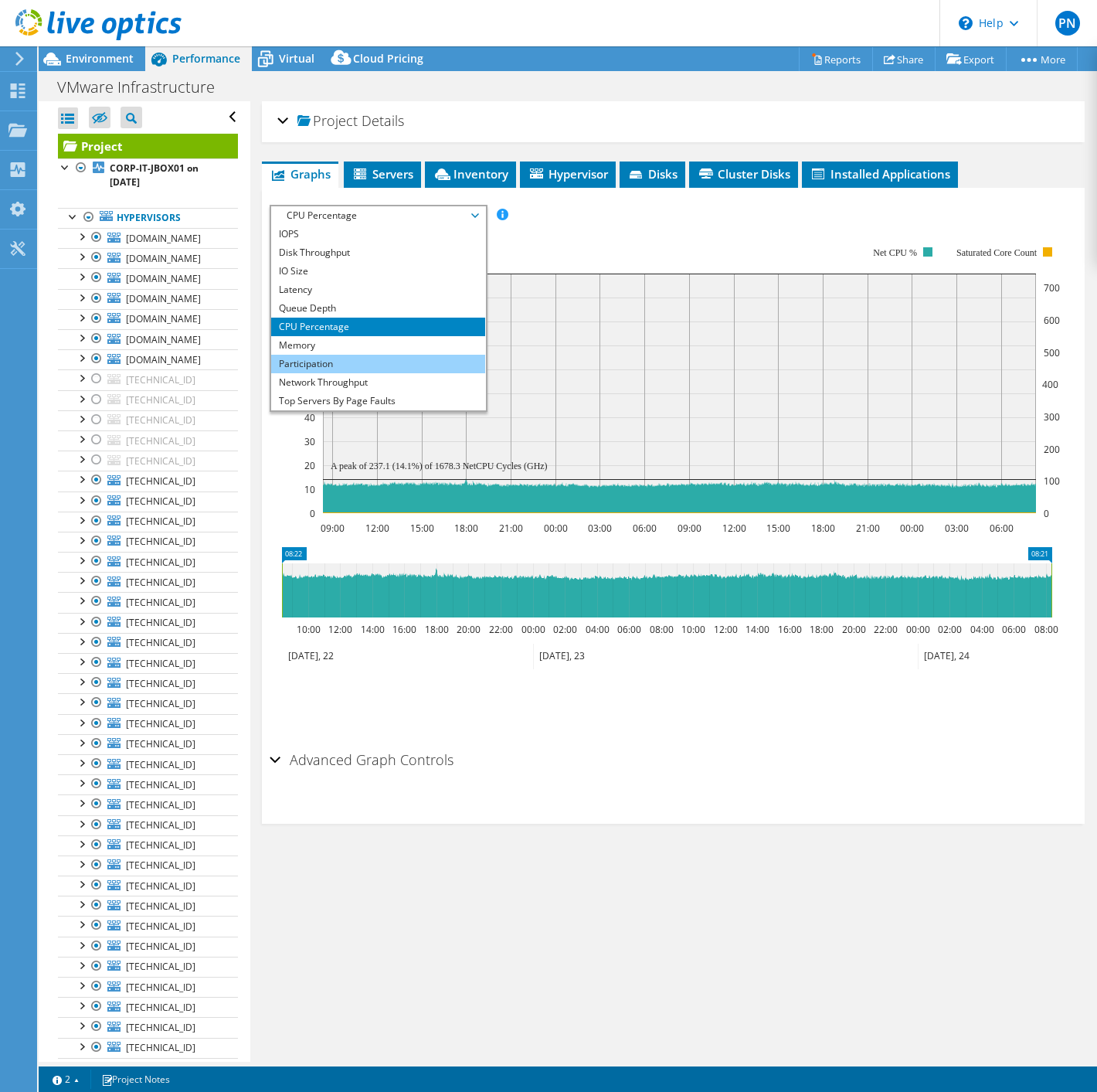 drag, startPoint x: 389, startPoint y: 364, endPoint x: 397, endPoint y: 364, distance: 8 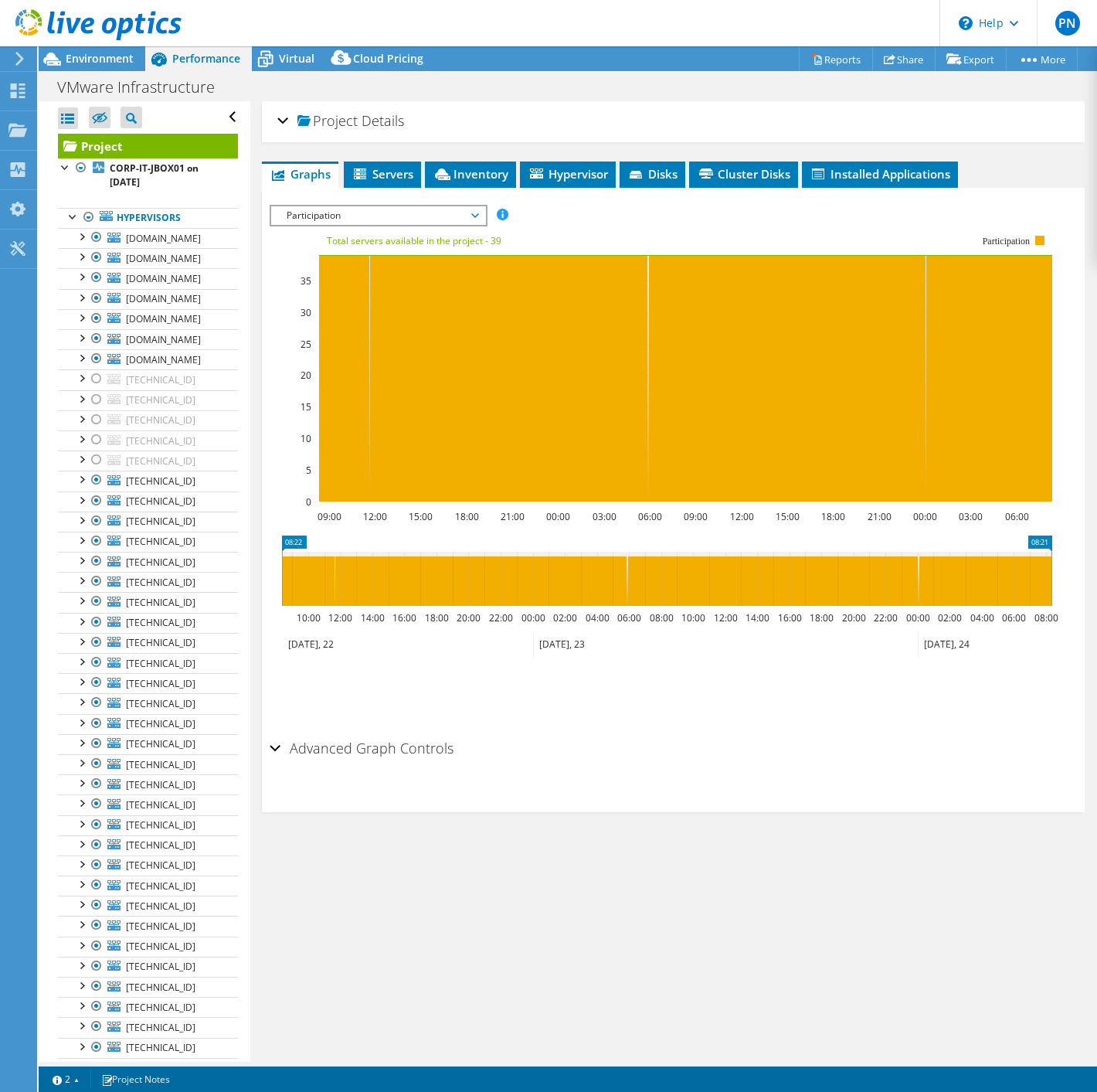 click on "IOPS
Disk Throughput
IO Size
Latency
Queue Depth
CPU Percentage
Memory
Page Faults
Participation
Network Throughput
Top Servers By Page Faults
Workload Concentration Line
Workload Concentration Bubble All Participation 						 IOPS" at bounding box center (673, 464) 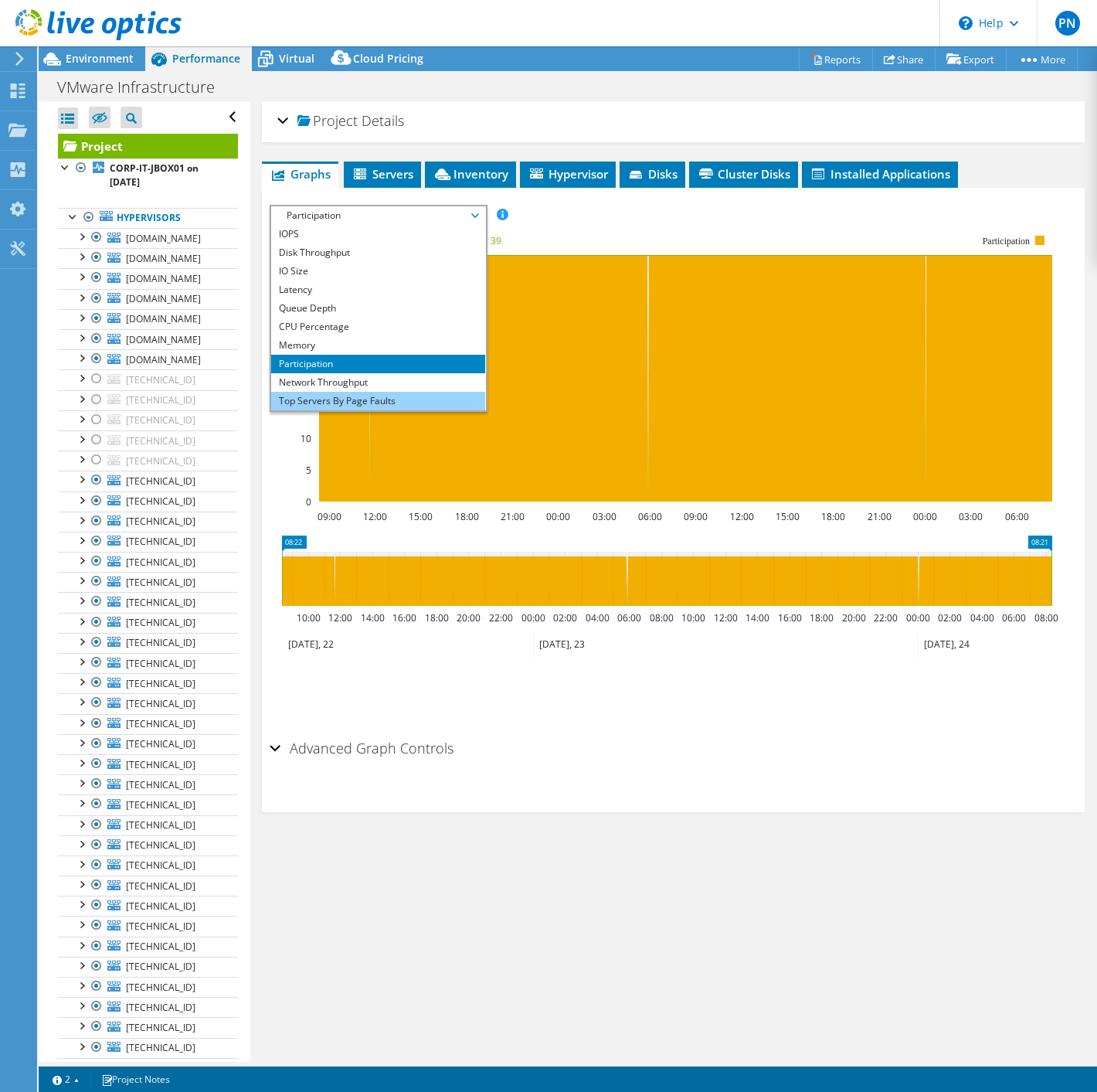 scroll, scrollTop: 56, scrollLeft: 0, axis: vertical 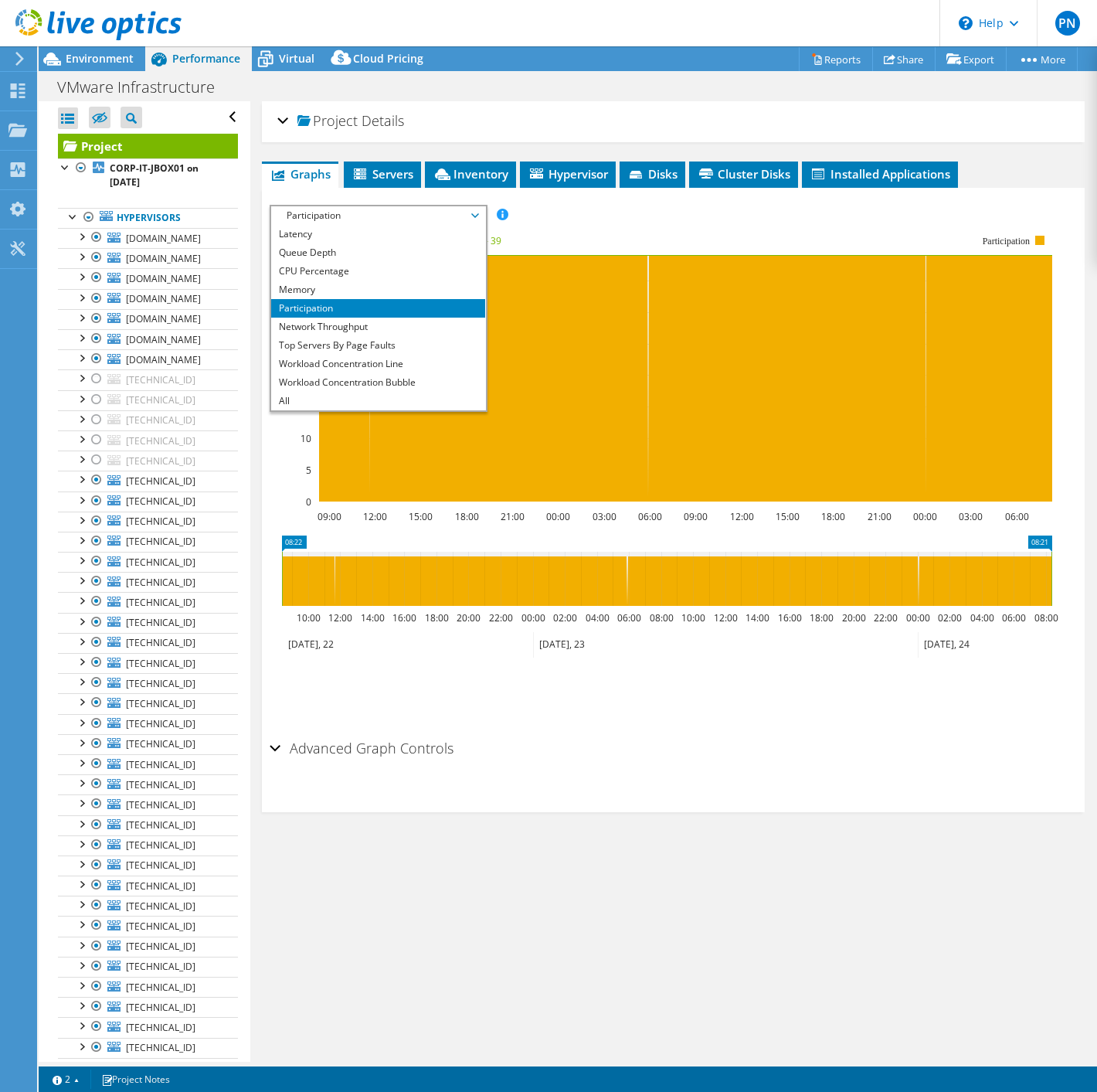 drag, startPoint x: 402, startPoint y: 329, endPoint x: 590, endPoint y: 319, distance: 188.26577 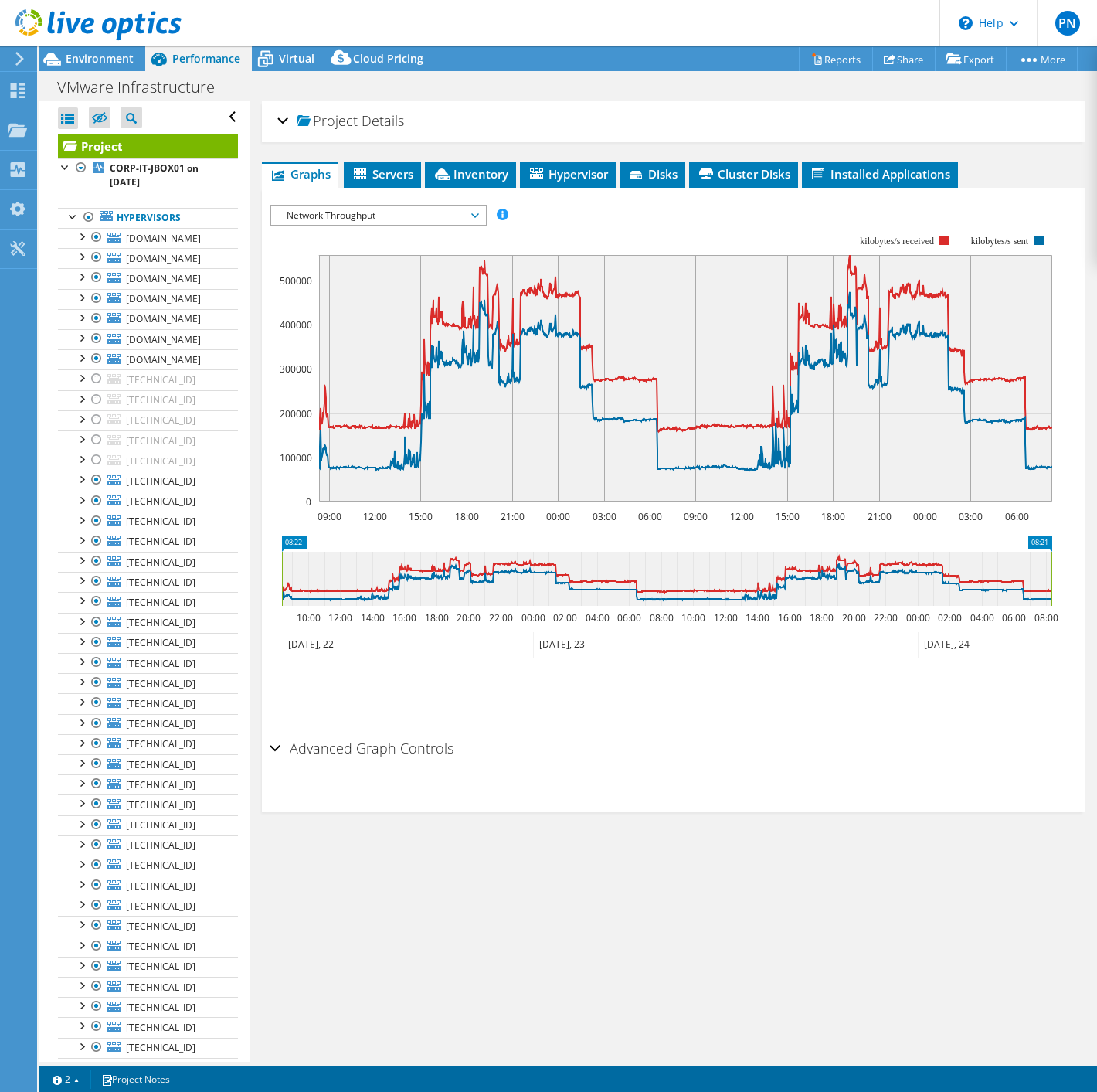 click on "Network Throughput" at bounding box center [378, 216] 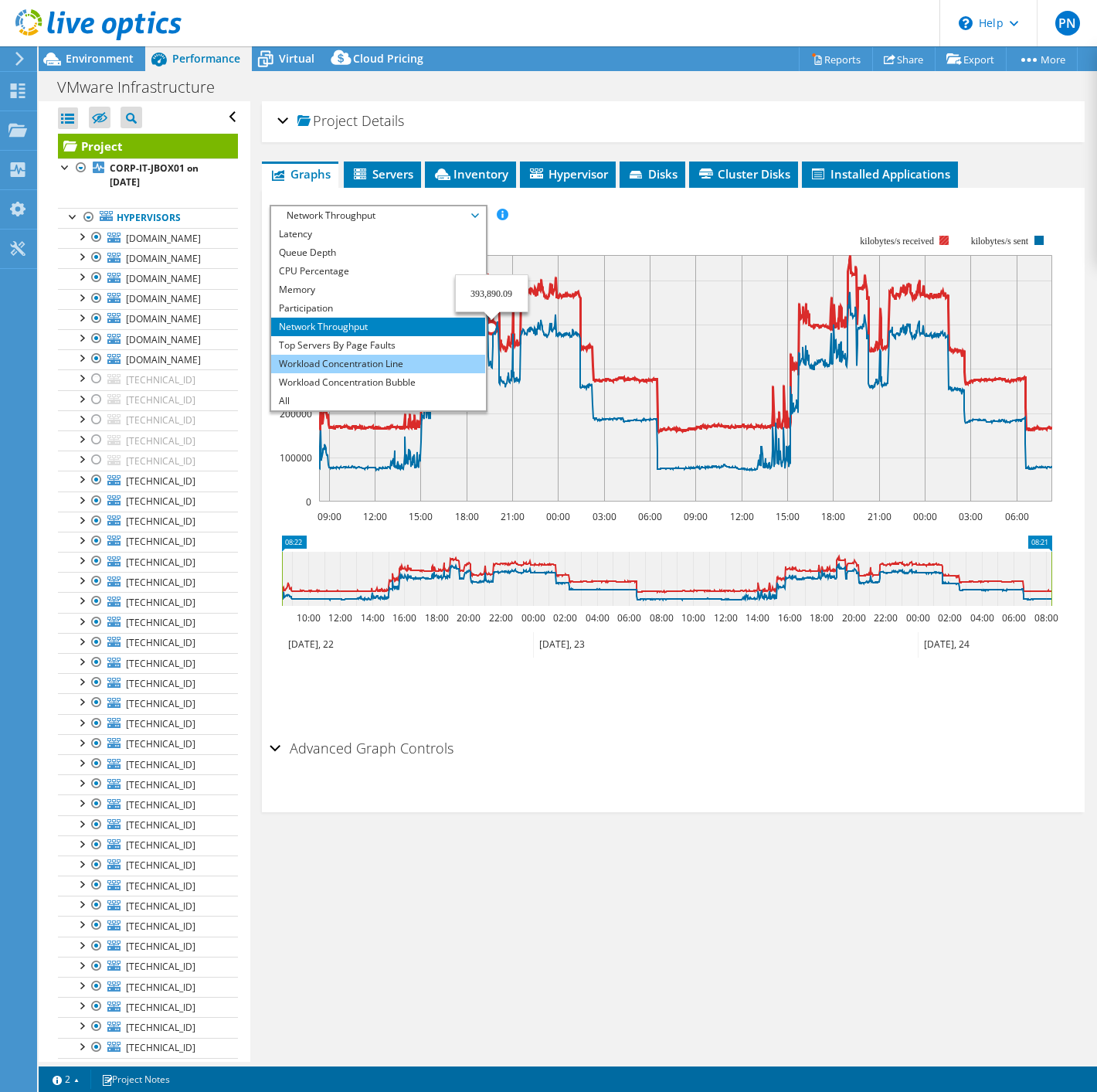 click on "Workload Concentration Line" at bounding box center (378, 364) 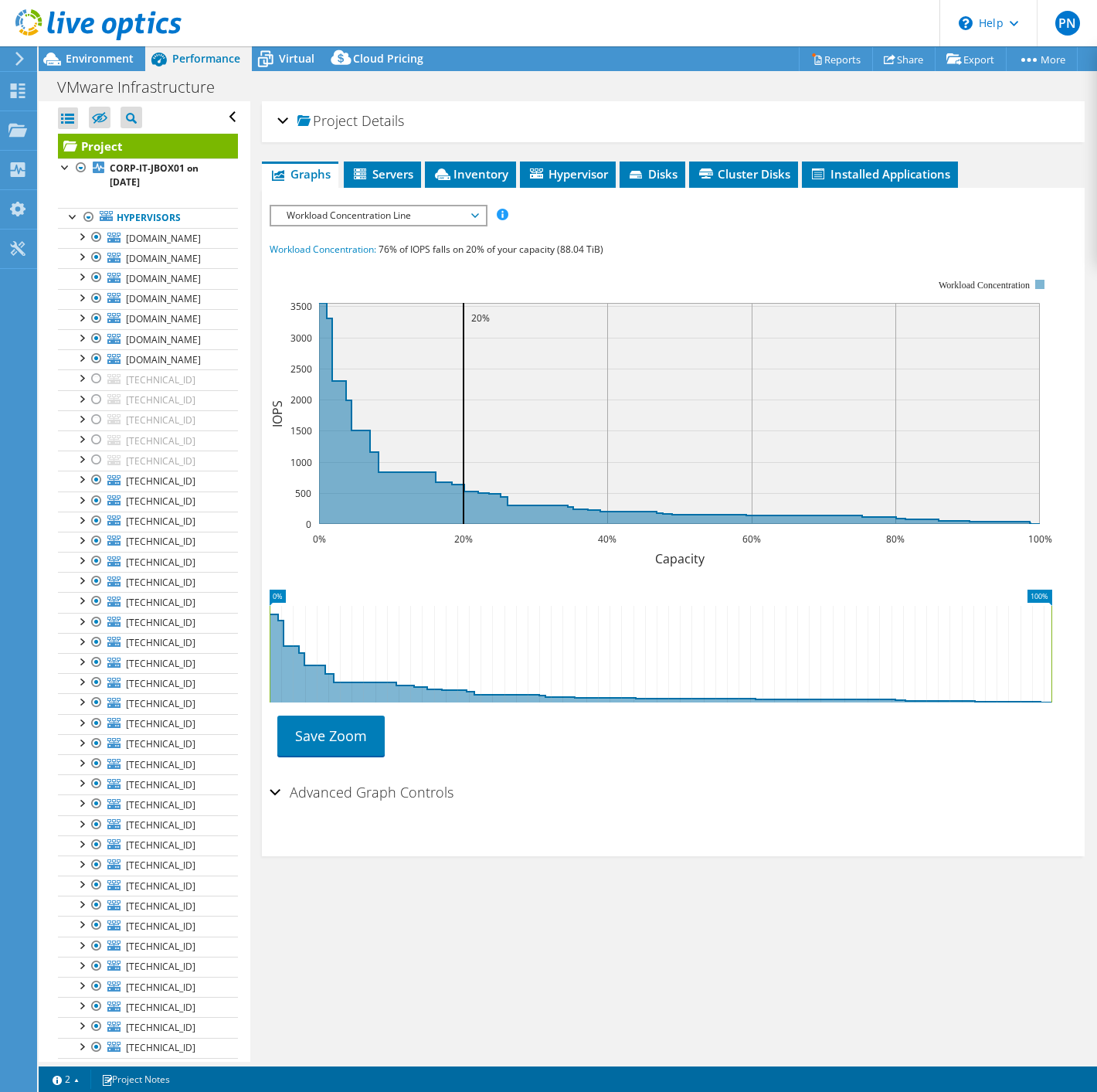click on "Workload Concentration Line" at bounding box center (378, 216) 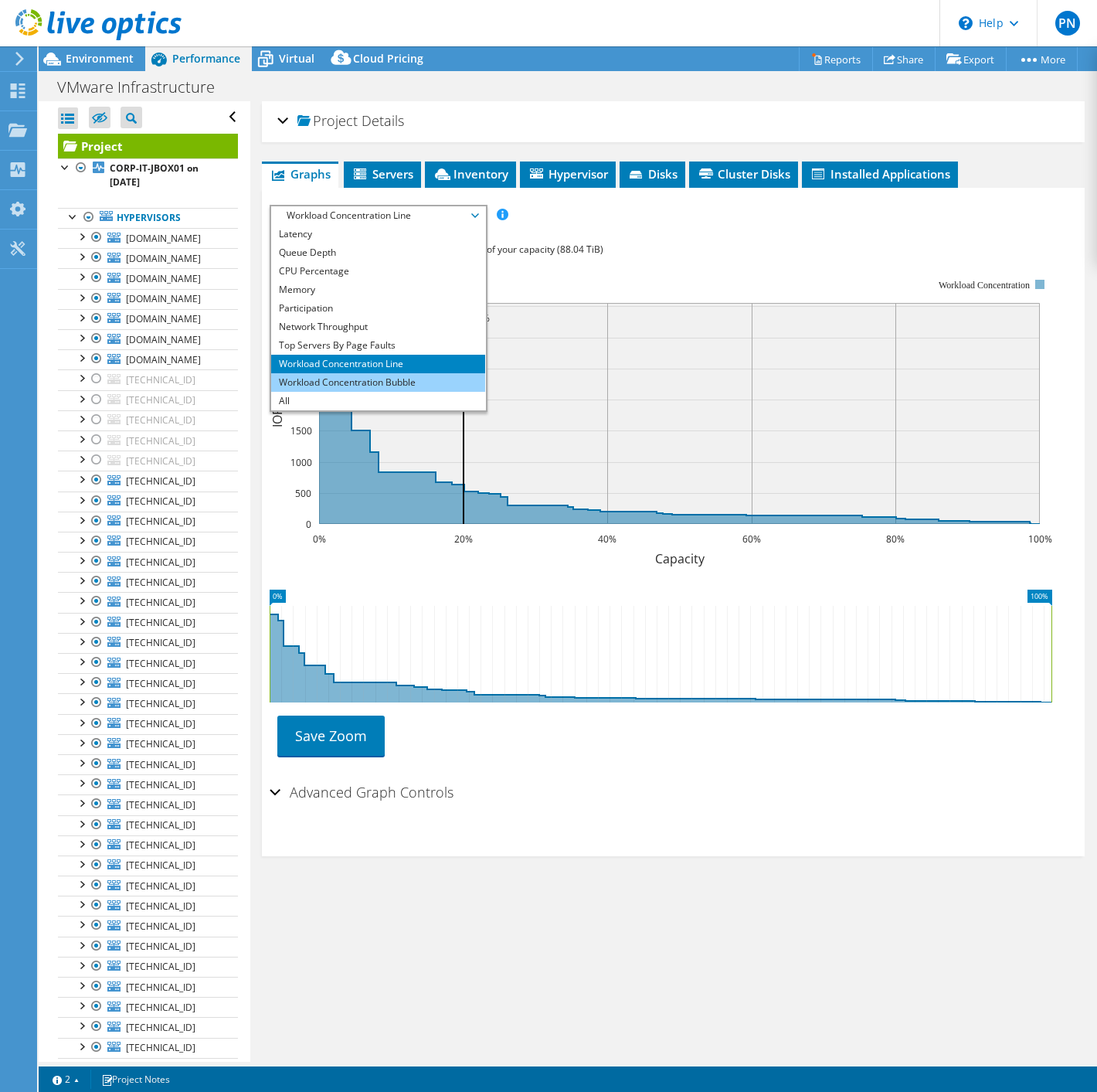 click on "Workload Concentration Bubble" at bounding box center (378, 383) 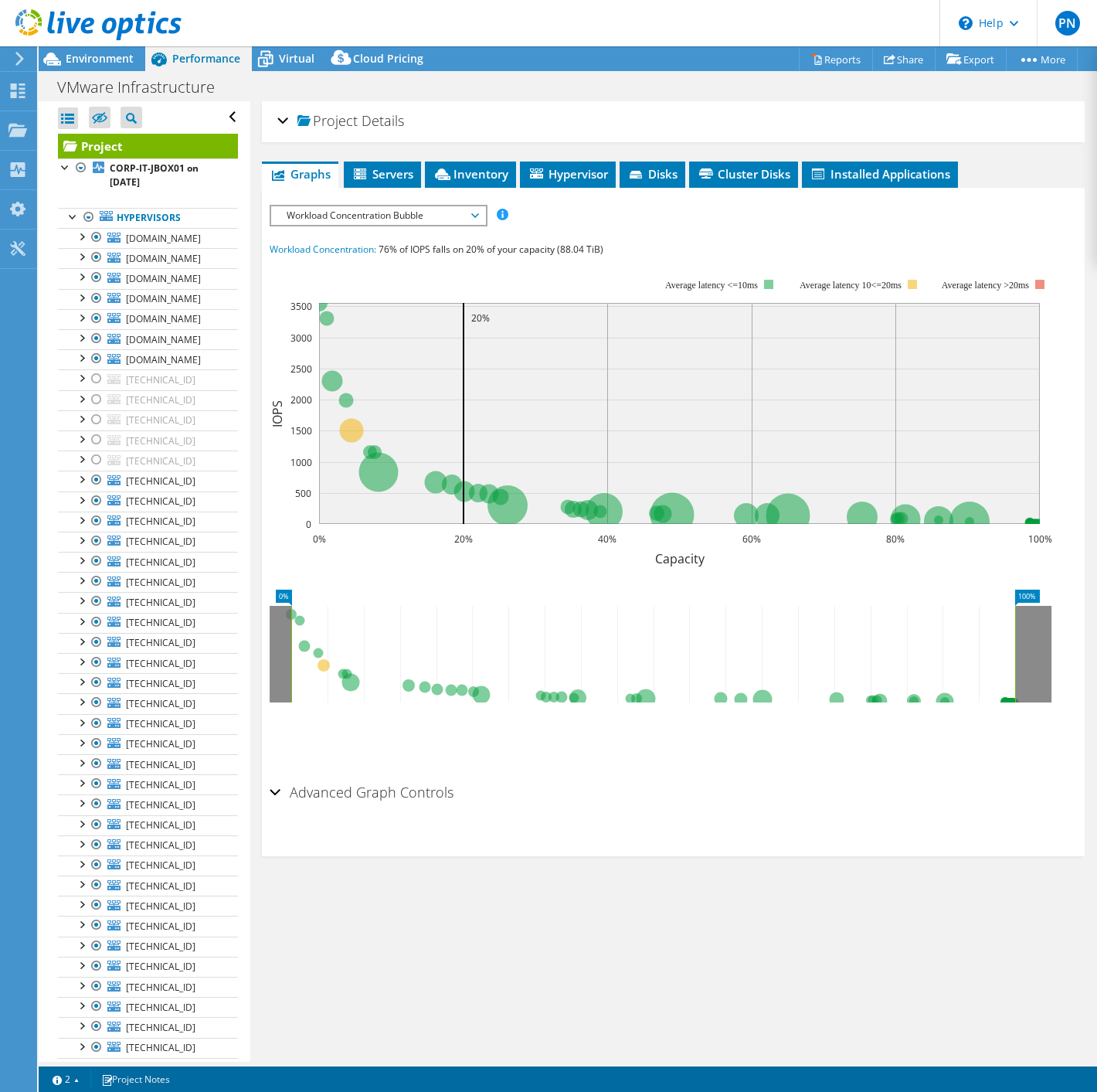 click on "Workload Concentration Bubble" at bounding box center (378, 216) 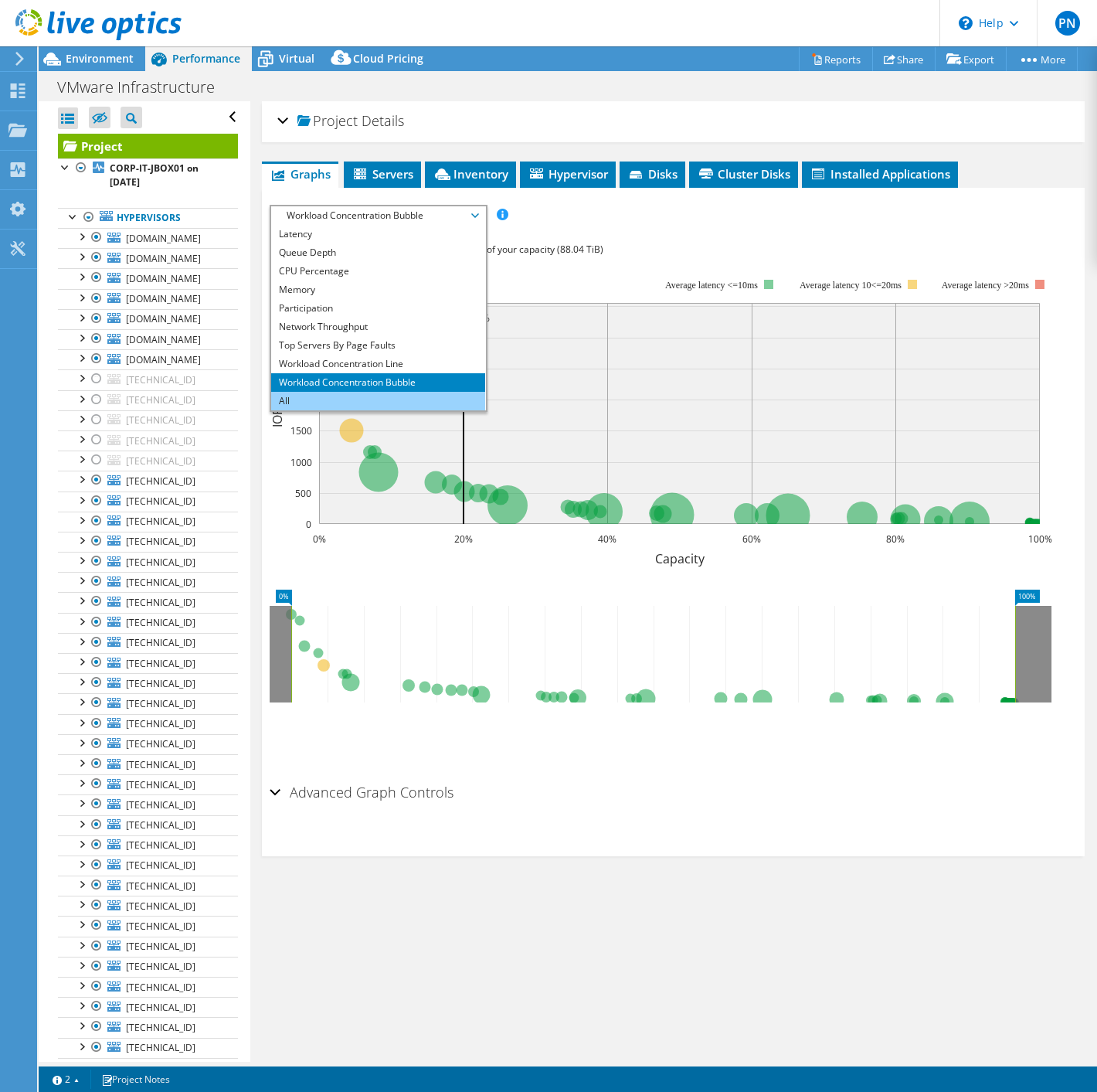 click on "All" at bounding box center (378, 401) 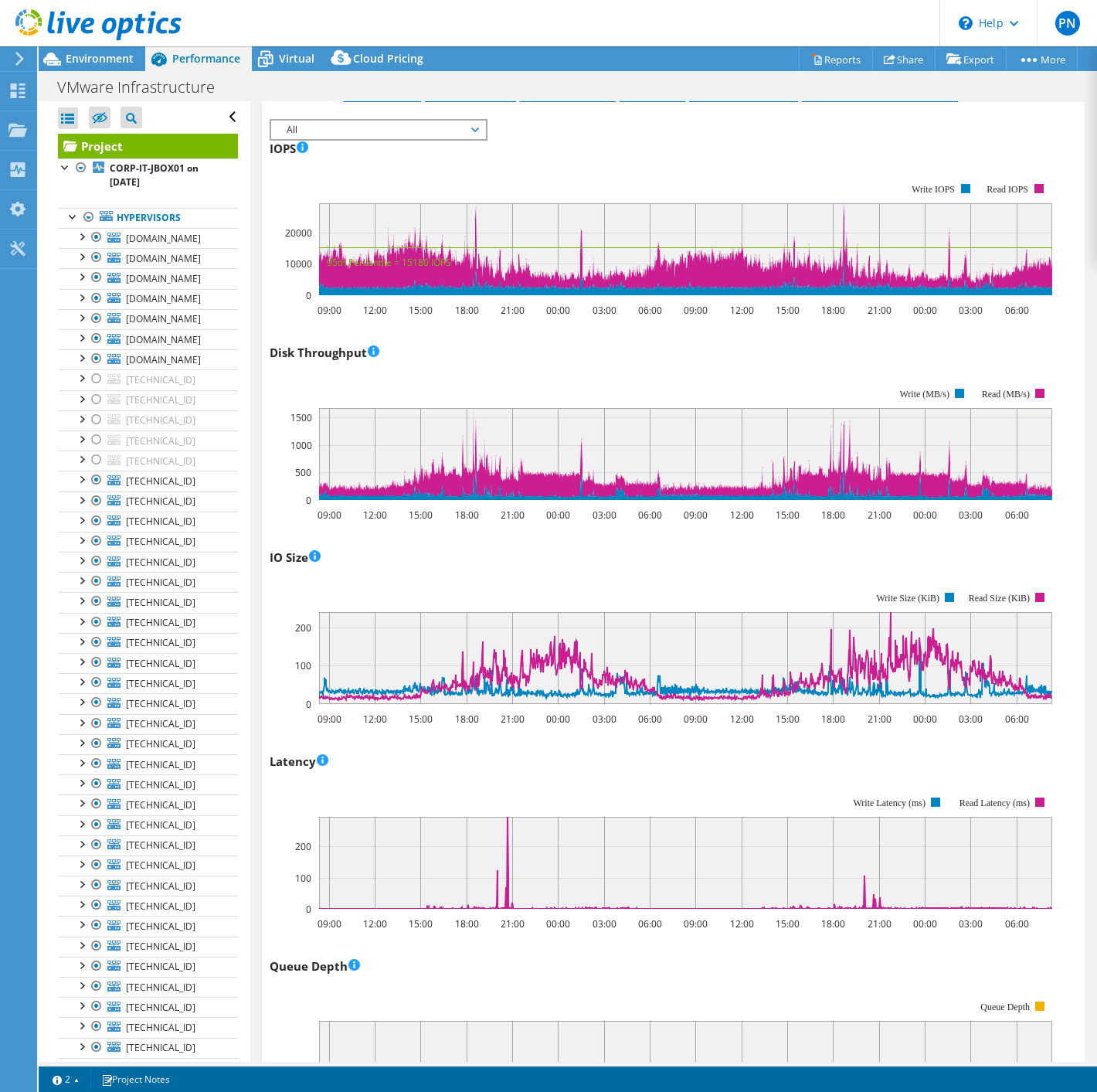 scroll, scrollTop: 0, scrollLeft: 0, axis: both 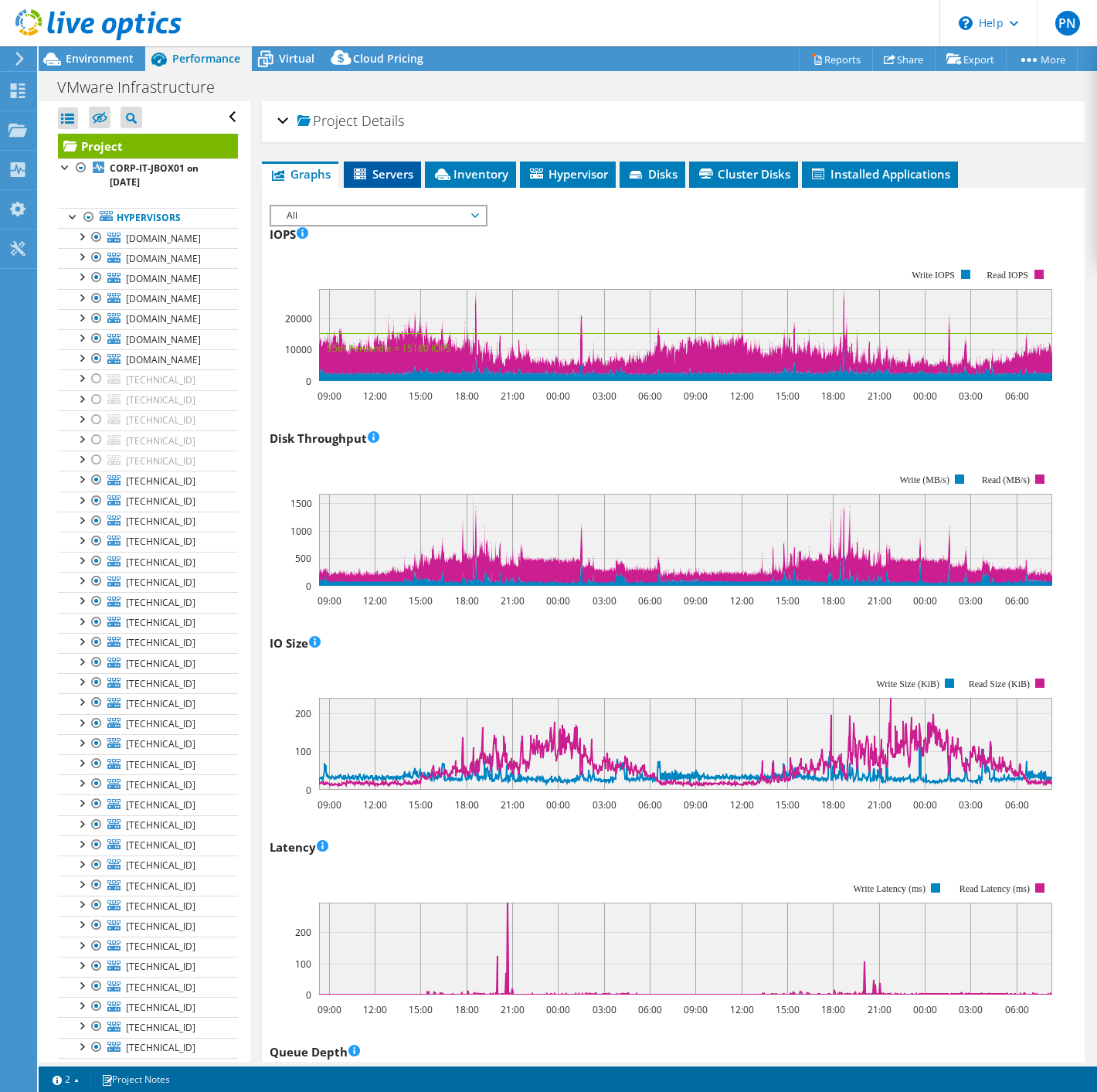 click on "Servers" at bounding box center (382, 174) 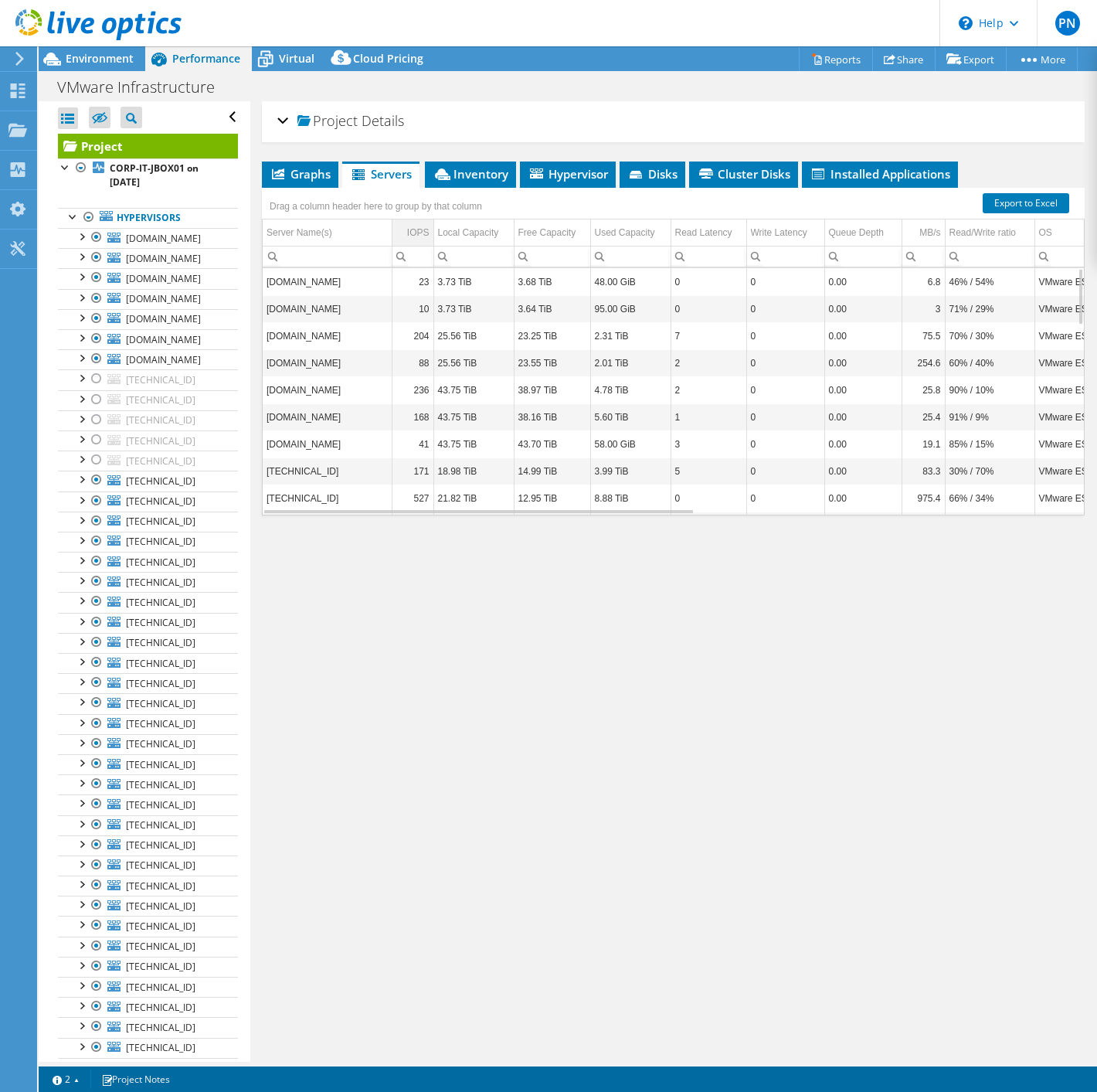 click on "IOPS" at bounding box center (418, 233) 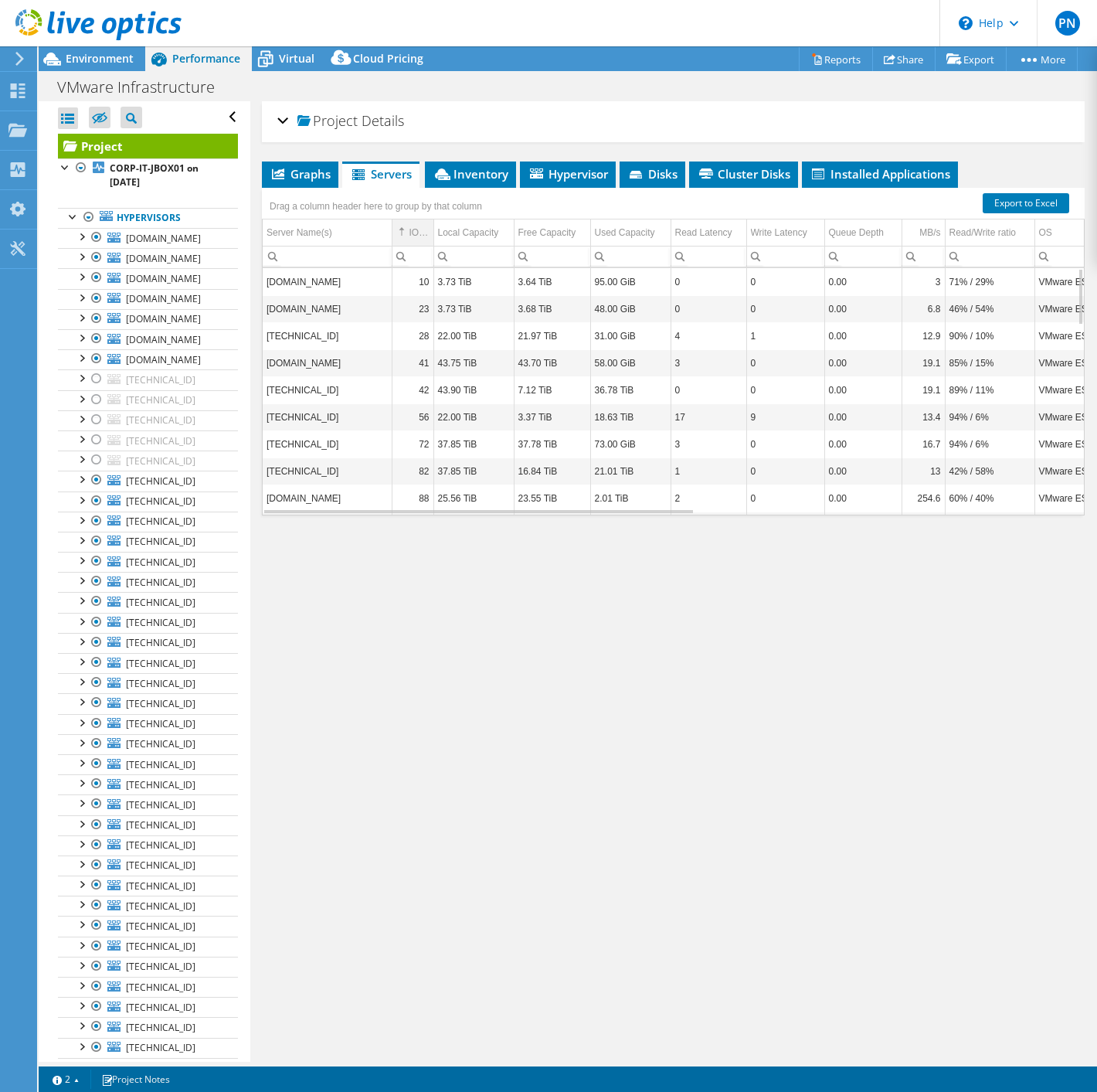 click on "IOPS" at bounding box center (419, 233) 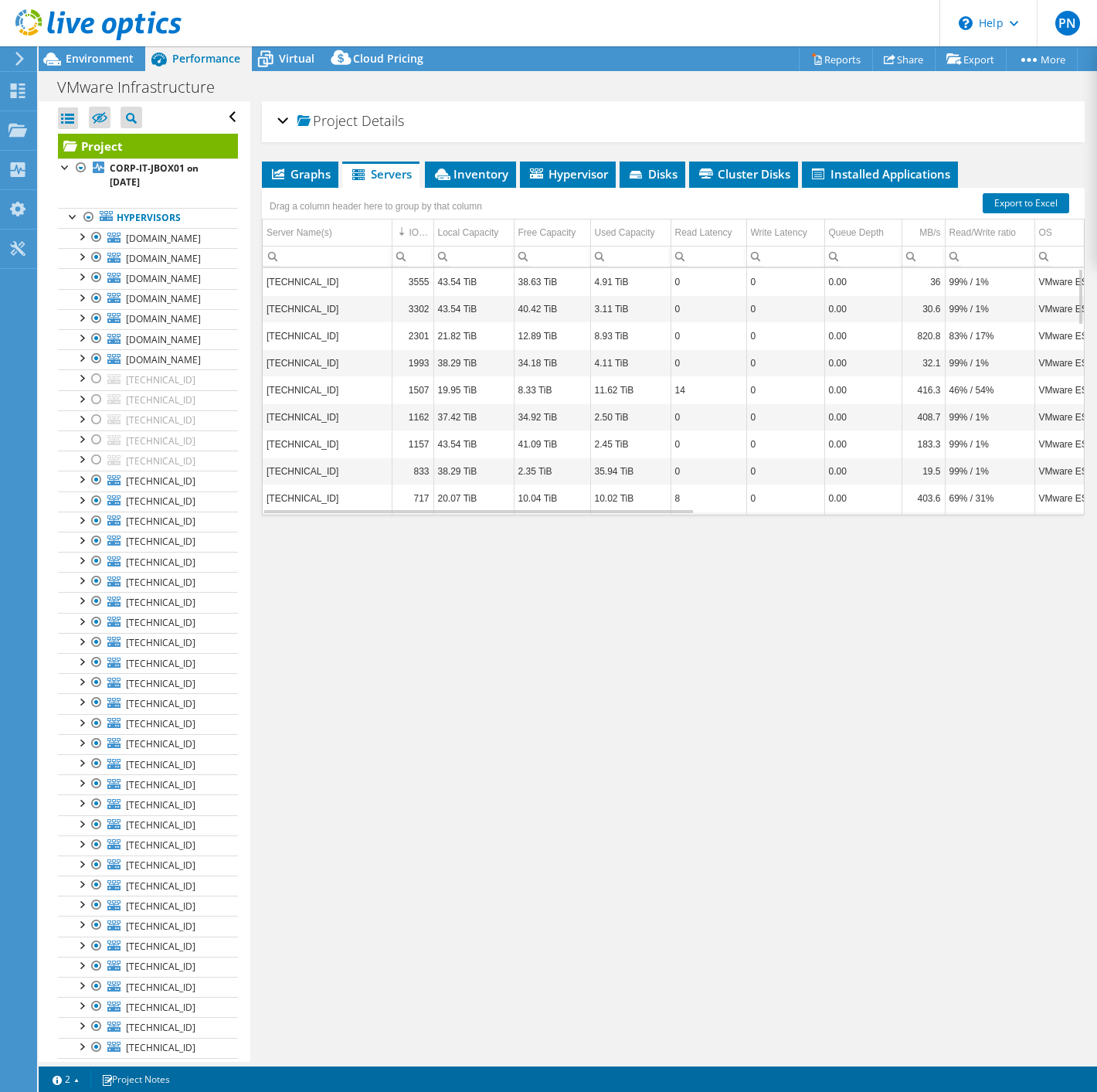 click on "Project
Details
Prepared for:
[PERSON_NAME],  [PERSON_NAME][EMAIL_ADDRESS][PERSON_NAME][PERSON_NAME][DOMAIN_NAME]
Account
[PERSON_NAME] CORP
Duration
1 day, 23 hr, 59 min
Start Time
[DATE] 08:22 (-07:00)
End Time
[DATE] 08:21 (-07:00)
39" at bounding box center [673, 581] 